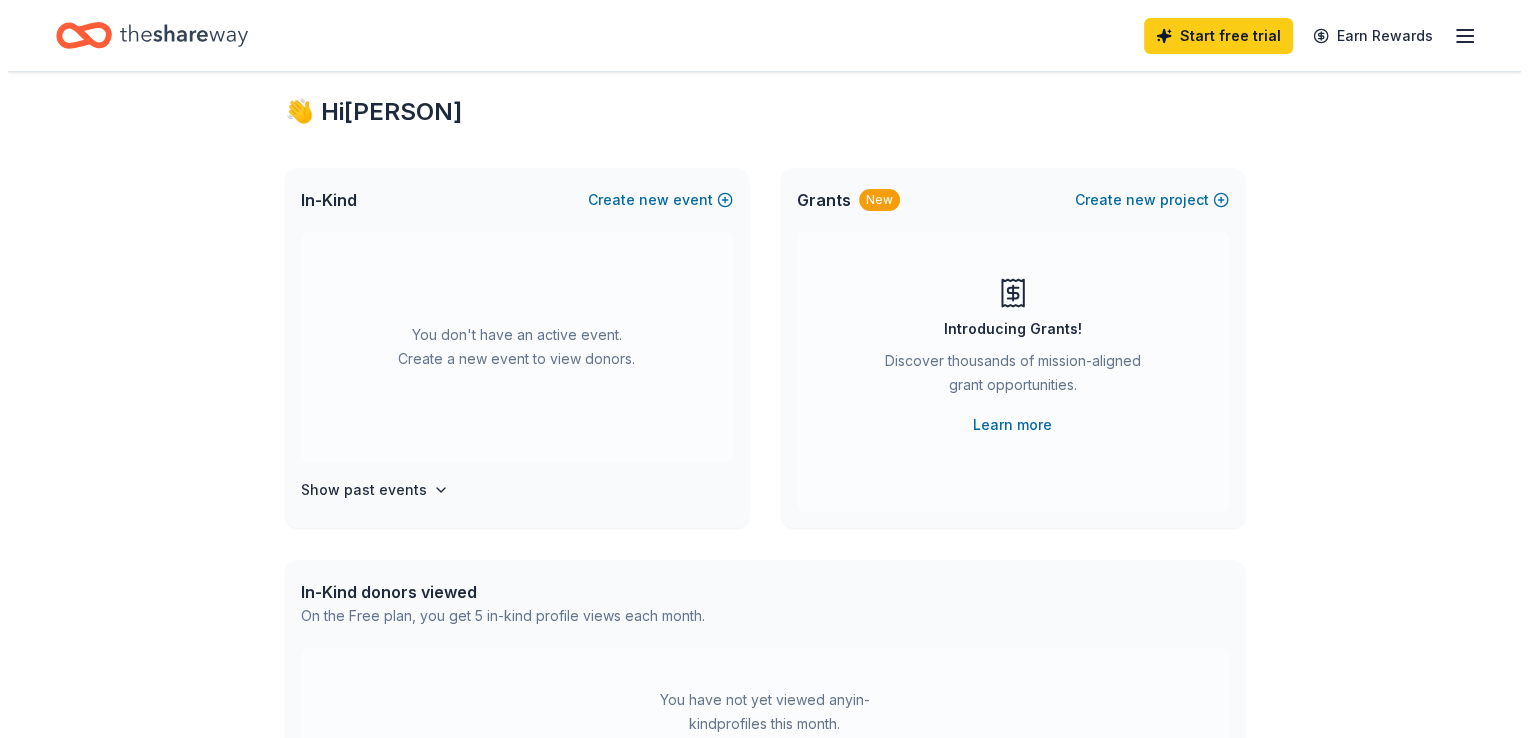 scroll, scrollTop: 0, scrollLeft: 0, axis: both 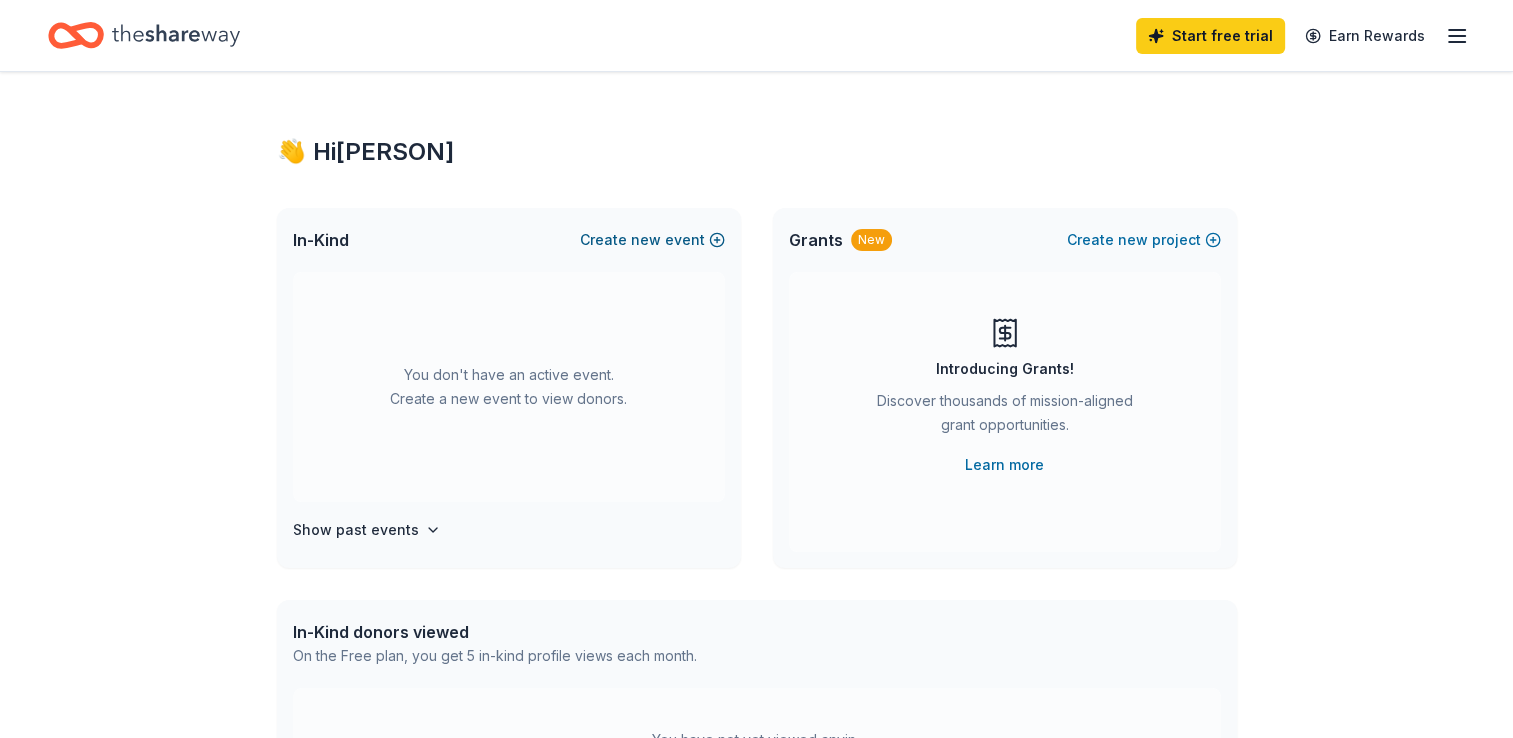 click on "Create  new  event" at bounding box center (652, 240) 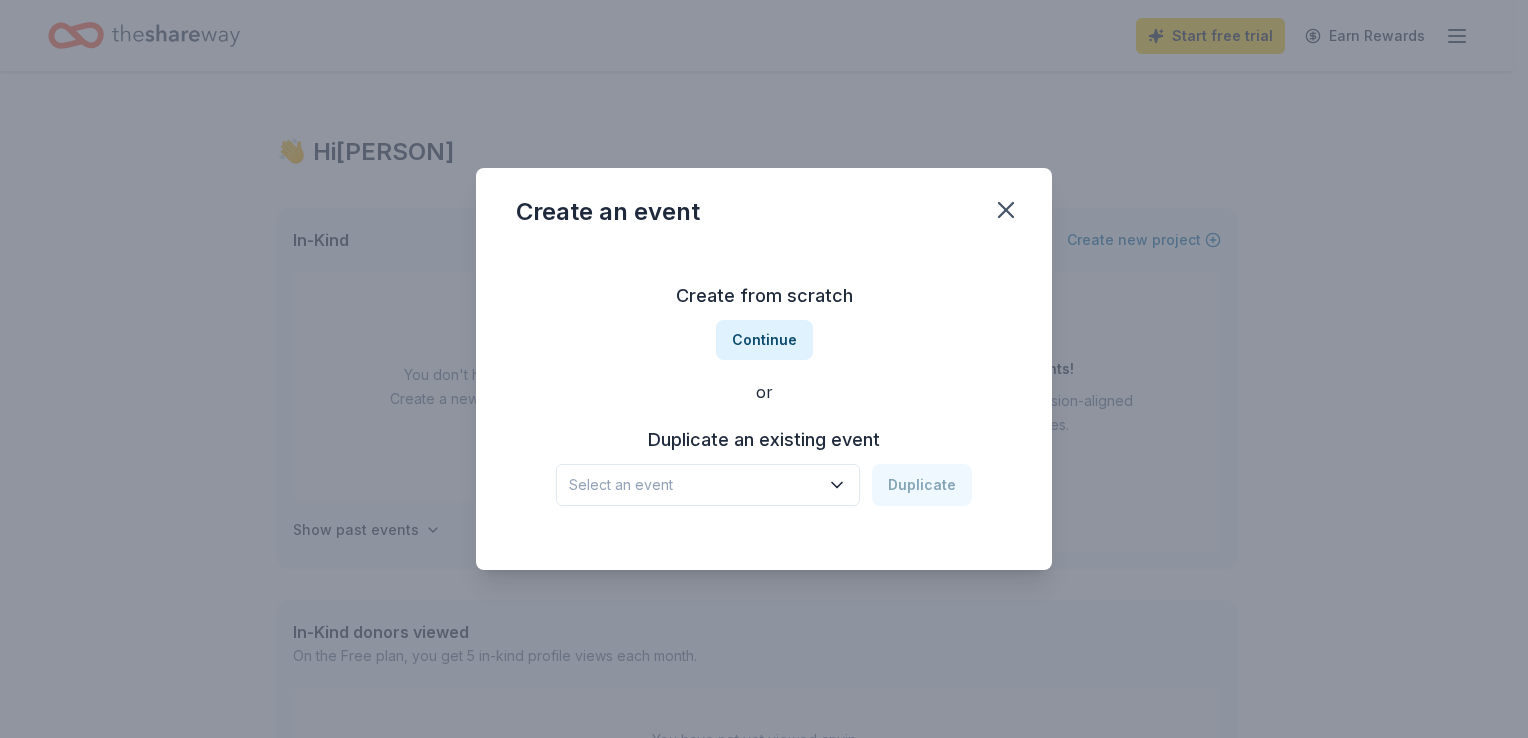 click 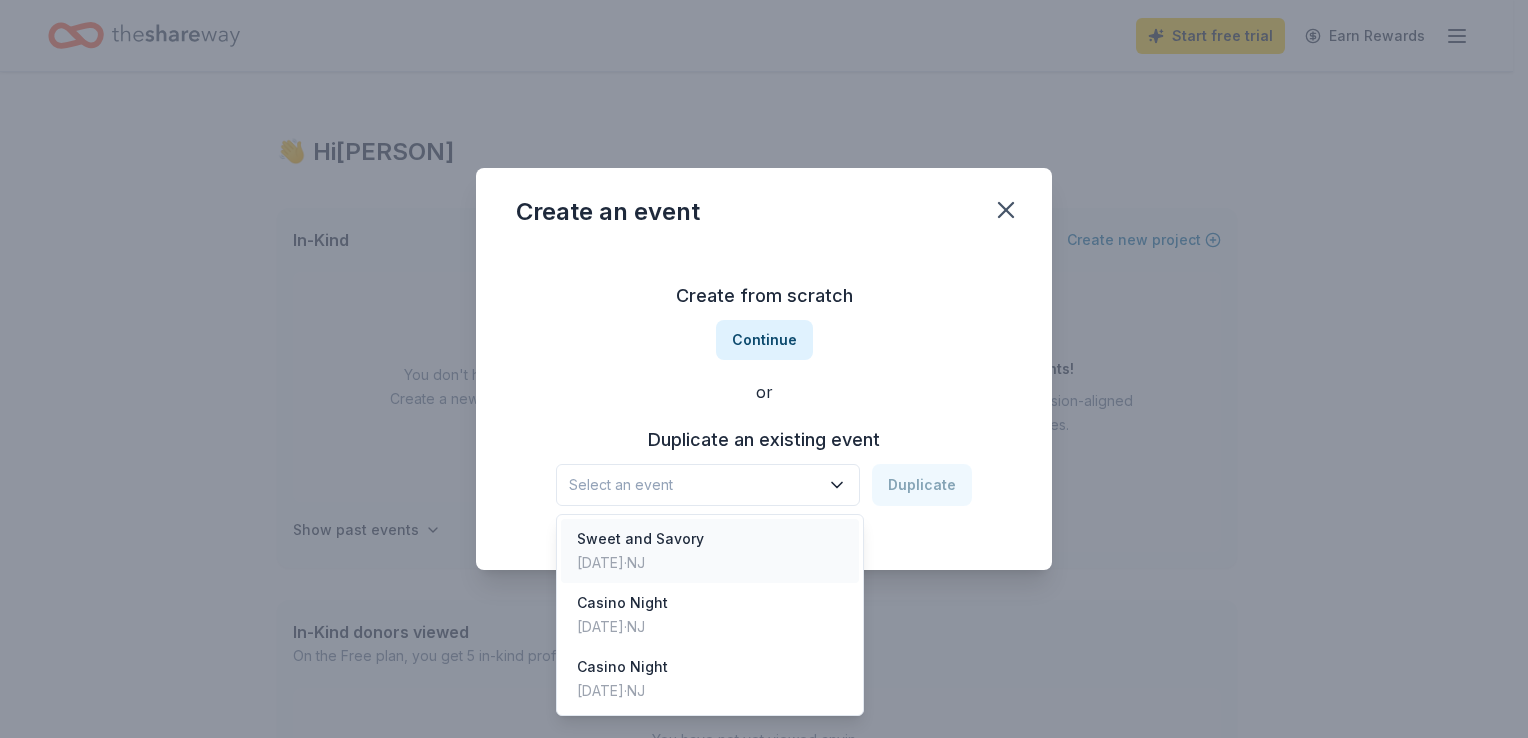 click on "Sweet and Savory" at bounding box center (640, 539) 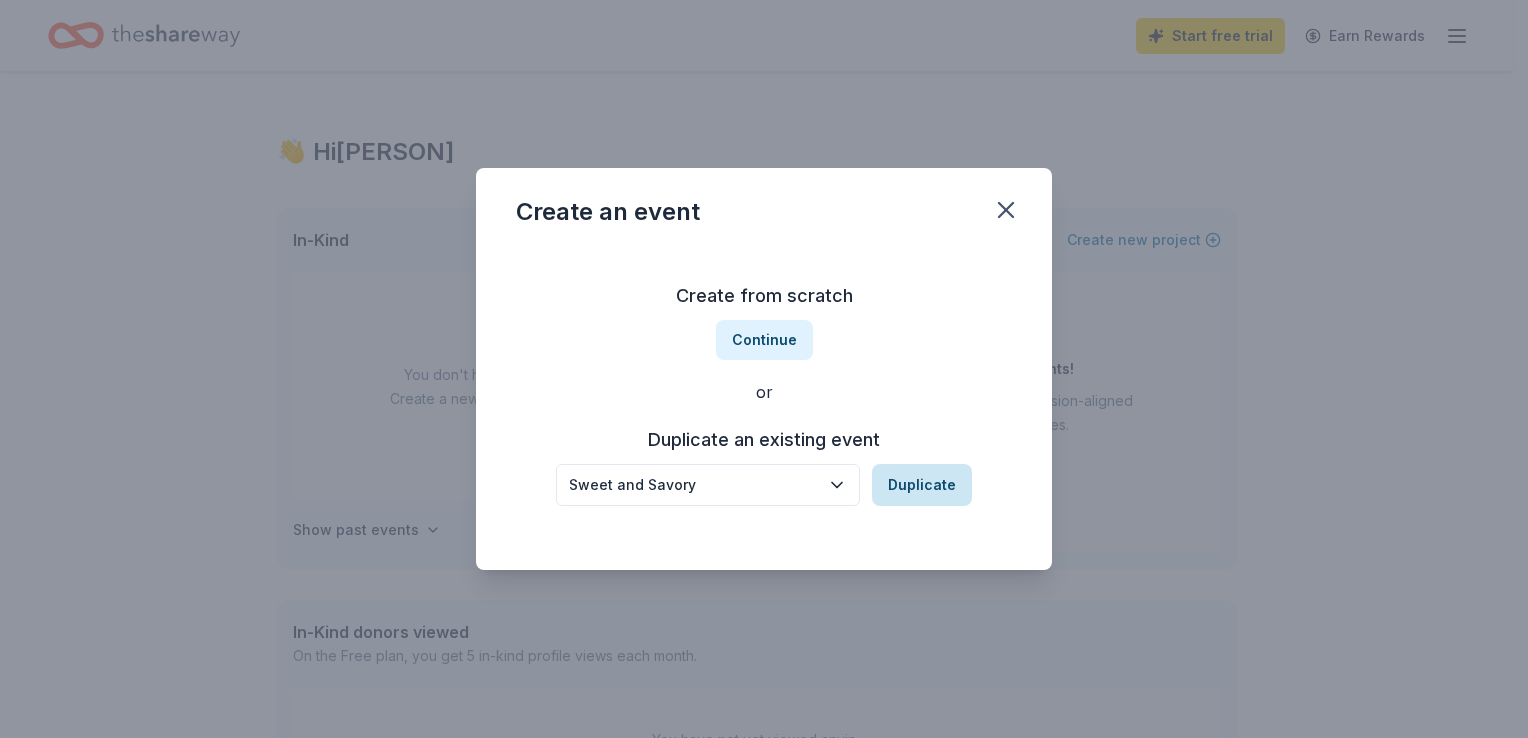 click on "Duplicate" at bounding box center [922, 485] 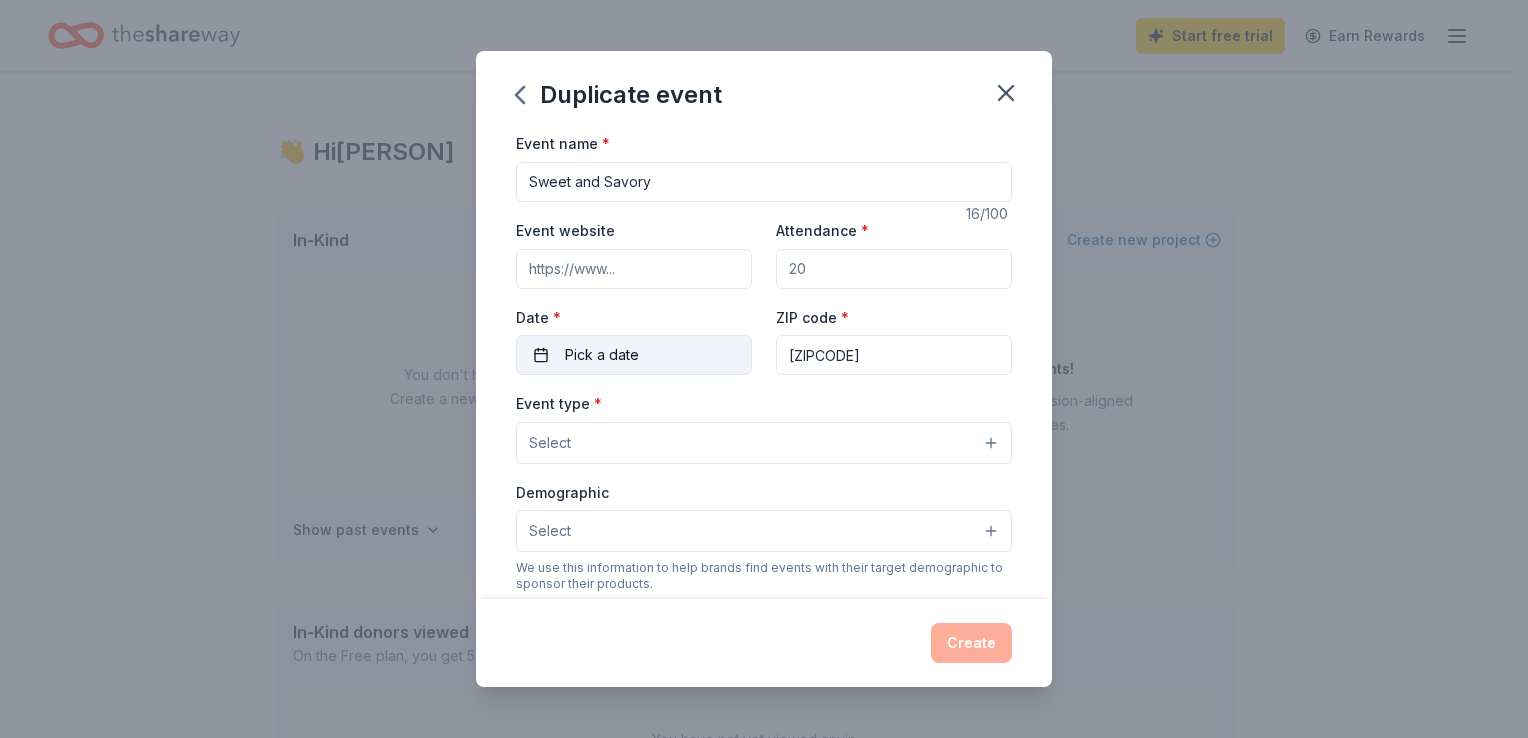 click on "Pick a date" at bounding box center (602, 355) 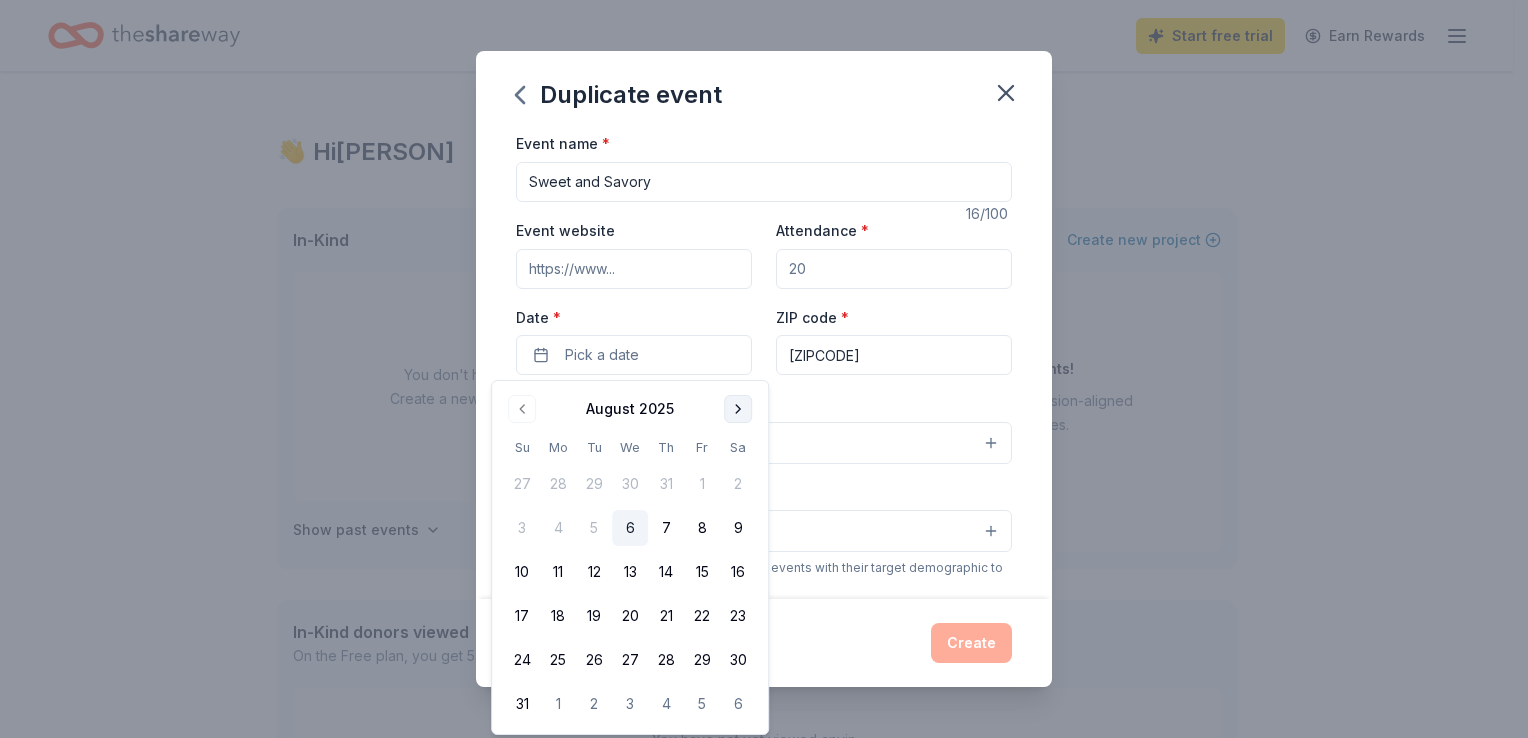 click at bounding box center (738, 409) 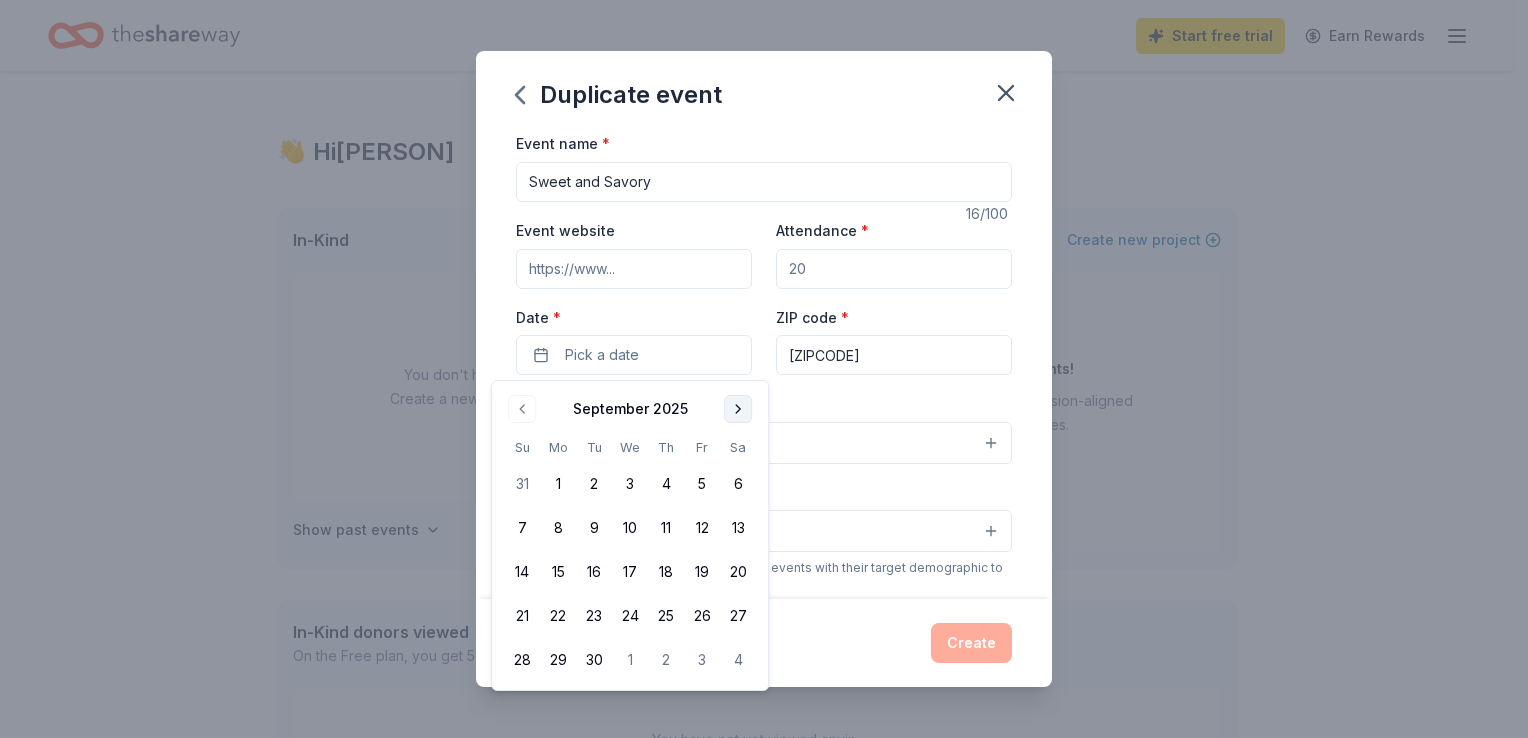 click at bounding box center (738, 409) 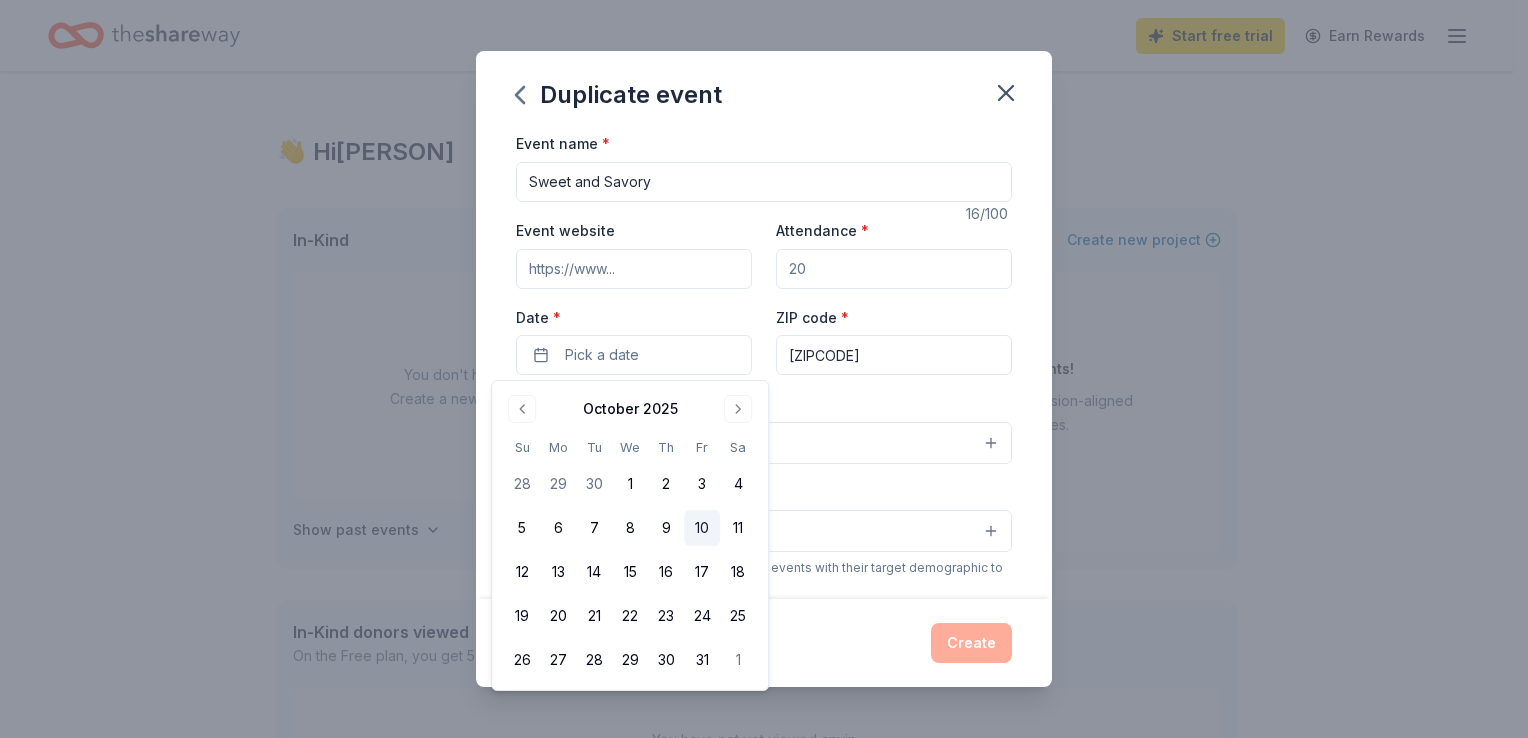 click on "10" at bounding box center (702, 528) 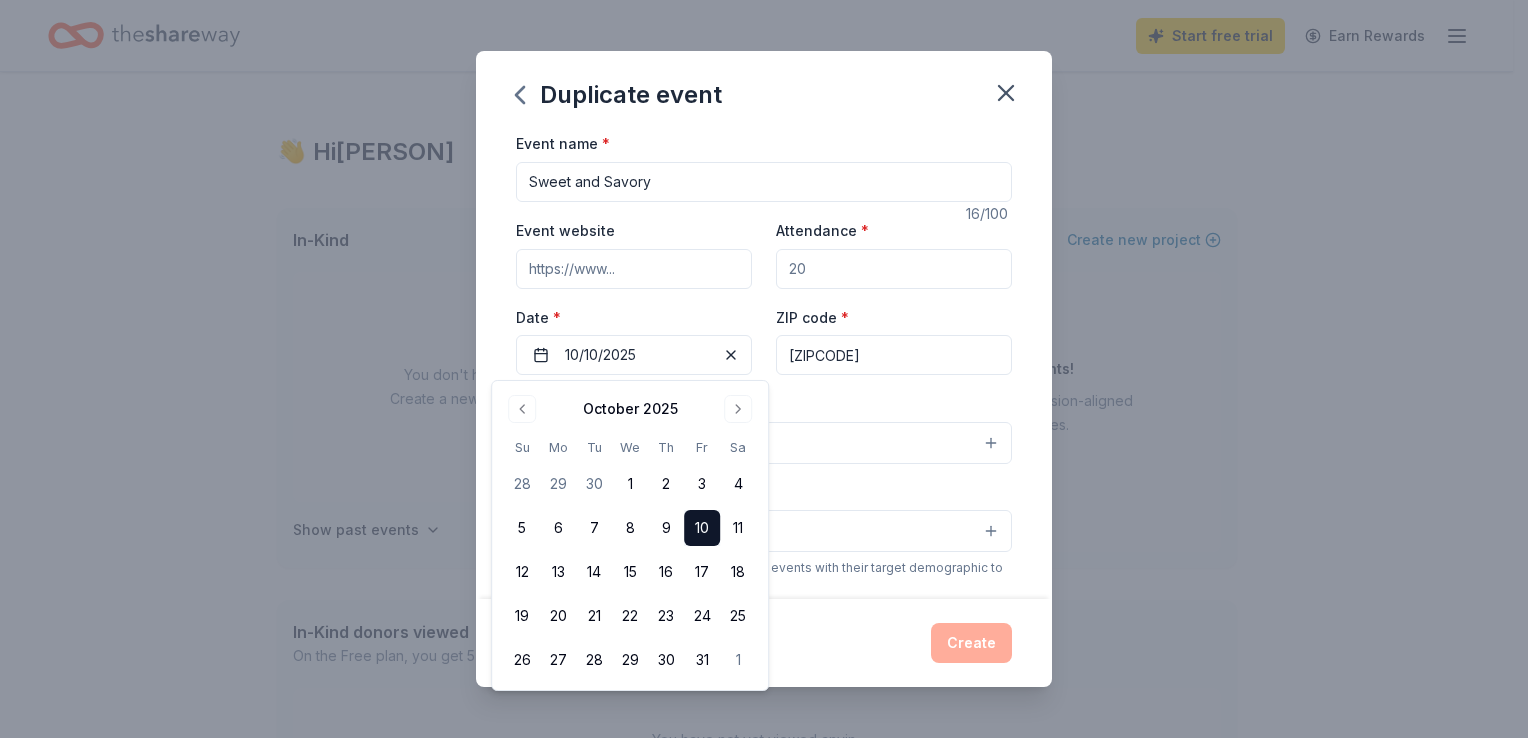click on "10" at bounding box center [702, 528] 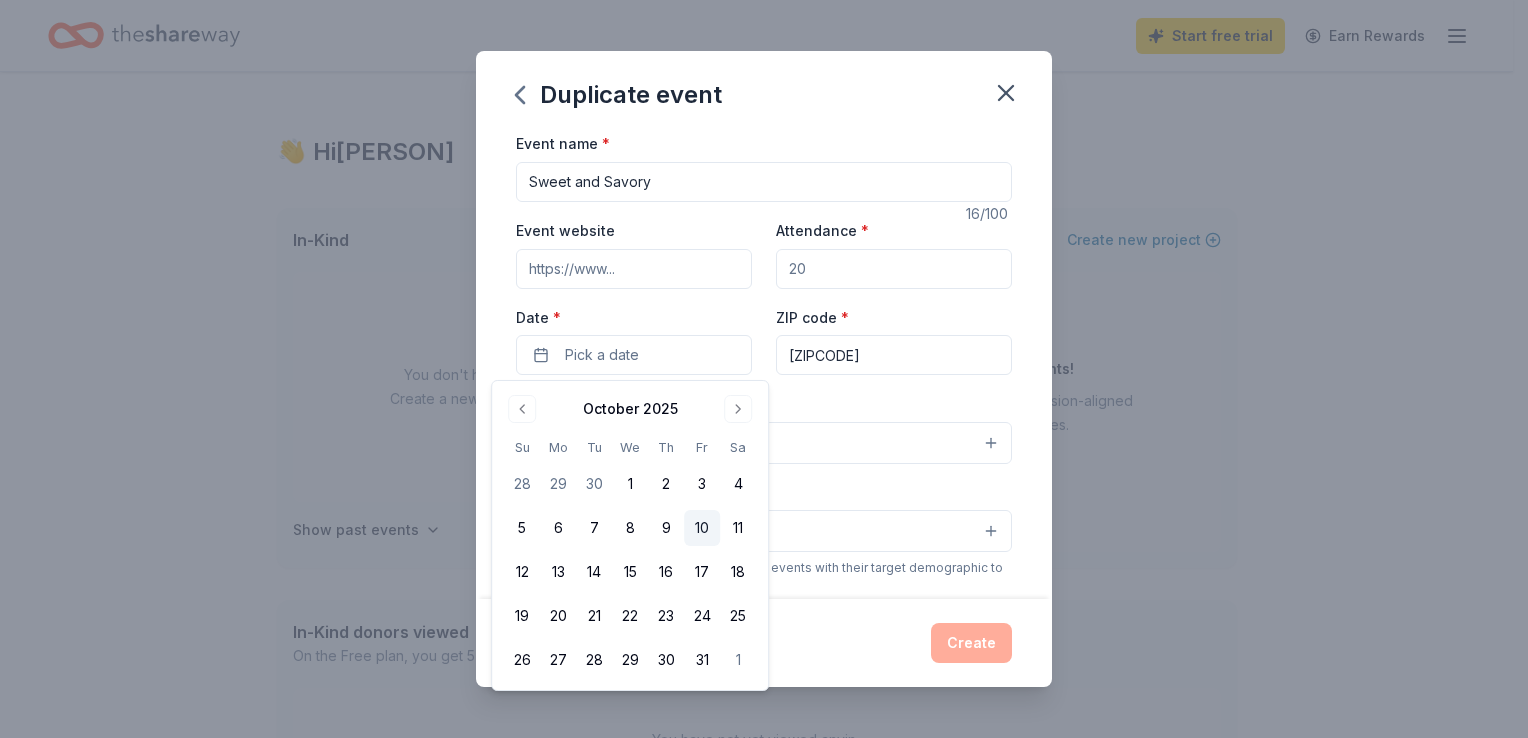 click on "10" at bounding box center (702, 528) 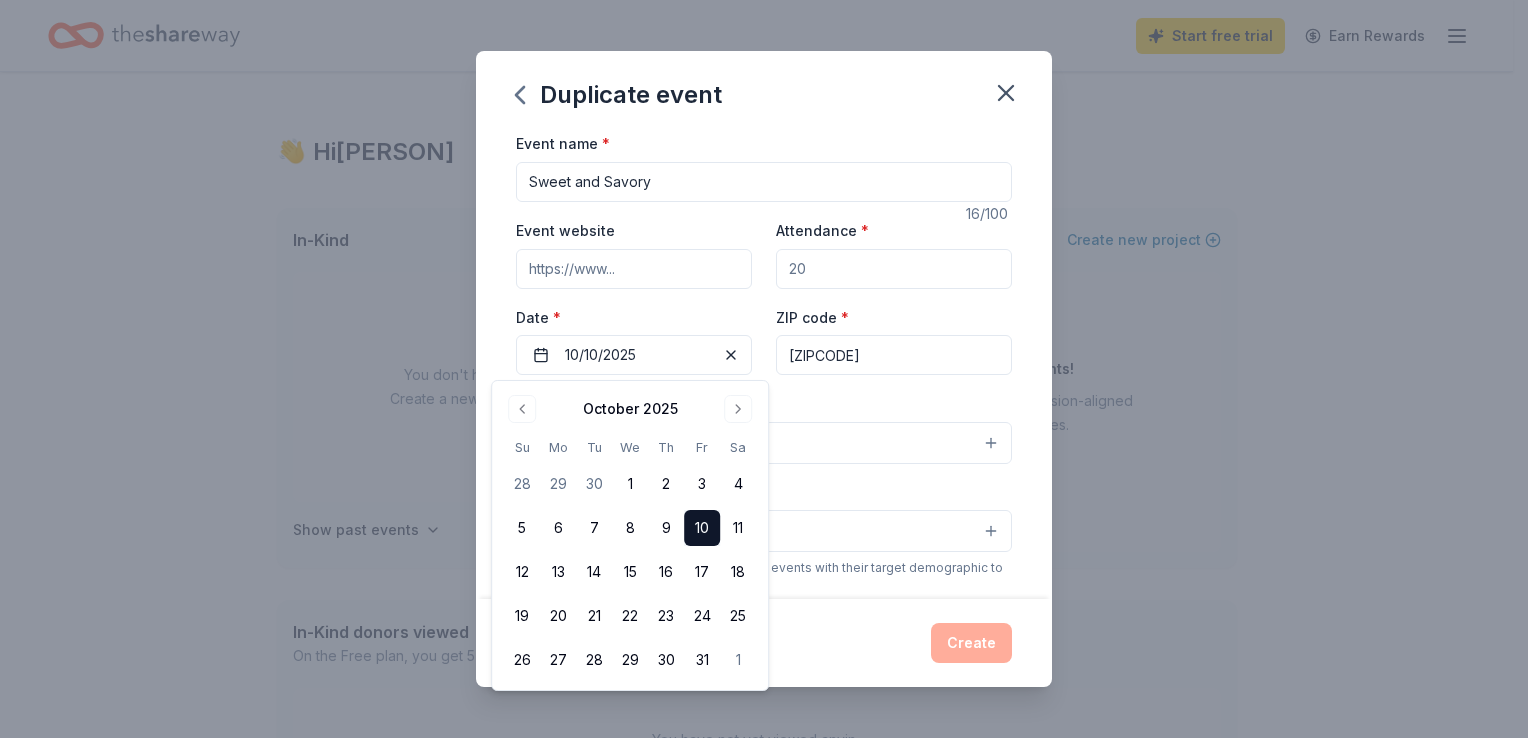 click on "Select" at bounding box center (764, 443) 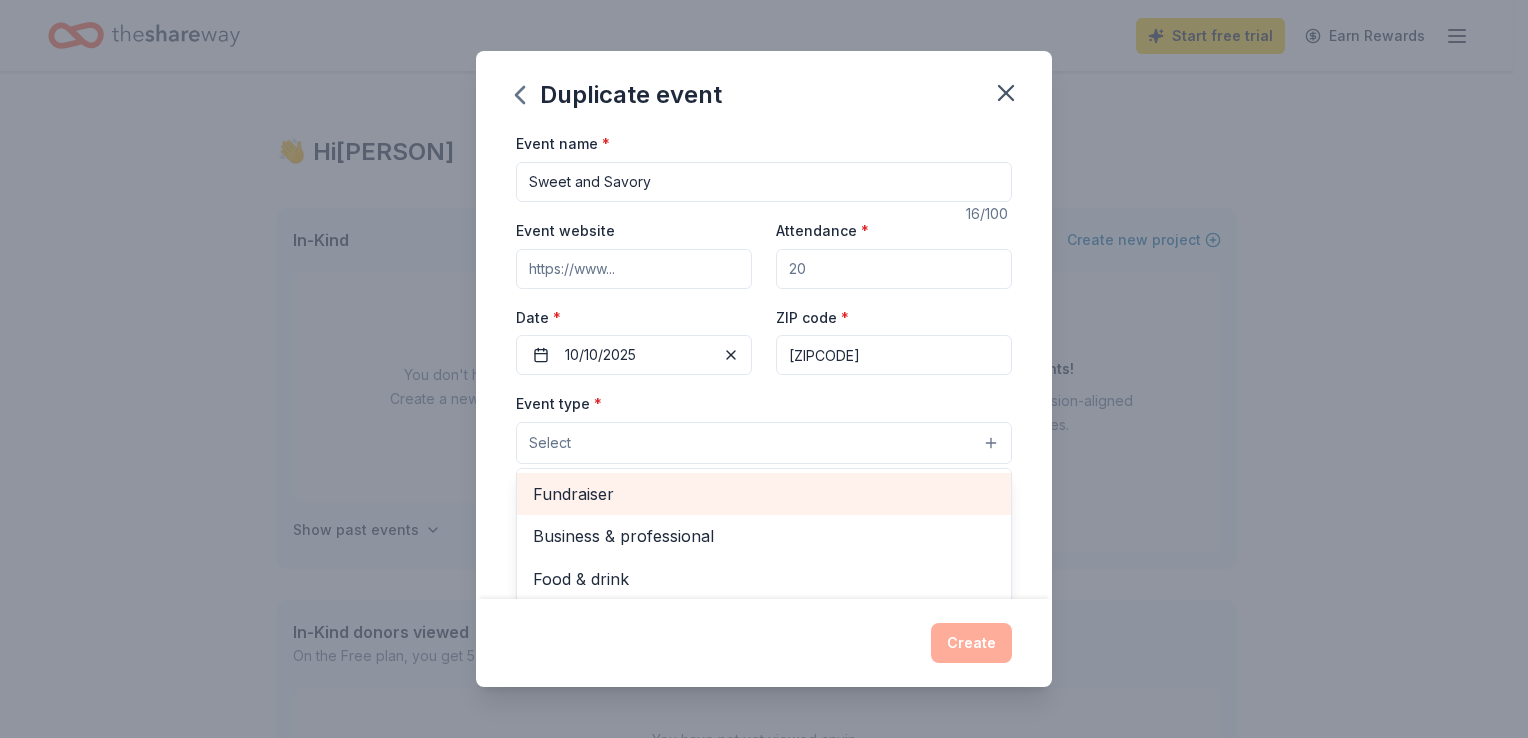 click on "Fundraiser" at bounding box center [764, 494] 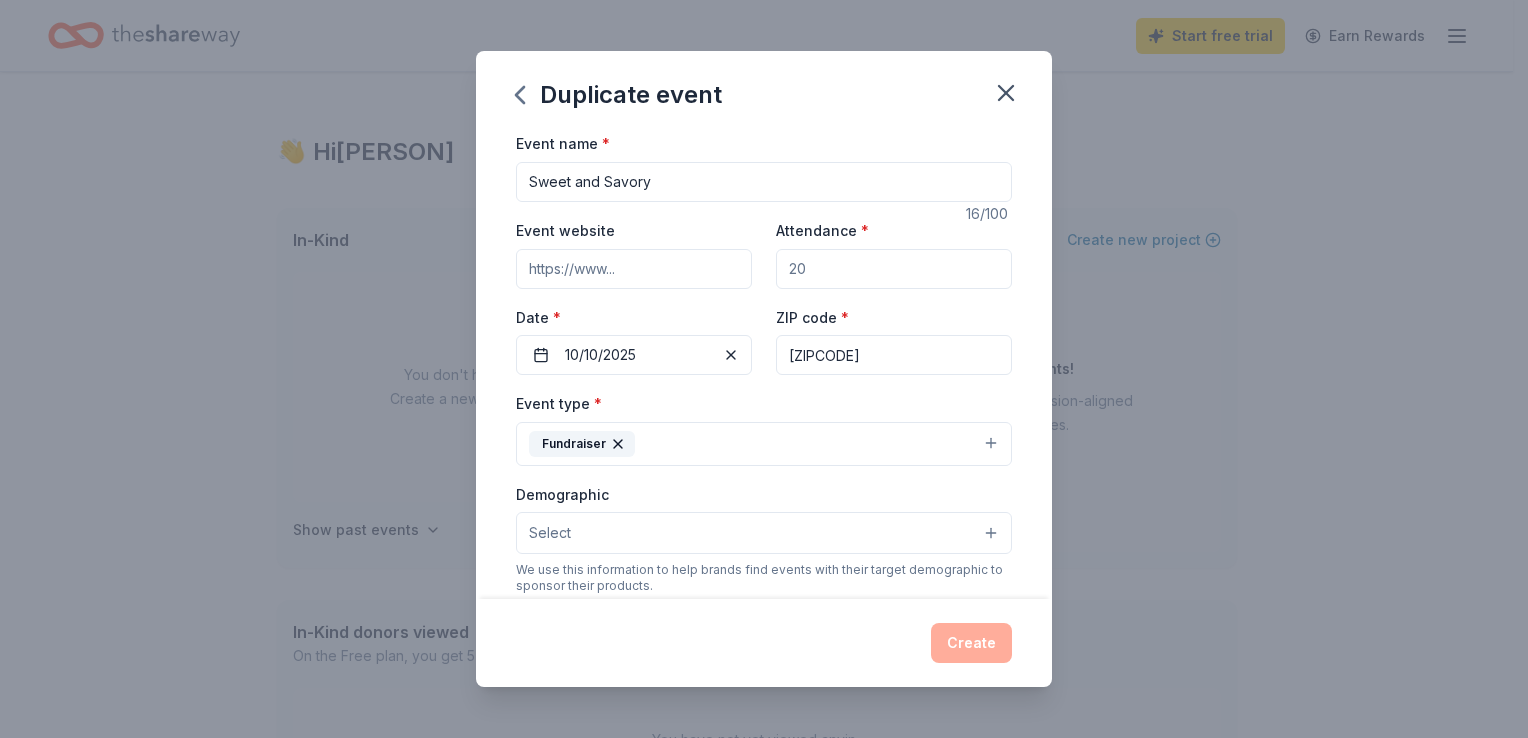 click on "Select" at bounding box center [764, 533] 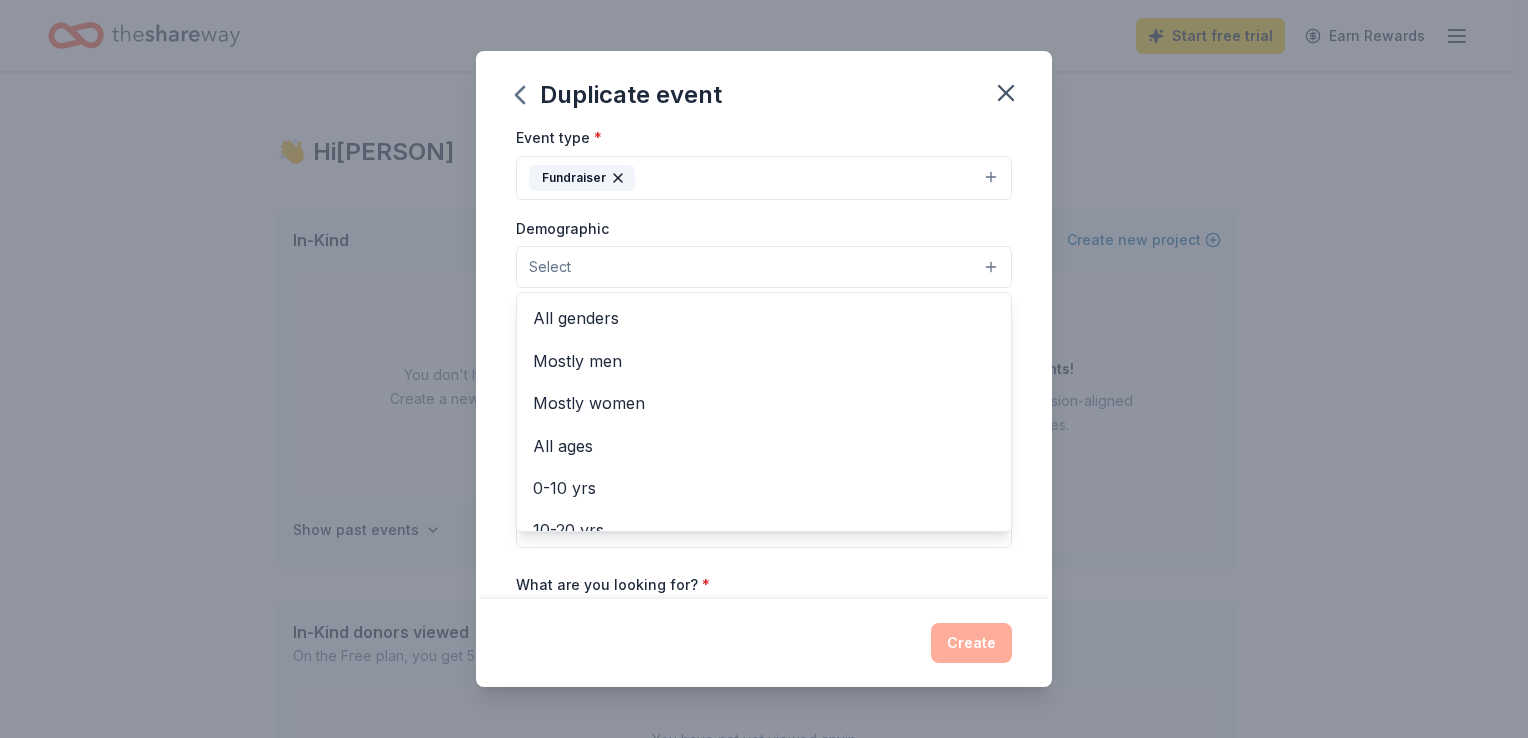 scroll, scrollTop: 273, scrollLeft: 0, axis: vertical 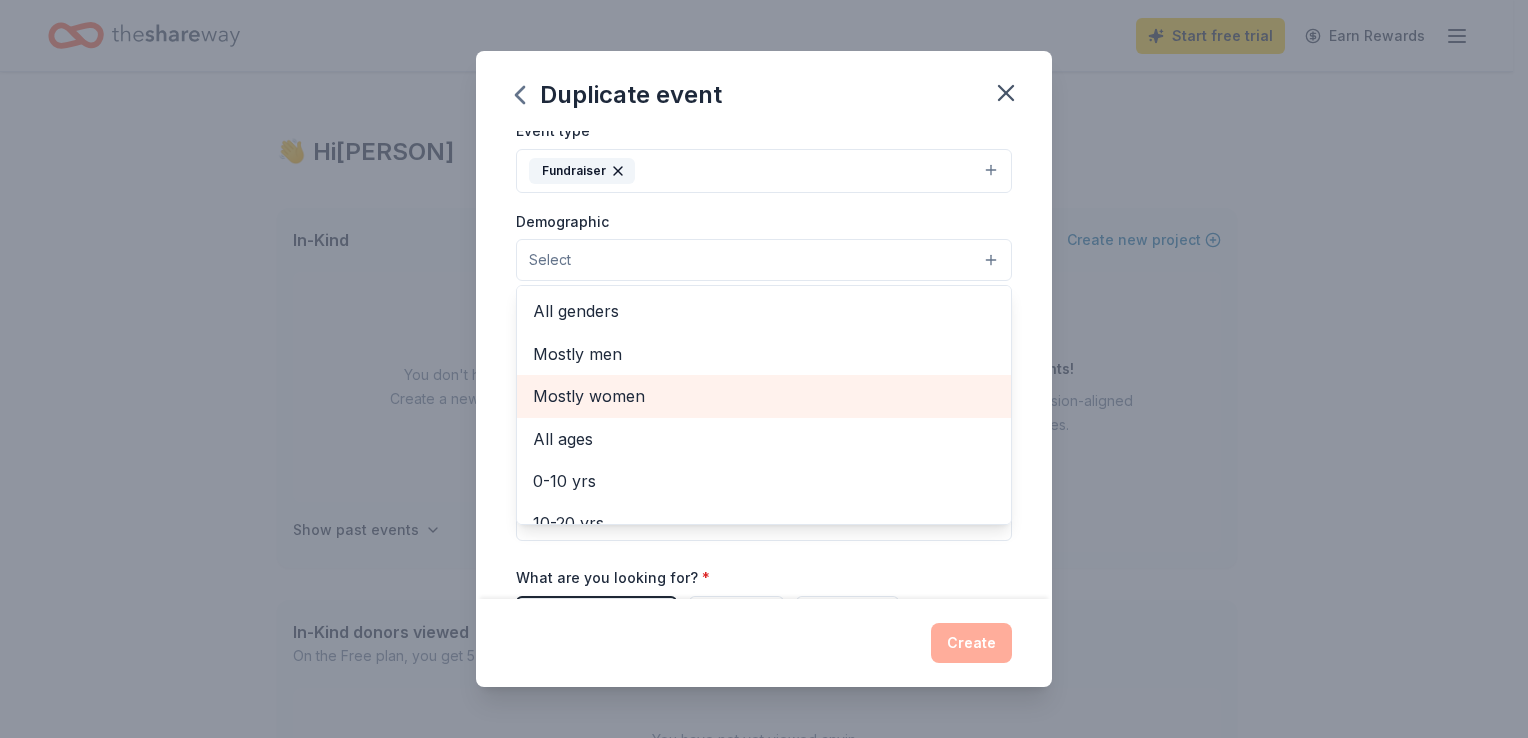 click on "Mostly women" at bounding box center (764, 396) 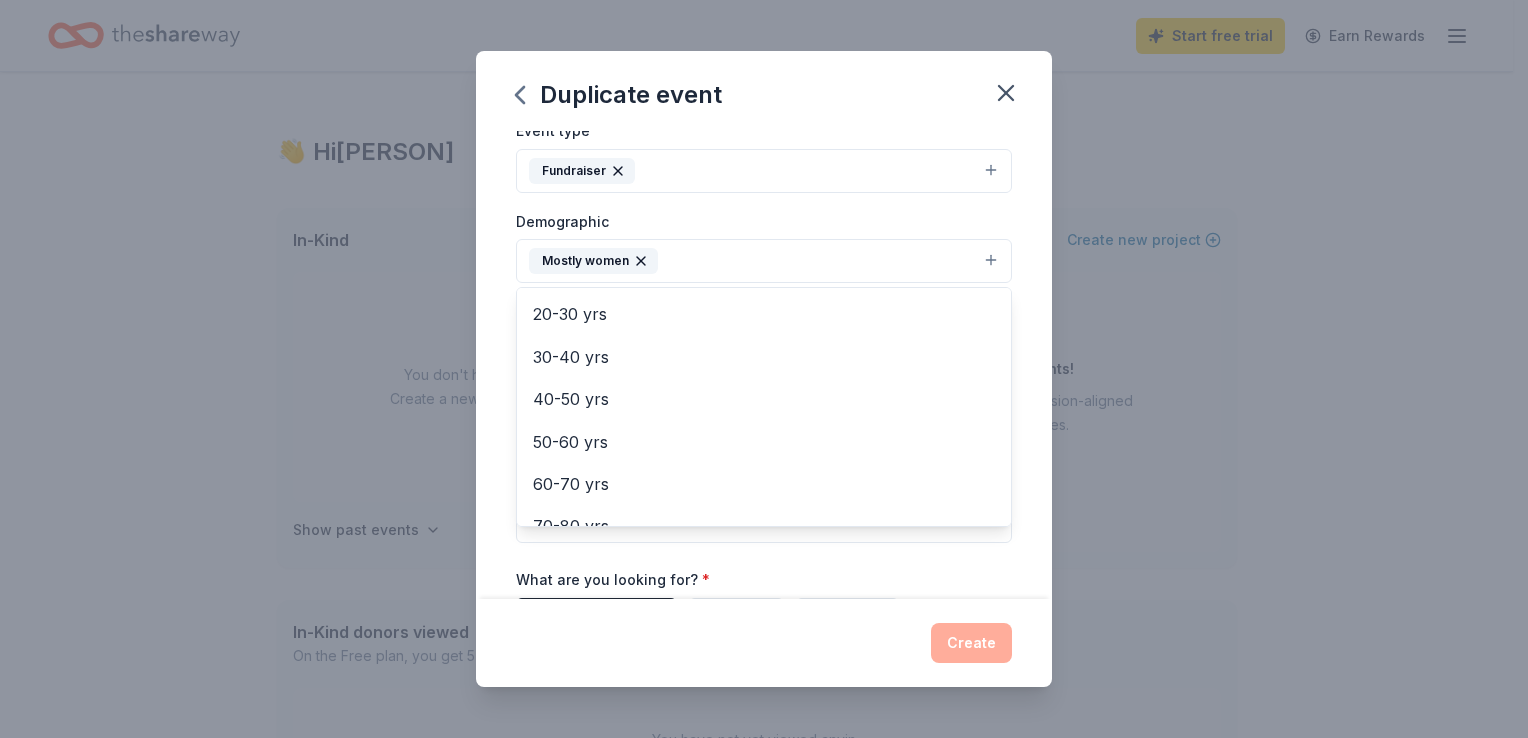 scroll, scrollTop: 278, scrollLeft: 0, axis: vertical 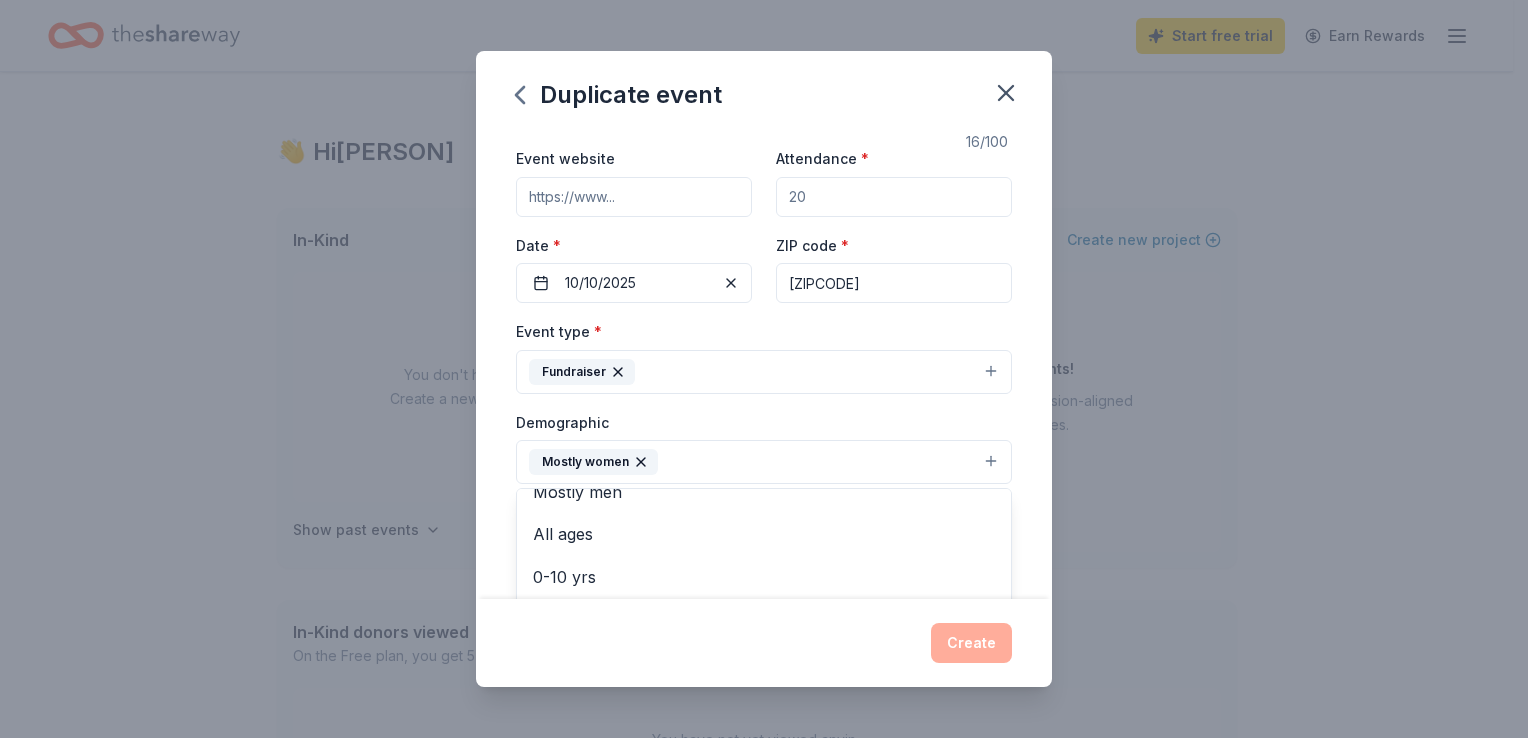 click on "All ages" at bounding box center [764, 534] 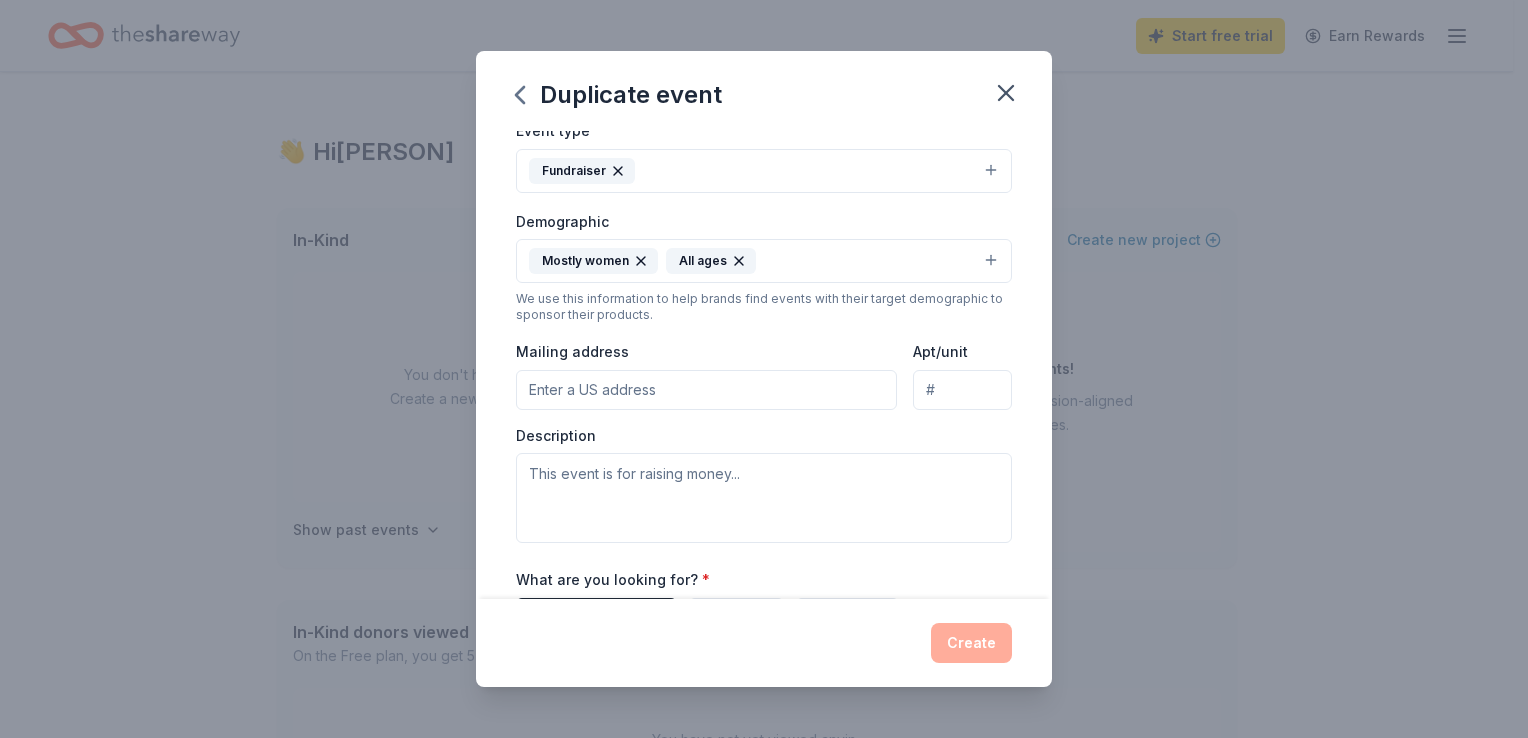scroll, scrollTop: 275, scrollLeft: 0, axis: vertical 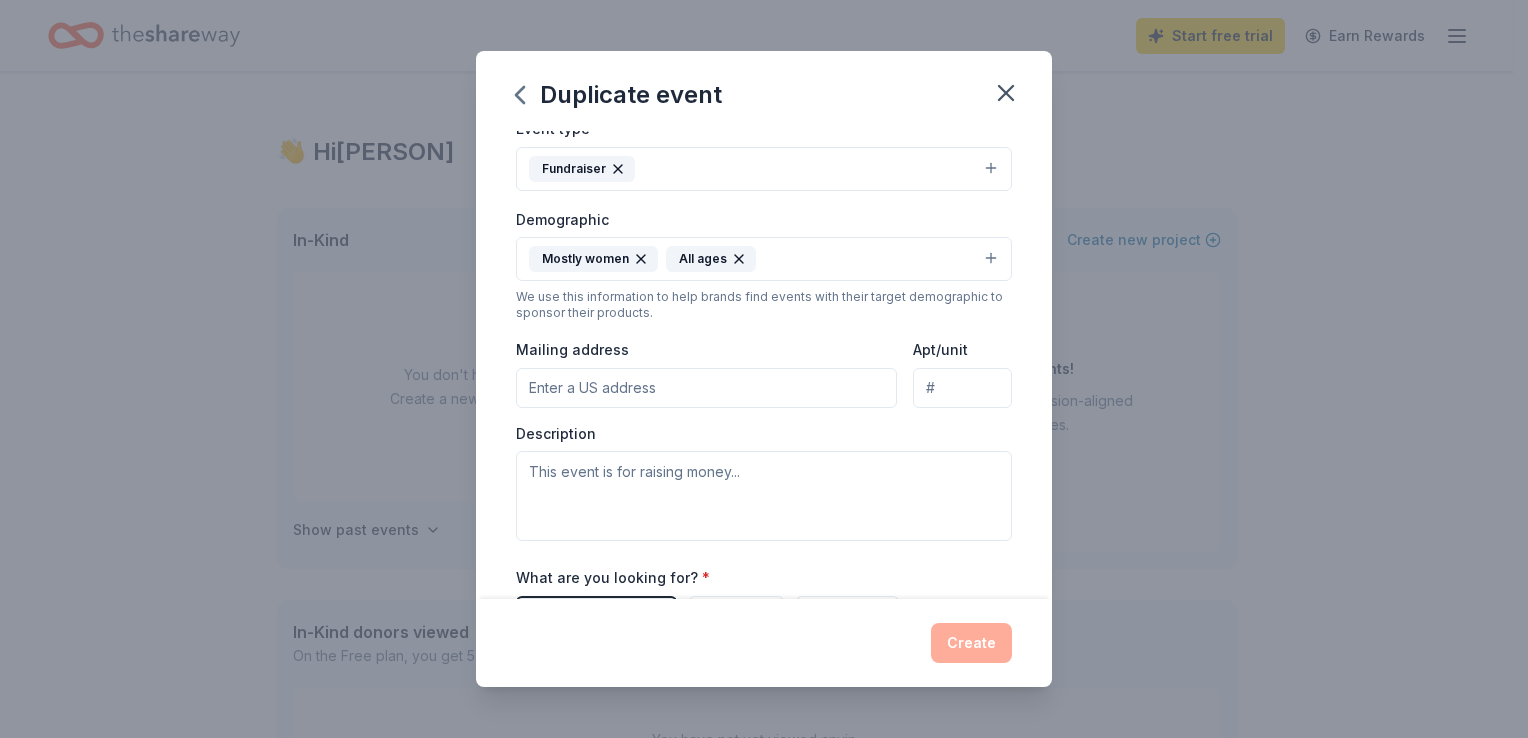 click on "Mailing address" at bounding box center [706, 388] 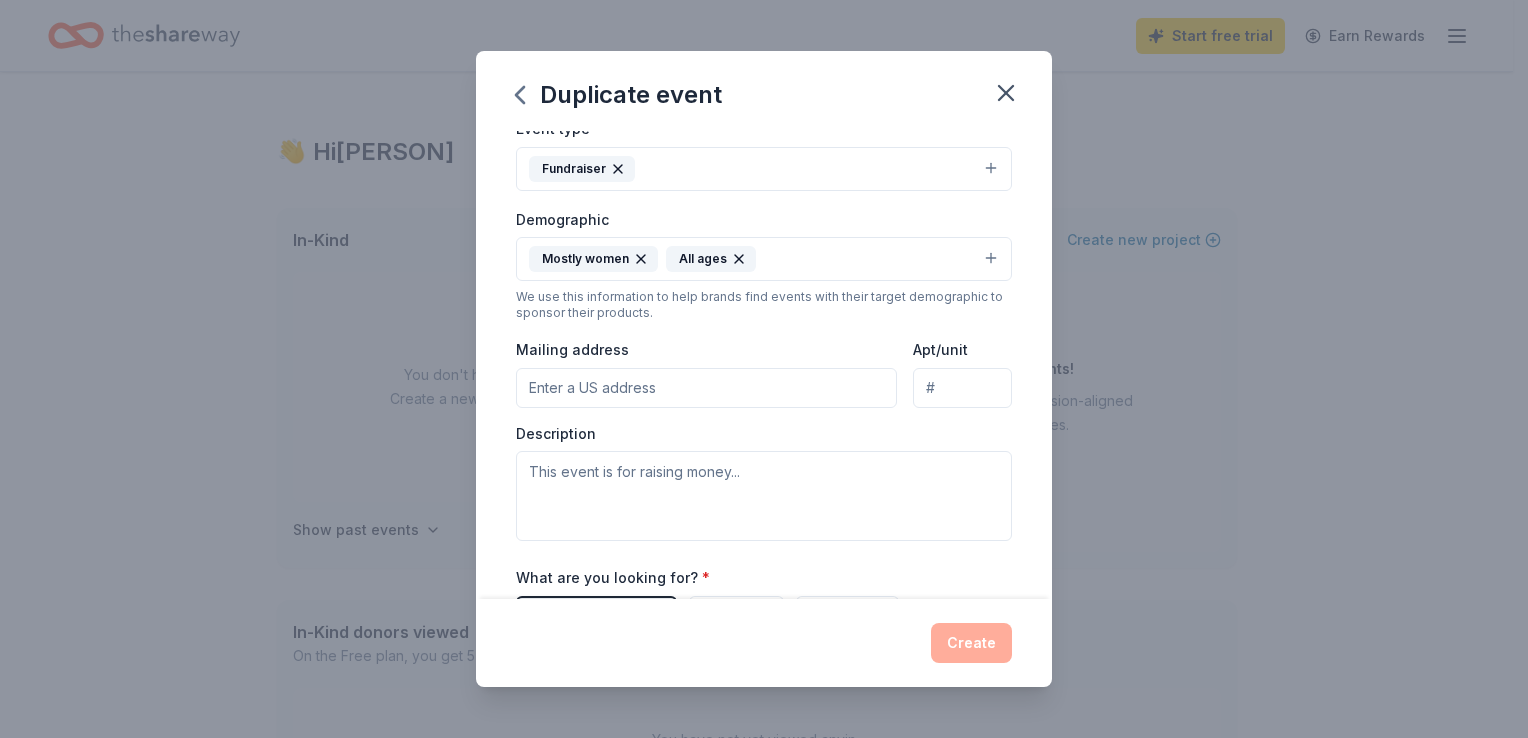 type on "[NUMBER] [STREET]" 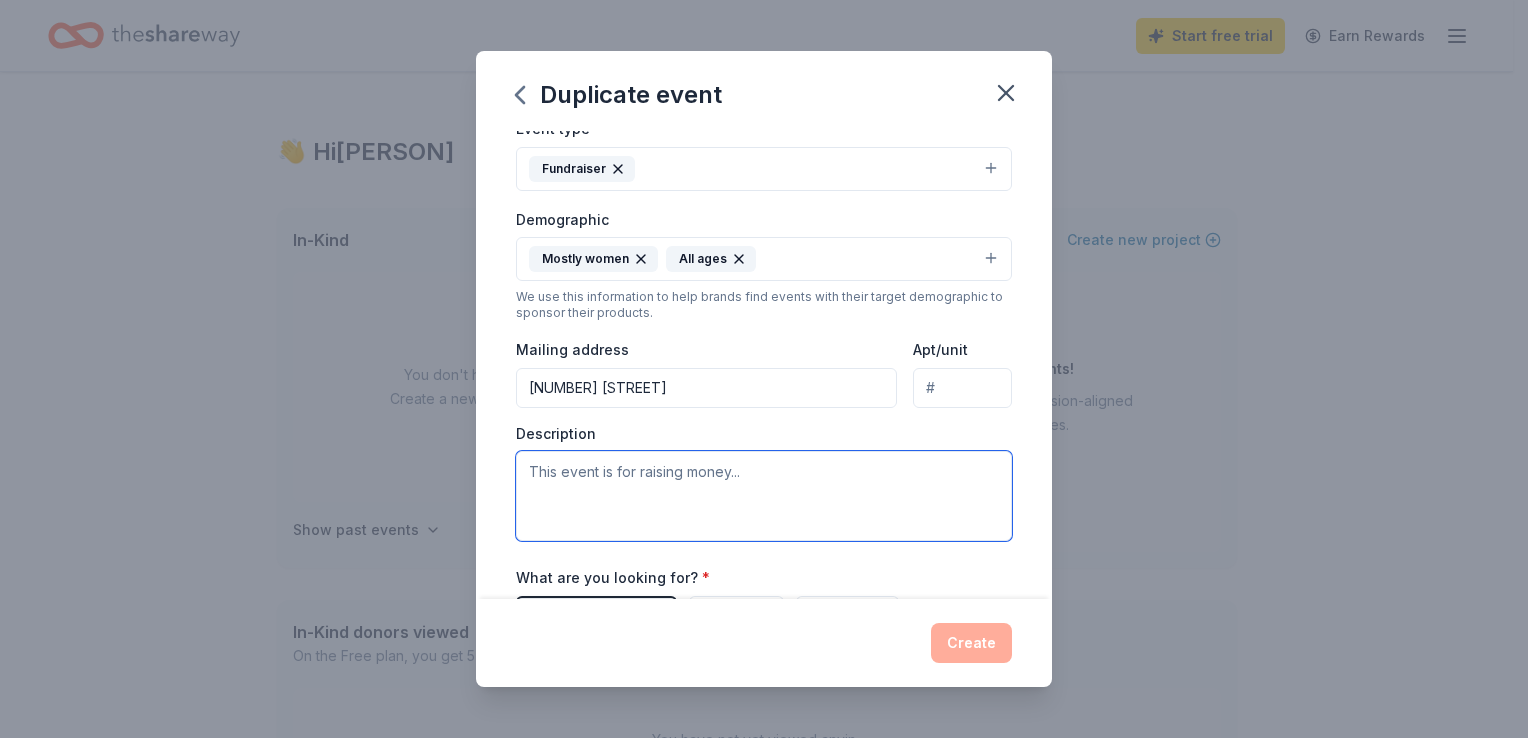 click at bounding box center [764, 496] 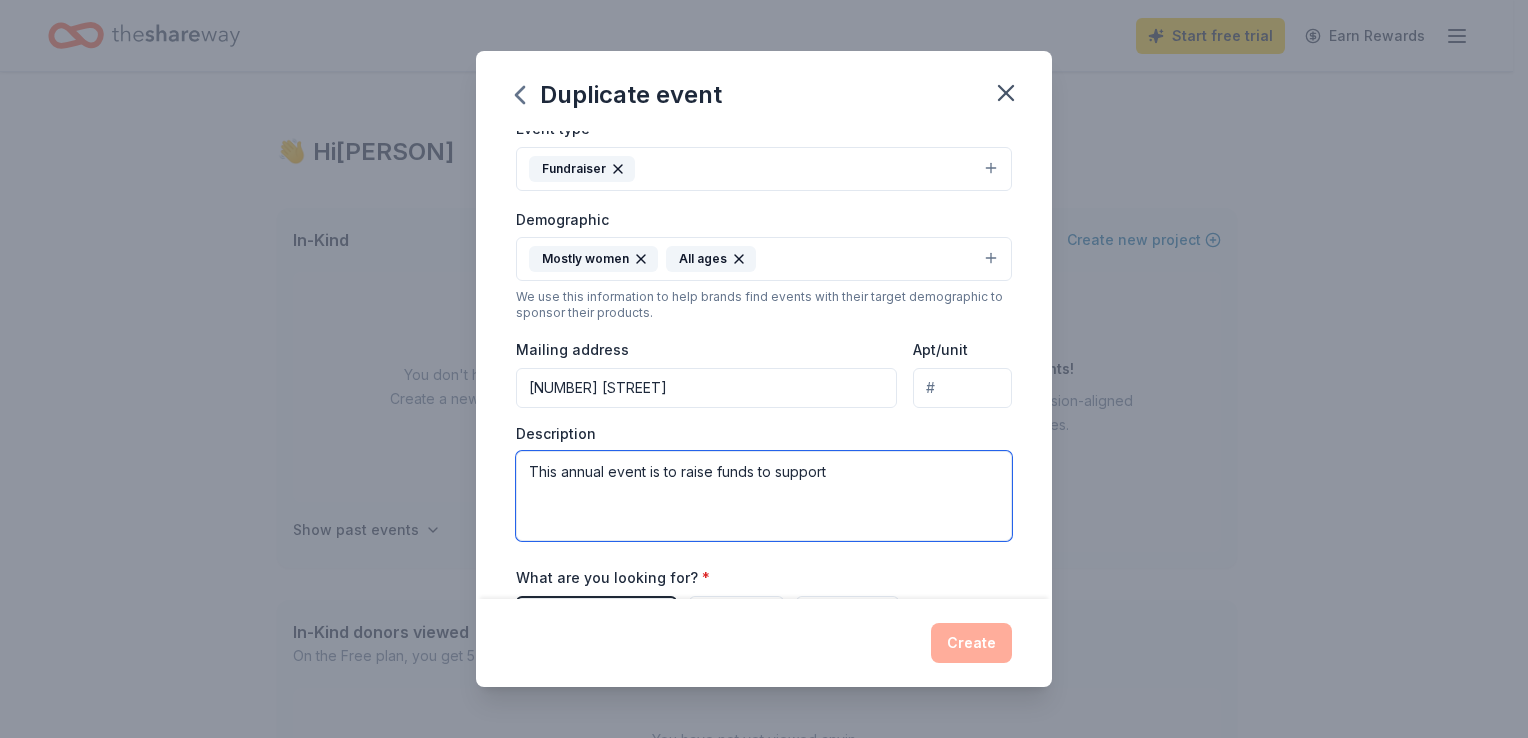 click on "This annual event is to raise funds to support" at bounding box center [764, 496] 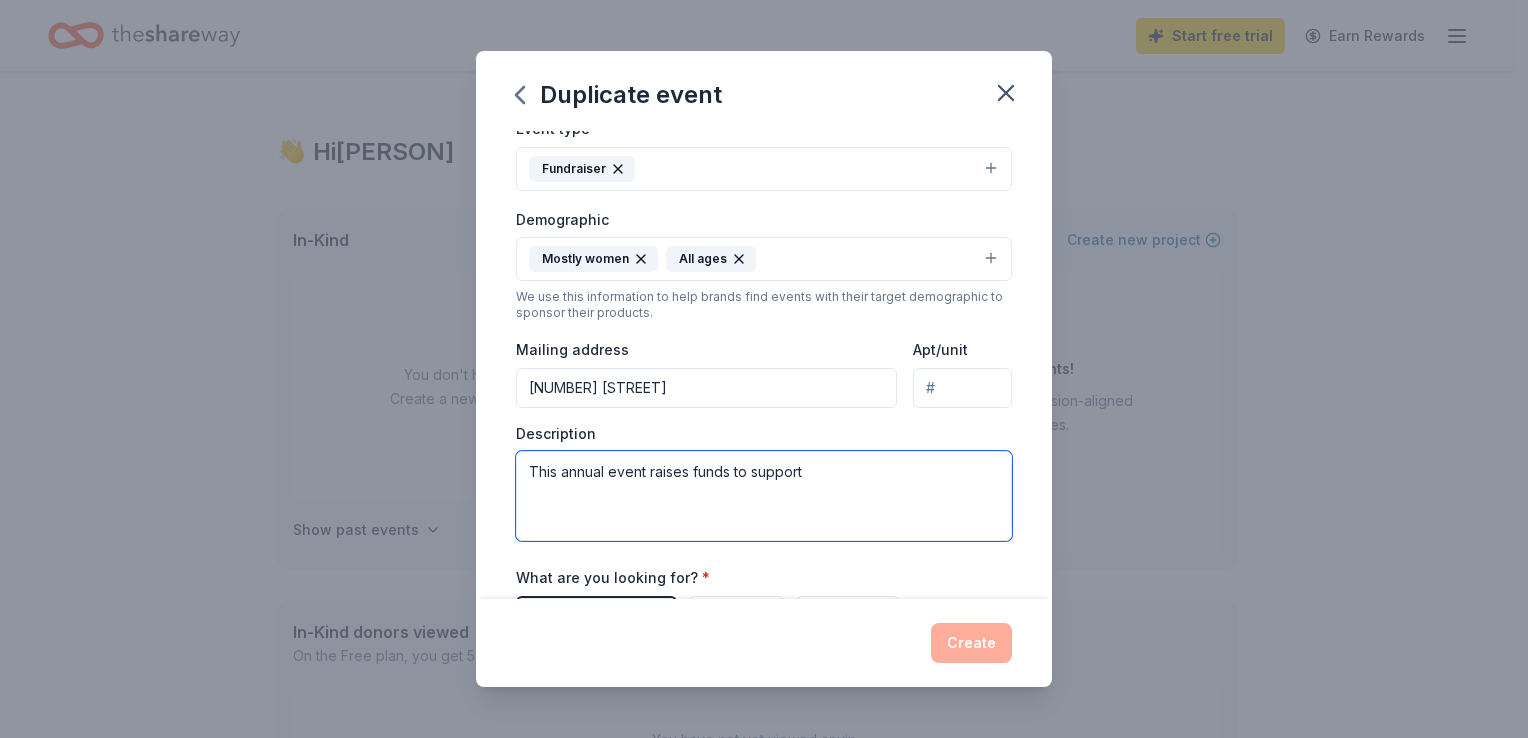 click on "This annual event raises funds to support" at bounding box center [764, 496] 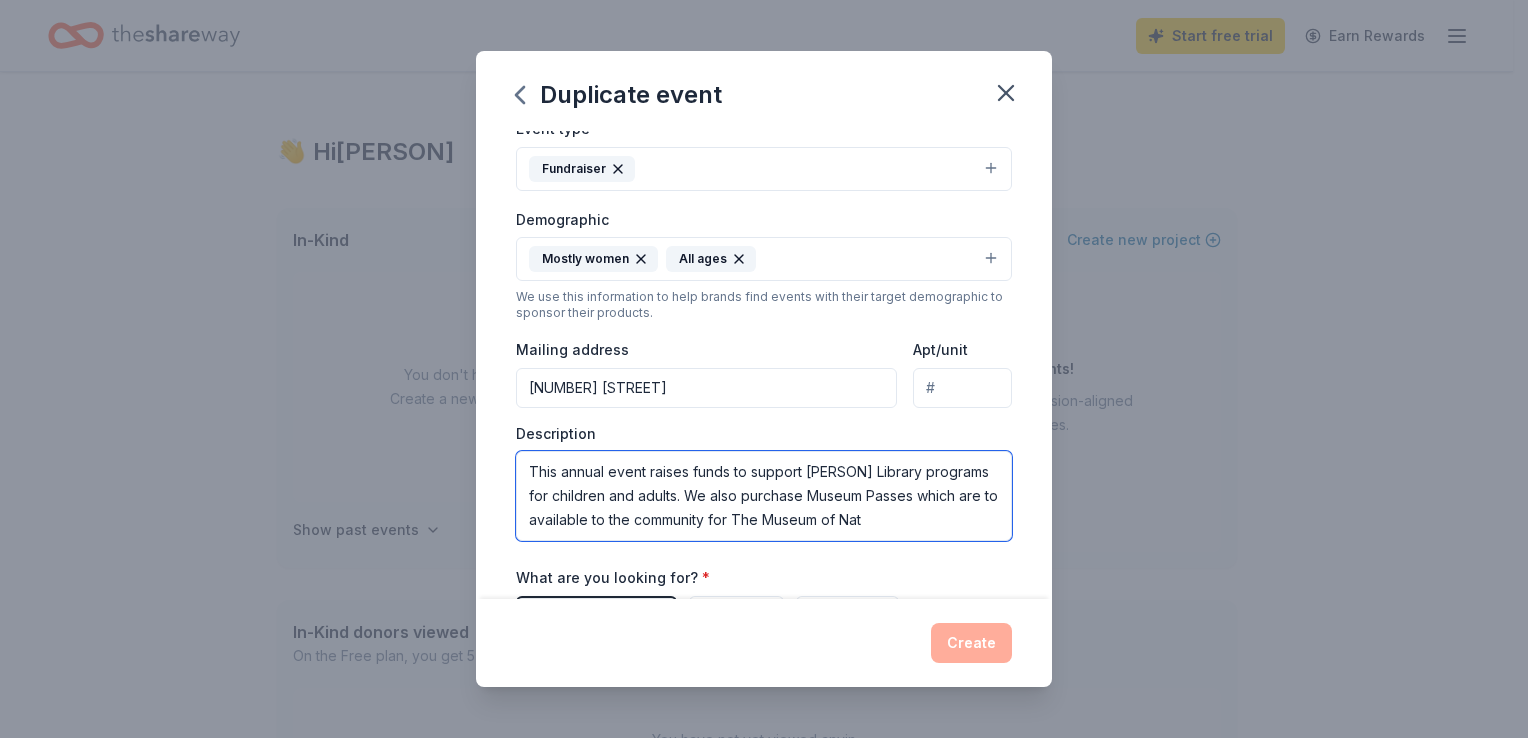 scroll, scrollTop: 12, scrollLeft: 0, axis: vertical 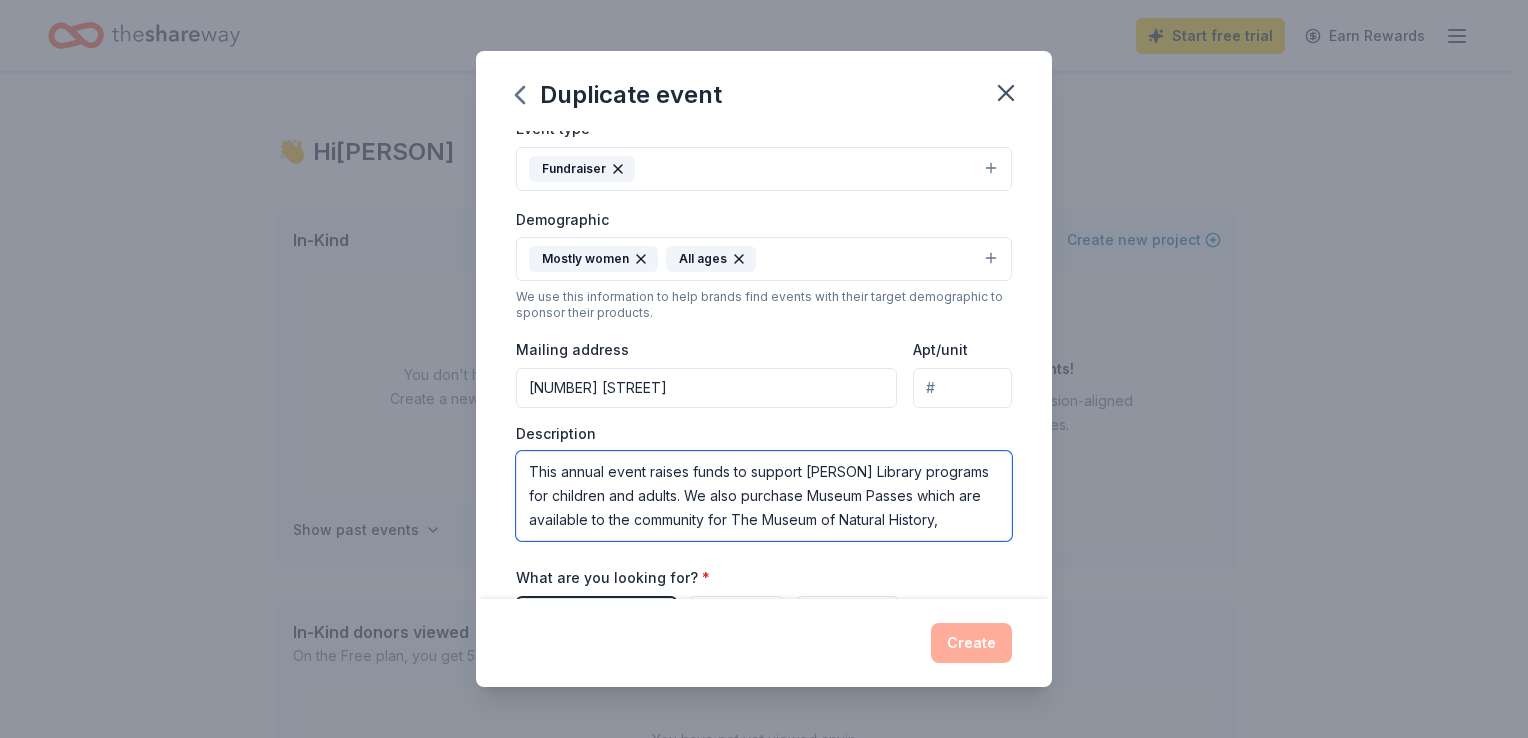 click on "This annual event raises funds to support [PERSON] Library programs for children and adults. We also purchase Museum Passes which are available to the community for The Museum of Natural History," at bounding box center (764, 496) 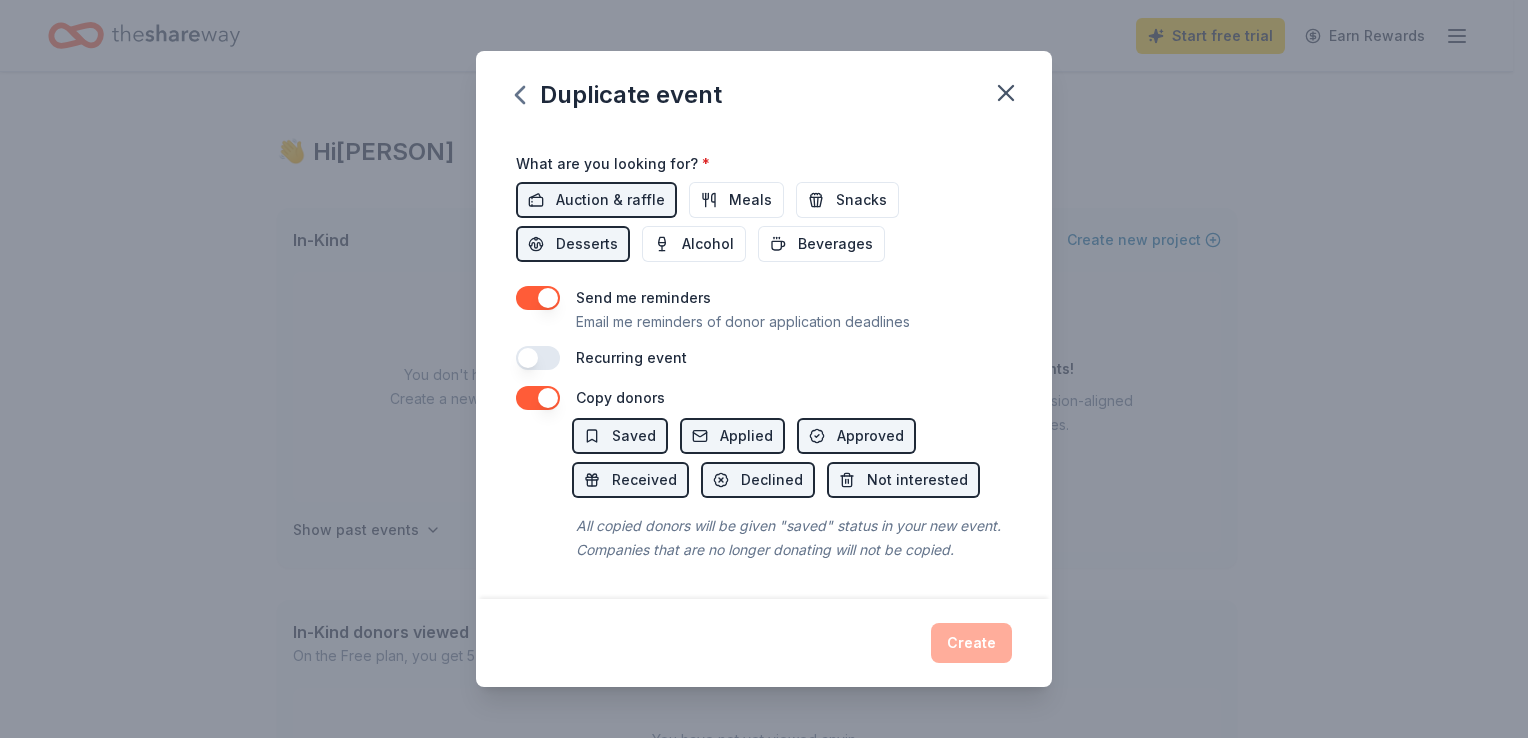 scroll, scrollTop: 711, scrollLeft: 0, axis: vertical 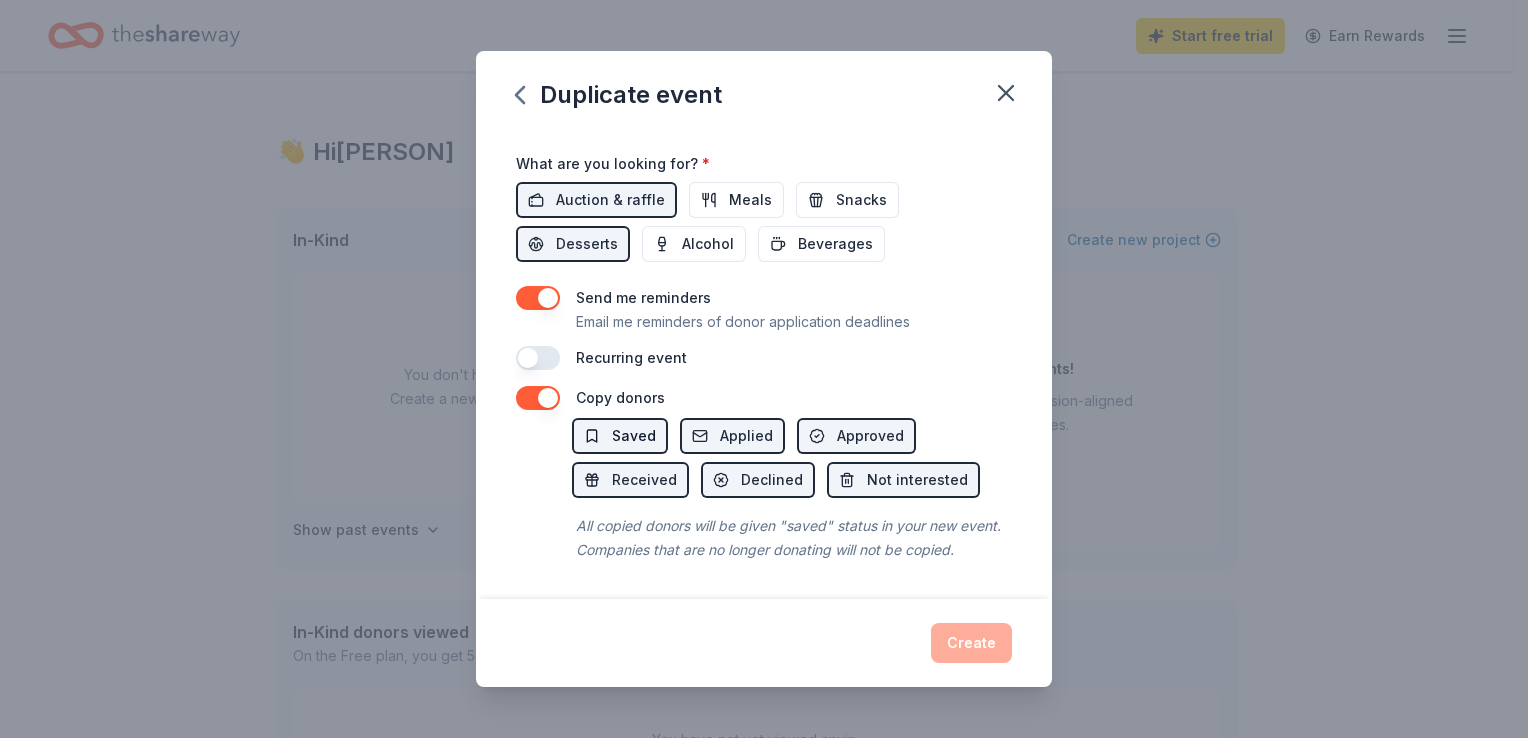 click on "Saved" at bounding box center (634, 436) 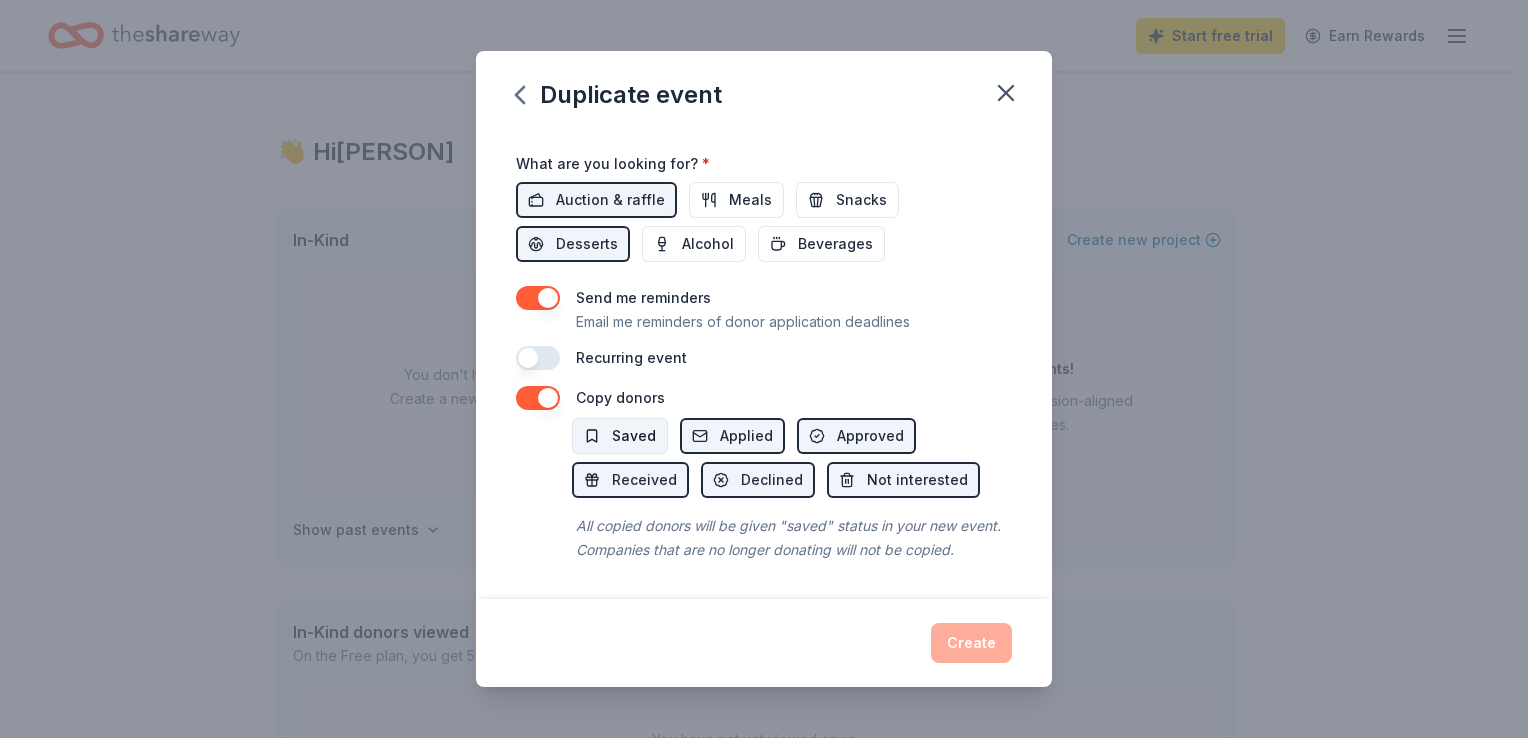 click on "Saved" at bounding box center (634, 436) 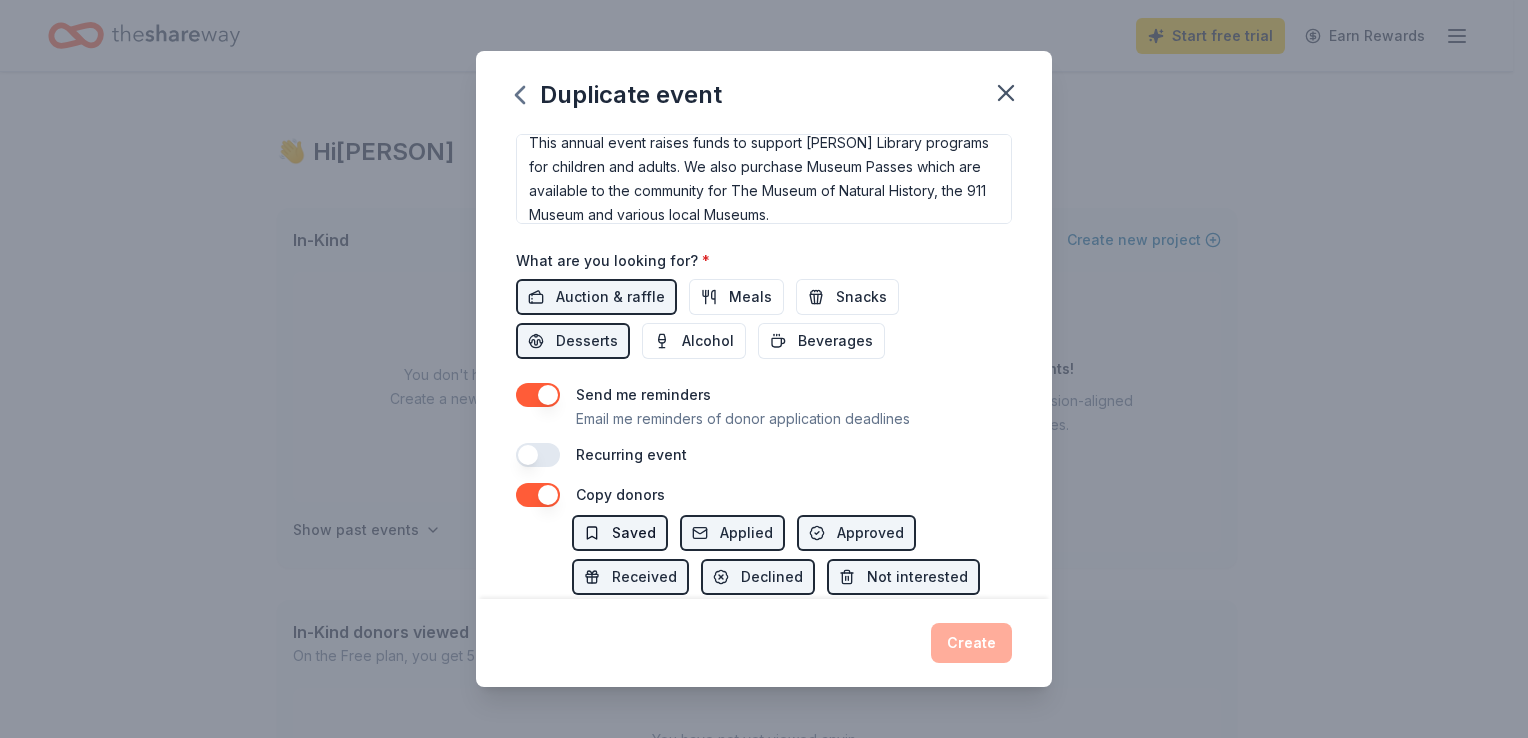 scroll, scrollTop: 589, scrollLeft: 0, axis: vertical 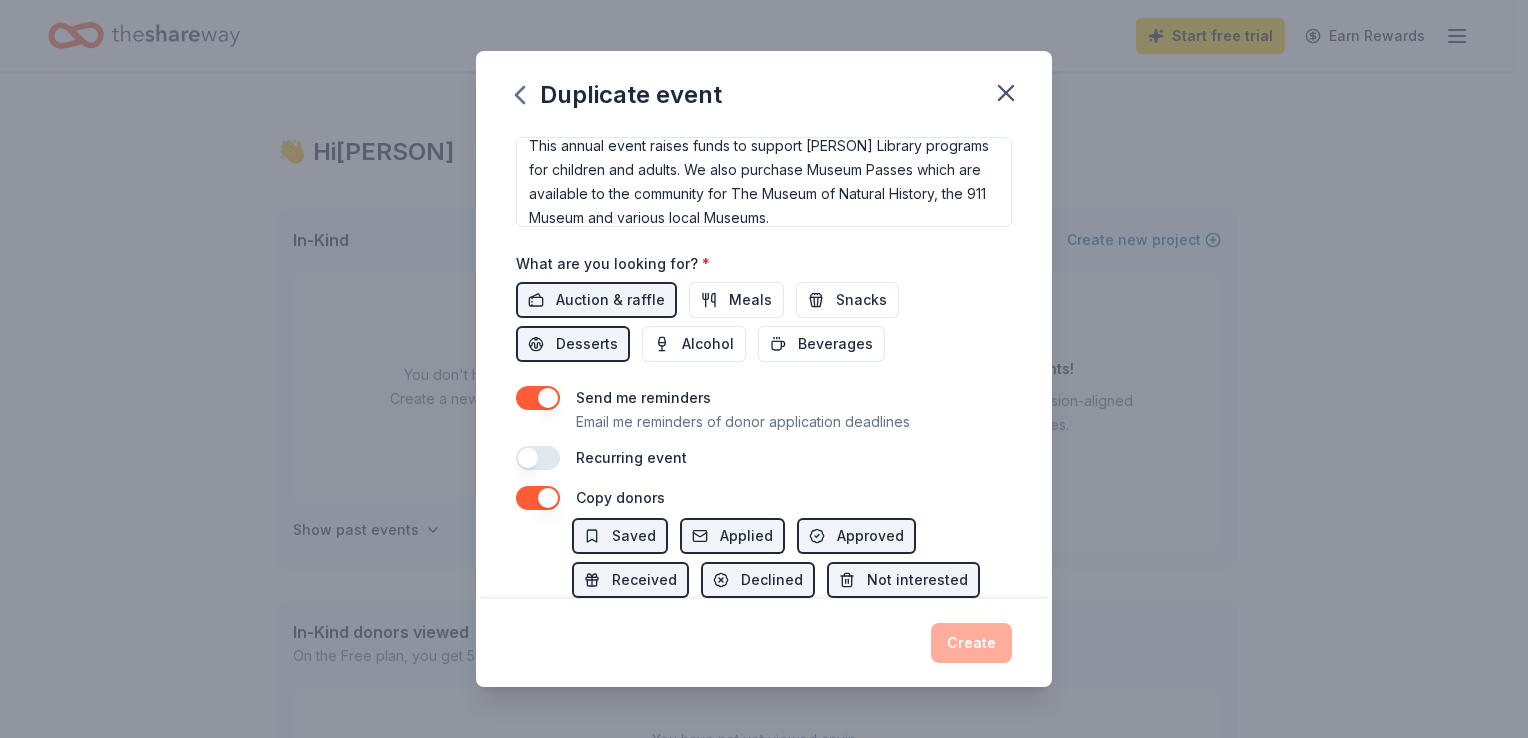 click at bounding box center (538, 458) 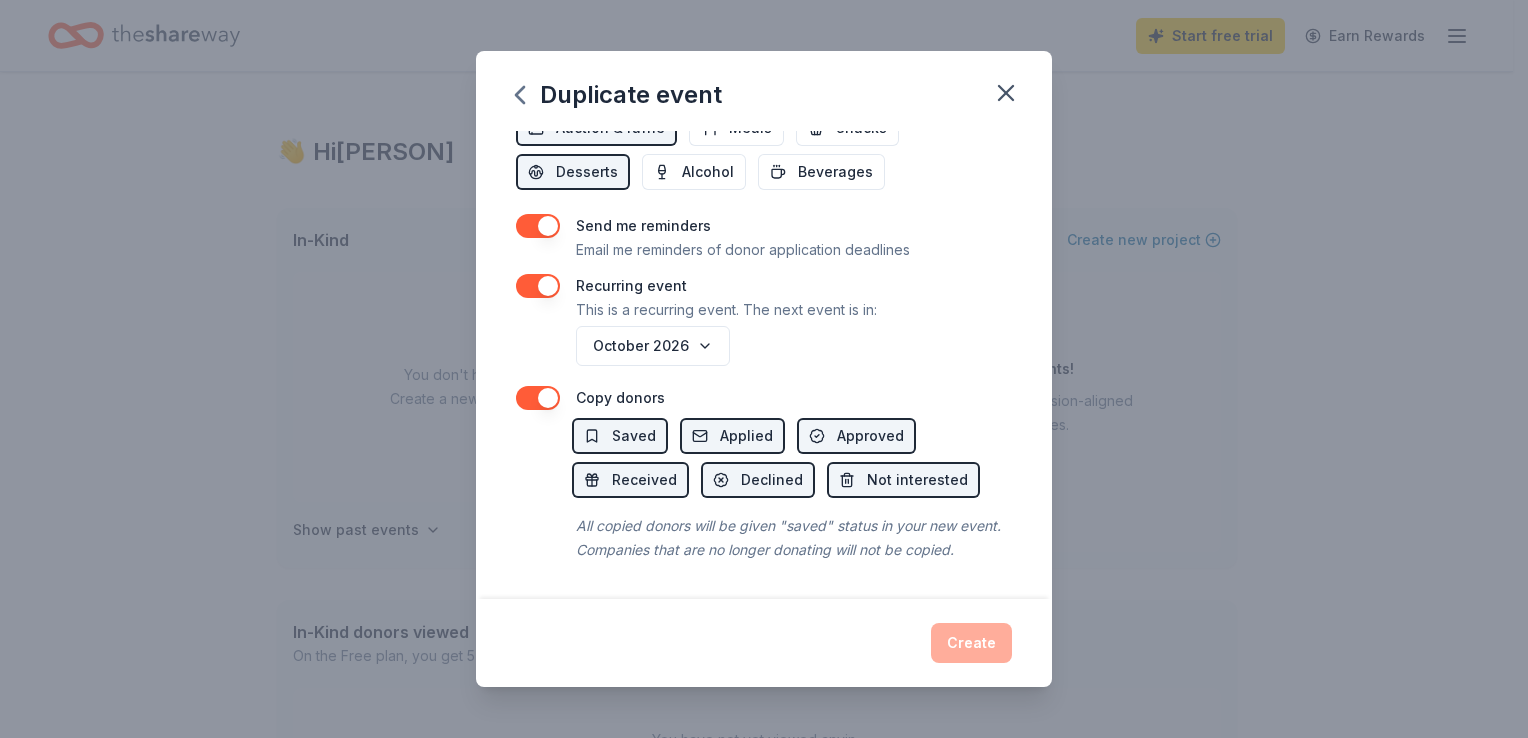 scroll, scrollTop: 782, scrollLeft: 0, axis: vertical 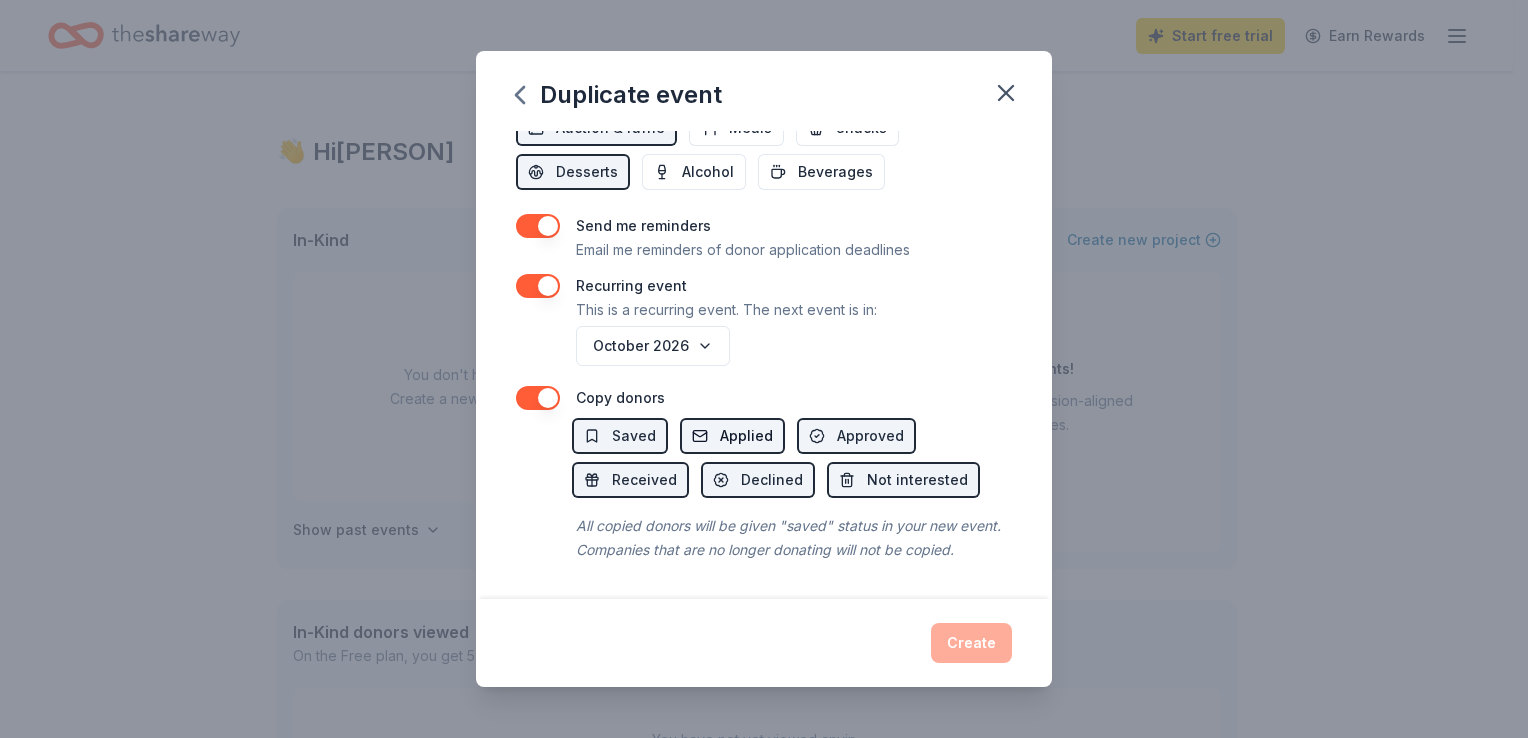 click on "Applied" at bounding box center (746, 436) 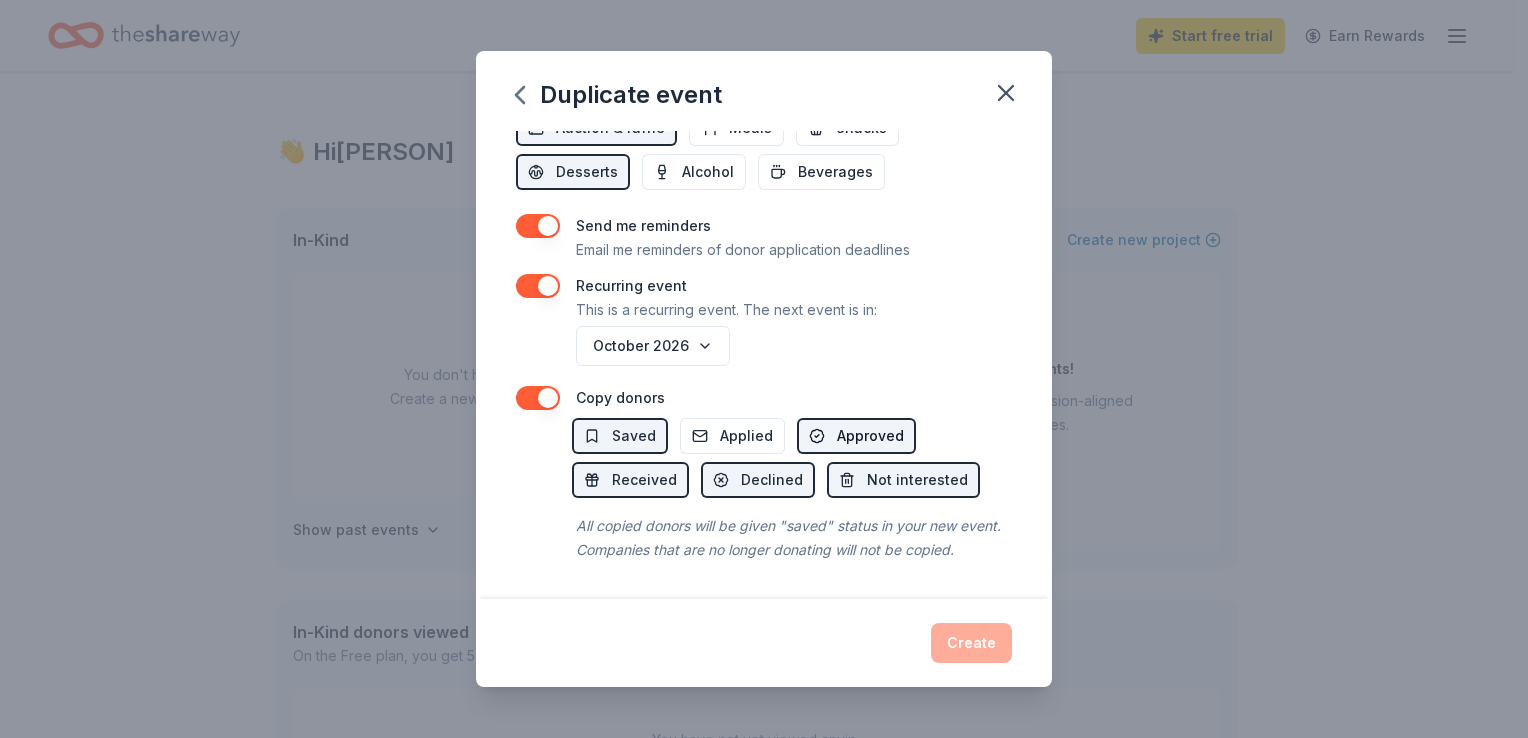 click on "Approved" at bounding box center (870, 436) 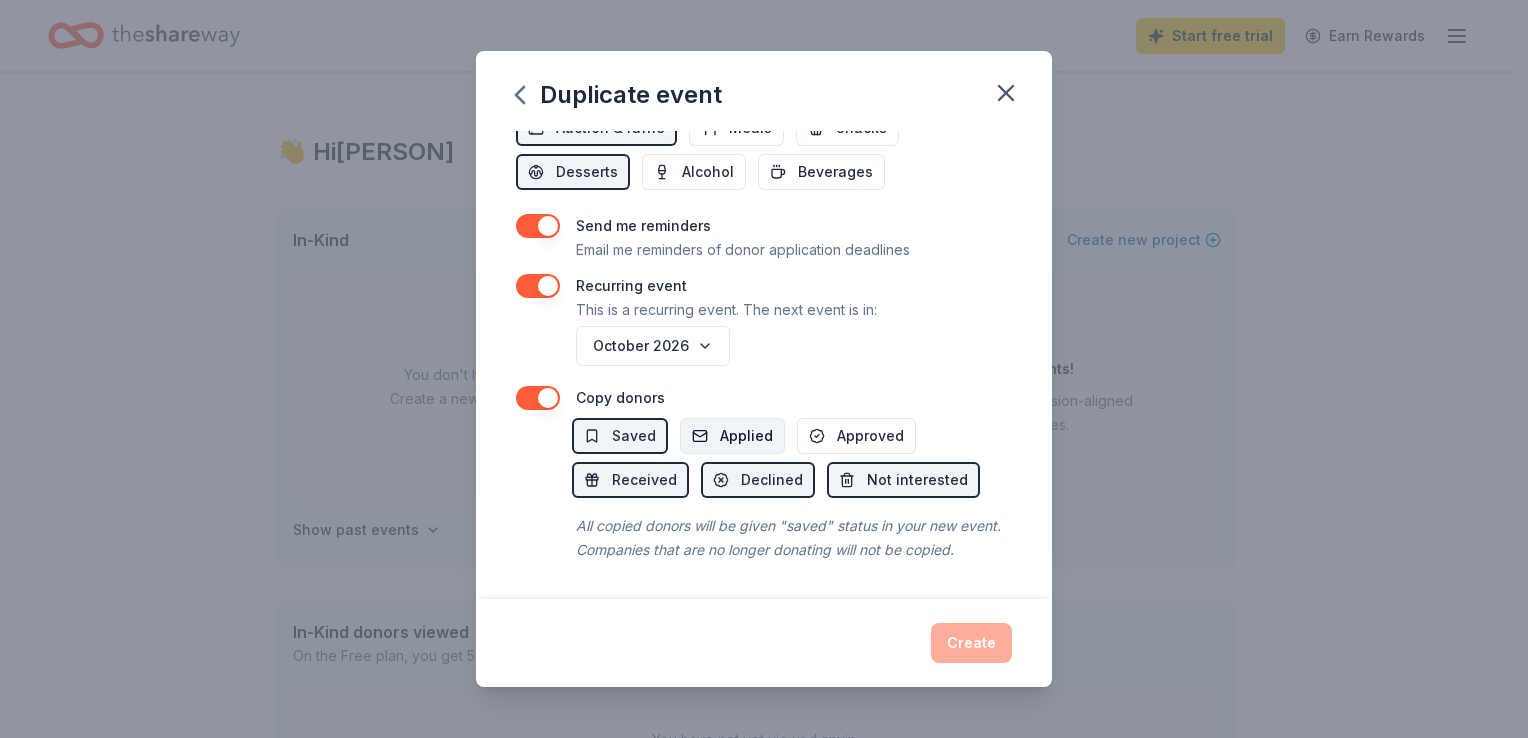 click on "Applied" at bounding box center [732, 436] 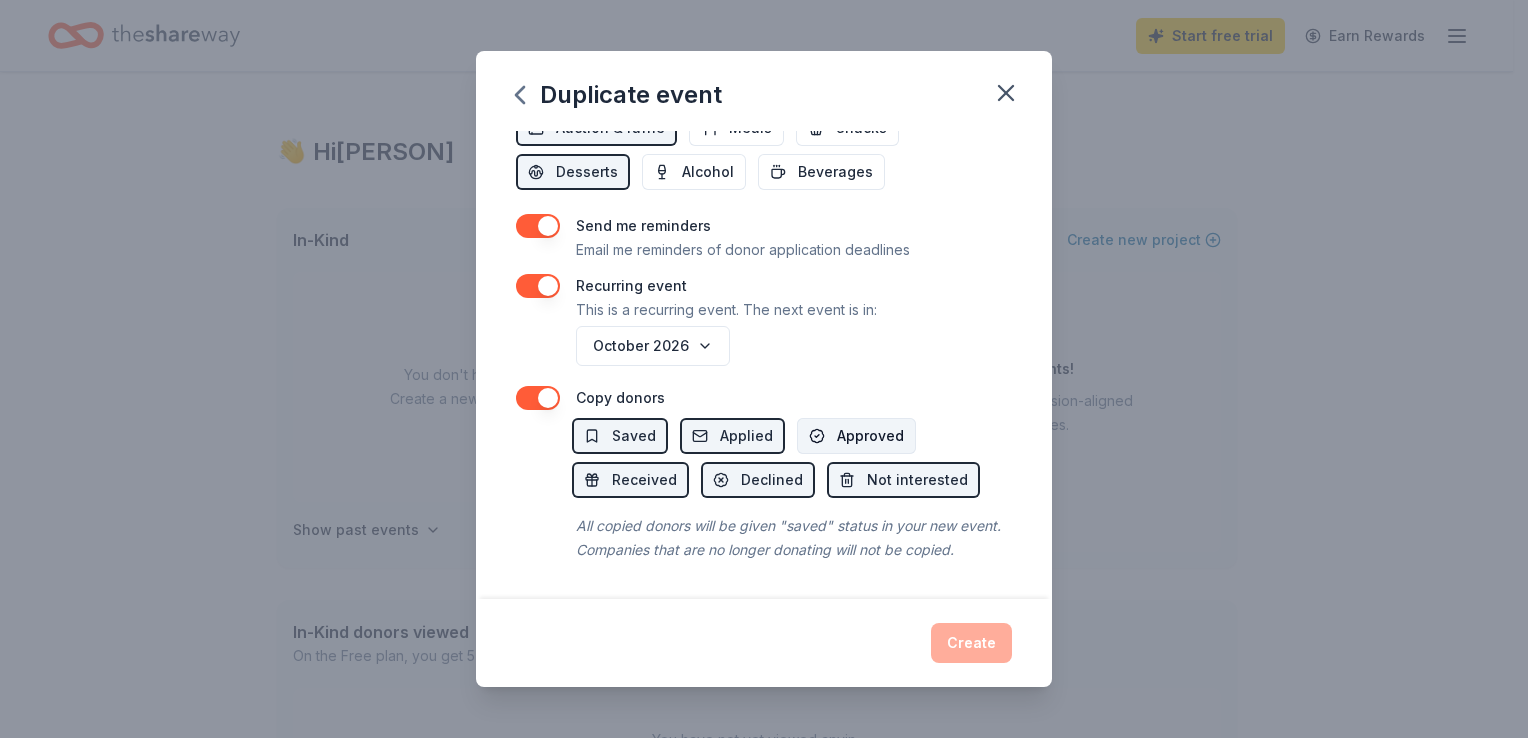 click on "Approved" at bounding box center [870, 436] 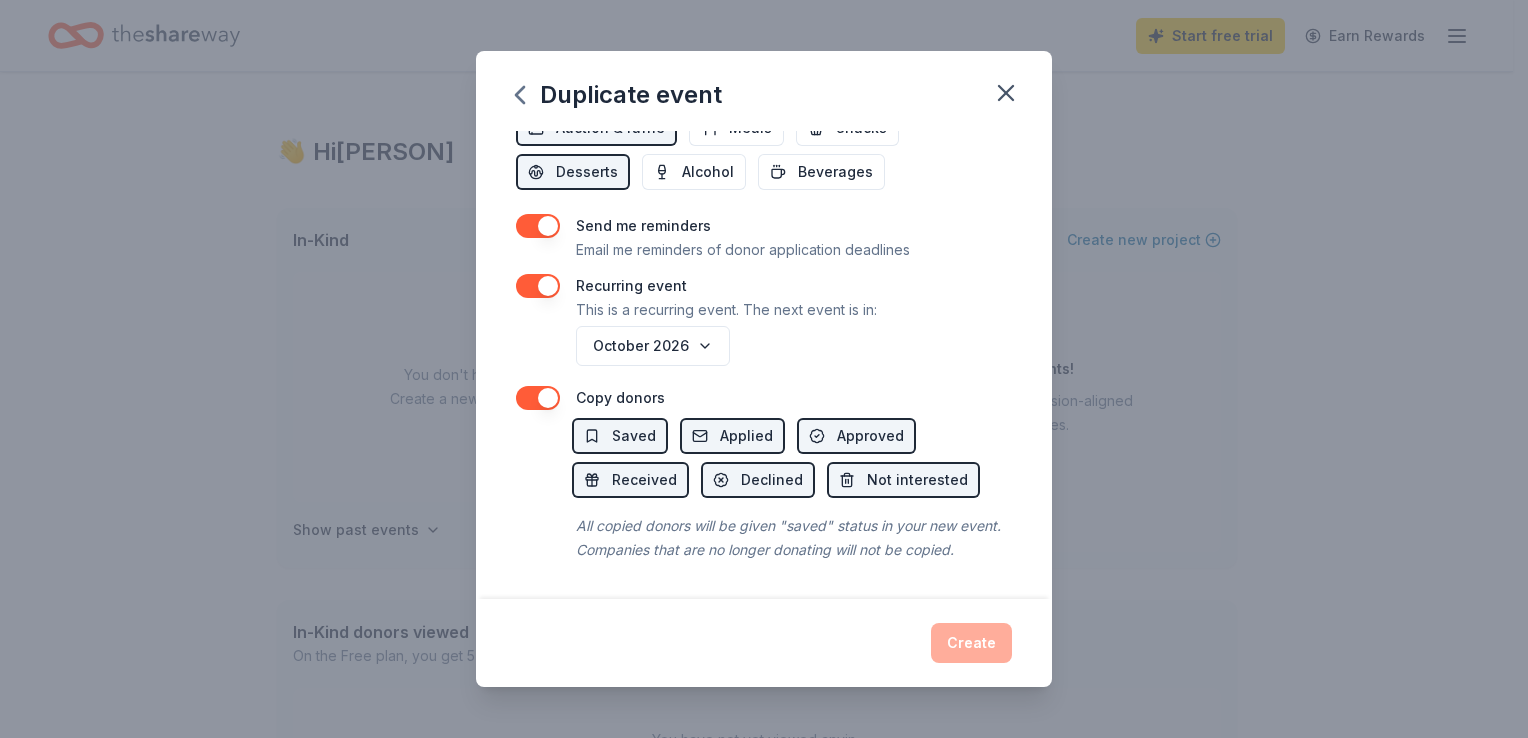click on "Create" at bounding box center [764, 643] 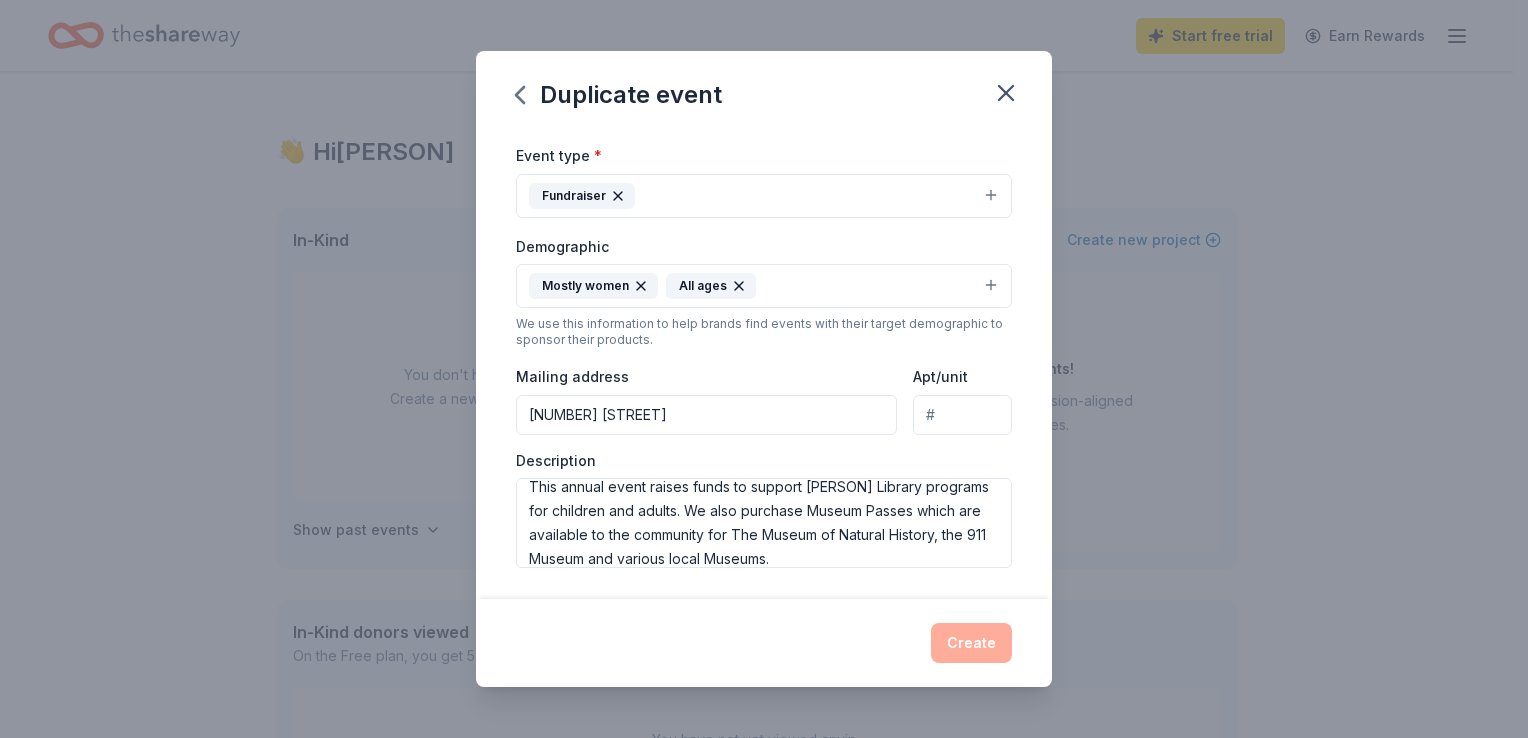scroll, scrollTop: 244, scrollLeft: 0, axis: vertical 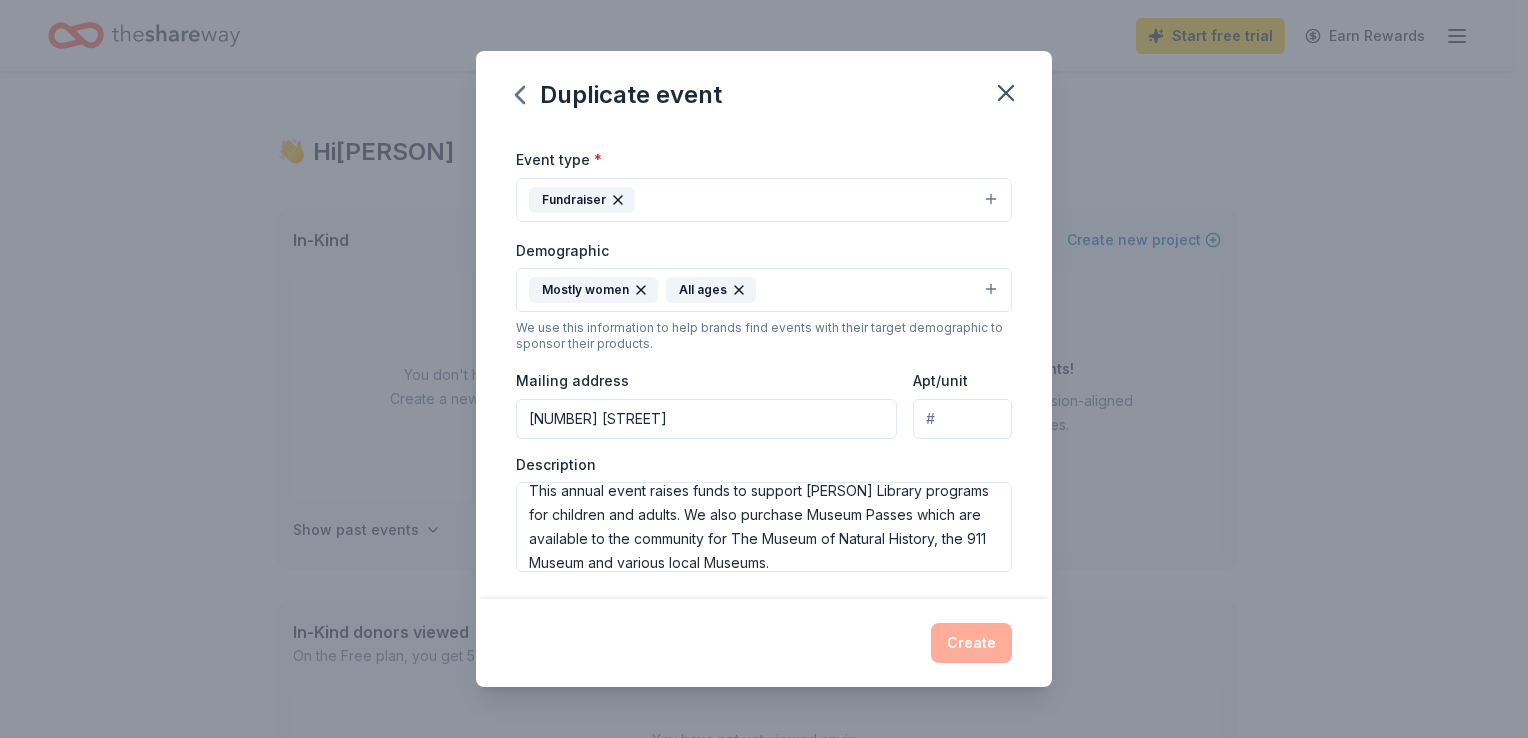 click on "95 Highview Dr" at bounding box center (706, 419) 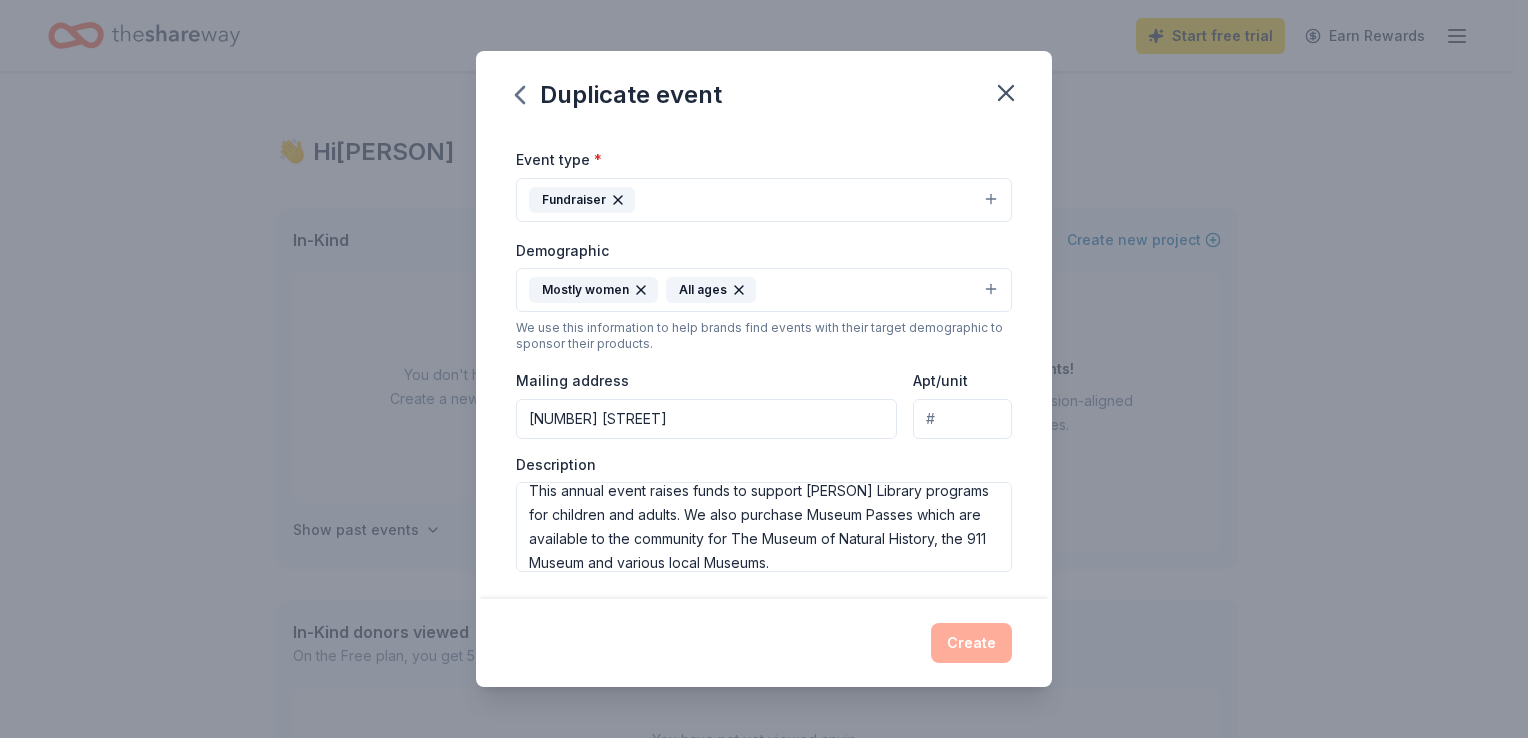 click on "Duplicate event Event name * Sweet and Savory 16 /100 Event website Attendance * Date * 10/10/2025 ZIP code * 07424 Event type * Fundraiser Demographic Mostly women All ages We use this information to help brands find events with their target demographic to sponsor their products. Mailing address 95 Highview Dr Apt/unit Description This annual event raises funds to support Alfred Baumann Library programs for children and adults. We also purchase Museum Passes which are available to the community for The Museum of Natural History, the 911 Museum and various local Museums. What are you looking for? * Auction & raffle Meals Snacks Desserts Alcohol Beverages Send me reminders Email me reminders of donor application deadlines Recurring event This is a recurring event. The next event is in: October 2026 Copy donors Saved Applied Approved Received Declined Not interested All copied donors will be given "saved" status in your new event. Companies that are no longer donating will not be copied. Create" at bounding box center (764, 369) 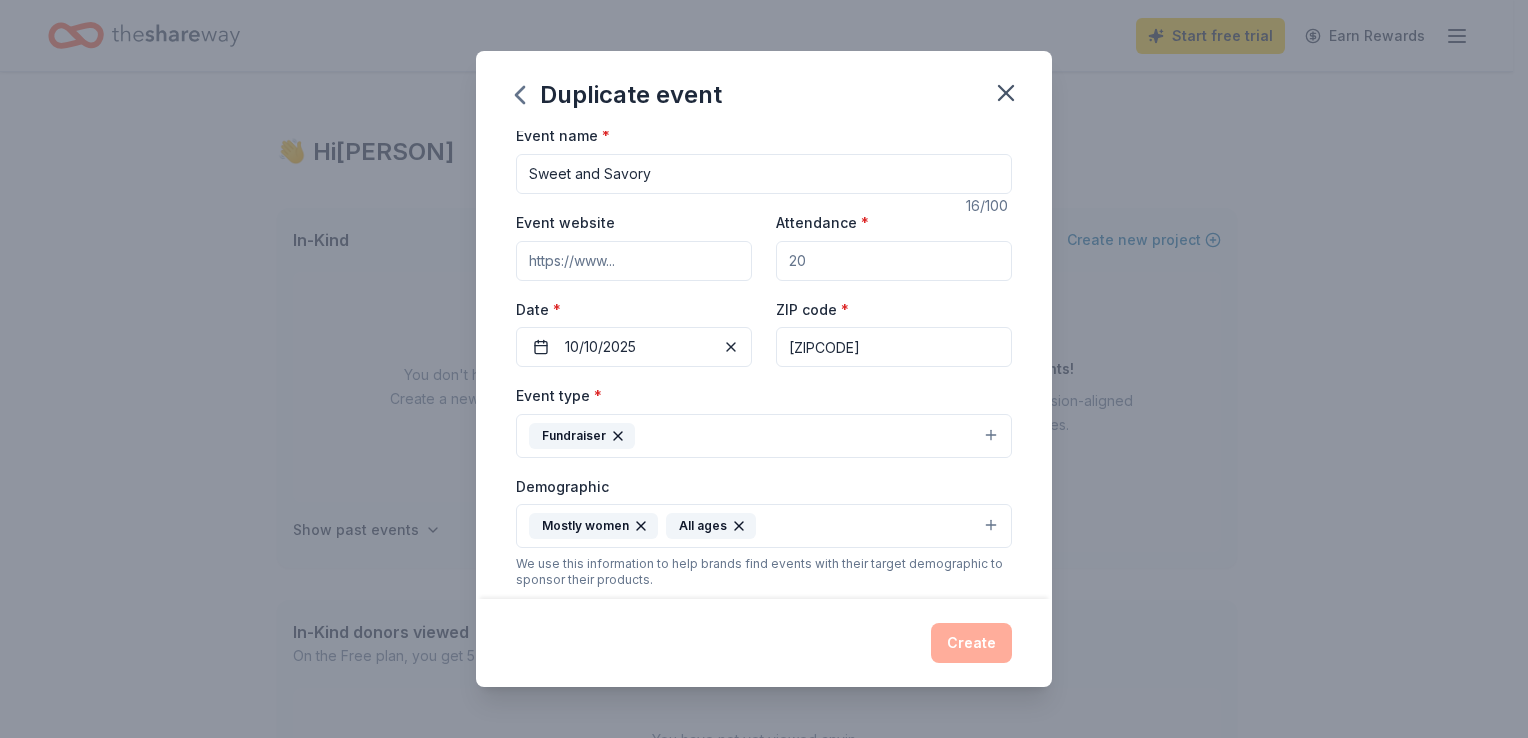 scroll, scrollTop: 0, scrollLeft: 0, axis: both 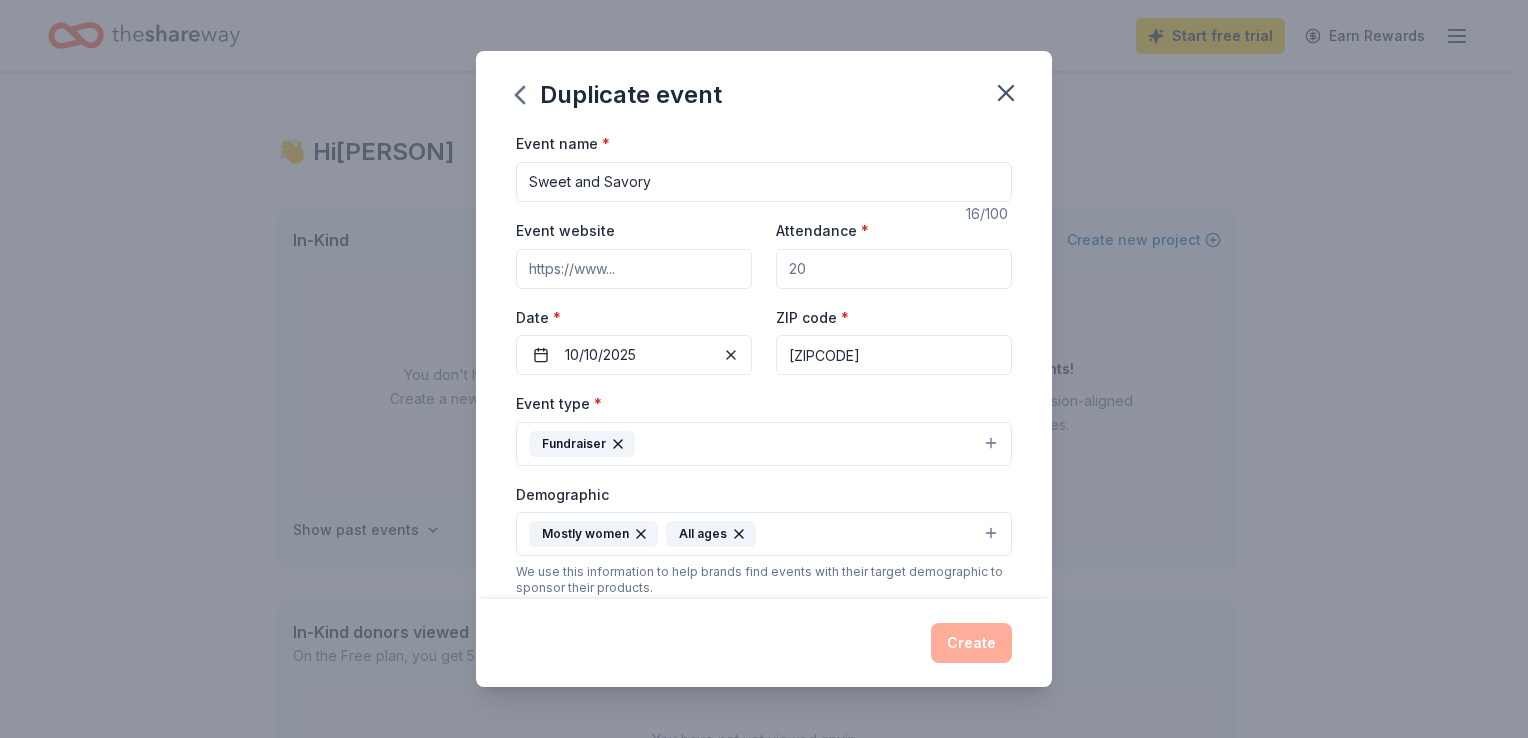 click on "Event website" at bounding box center (634, 269) 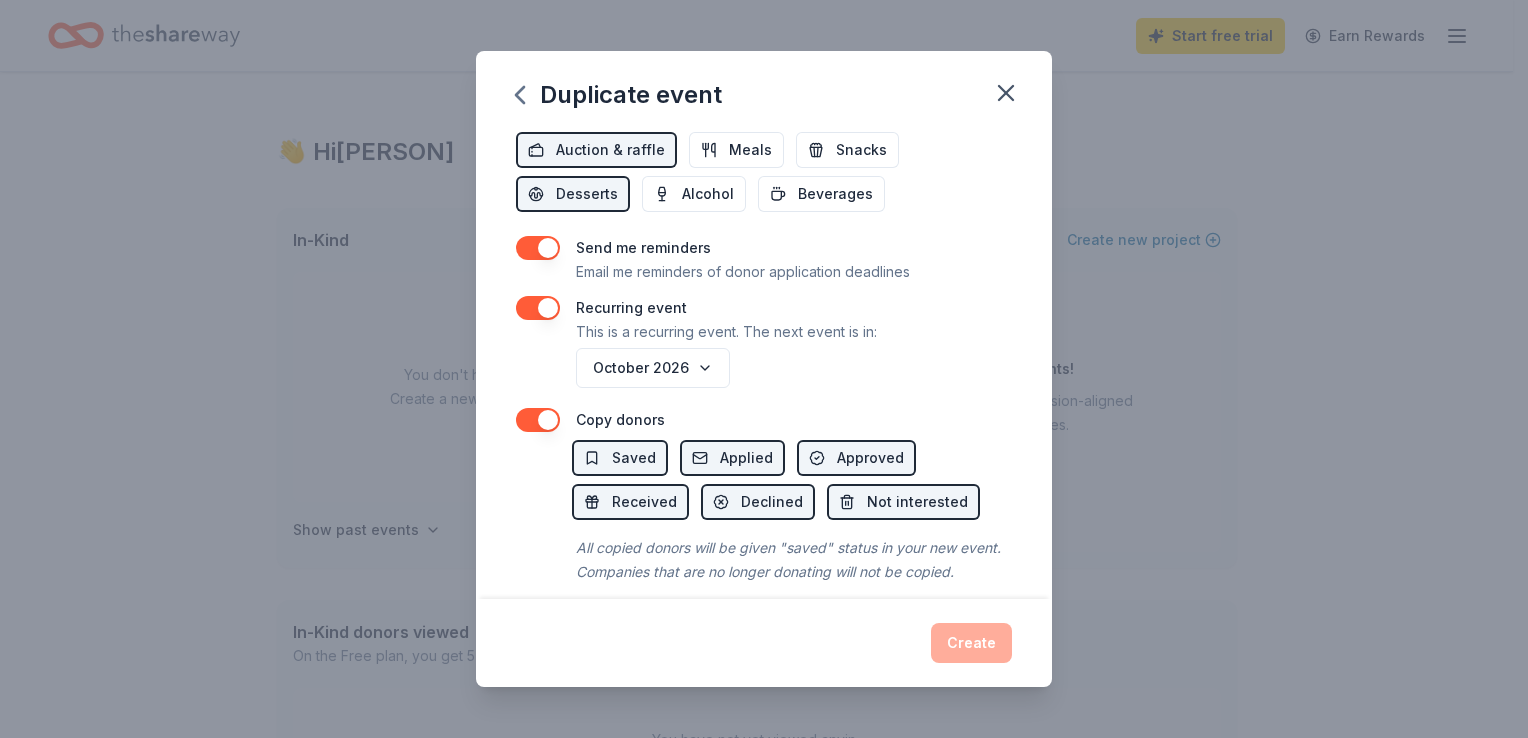 scroll, scrollTop: 783, scrollLeft: 0, axis: vertical 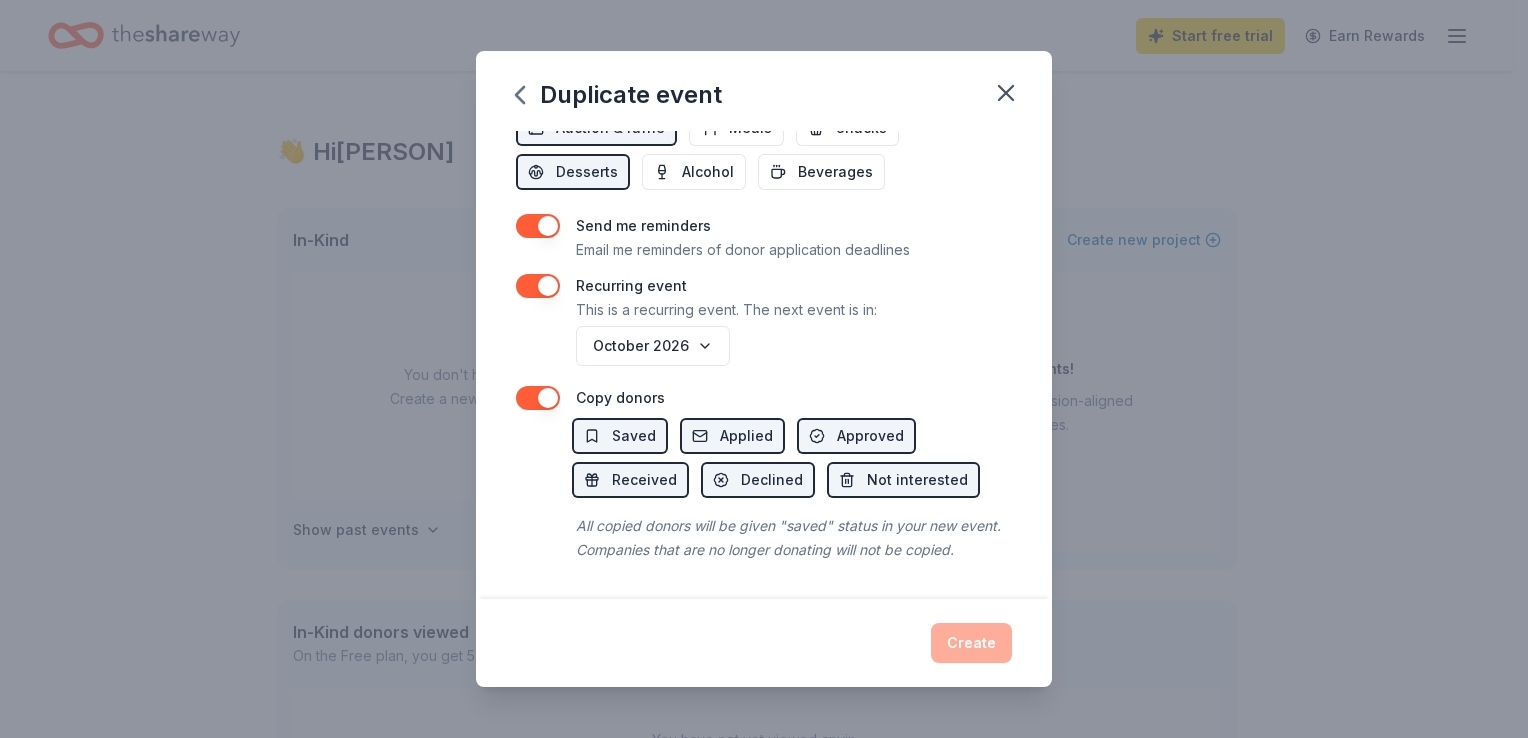 click on "Create" at bounding box center (764, 643) 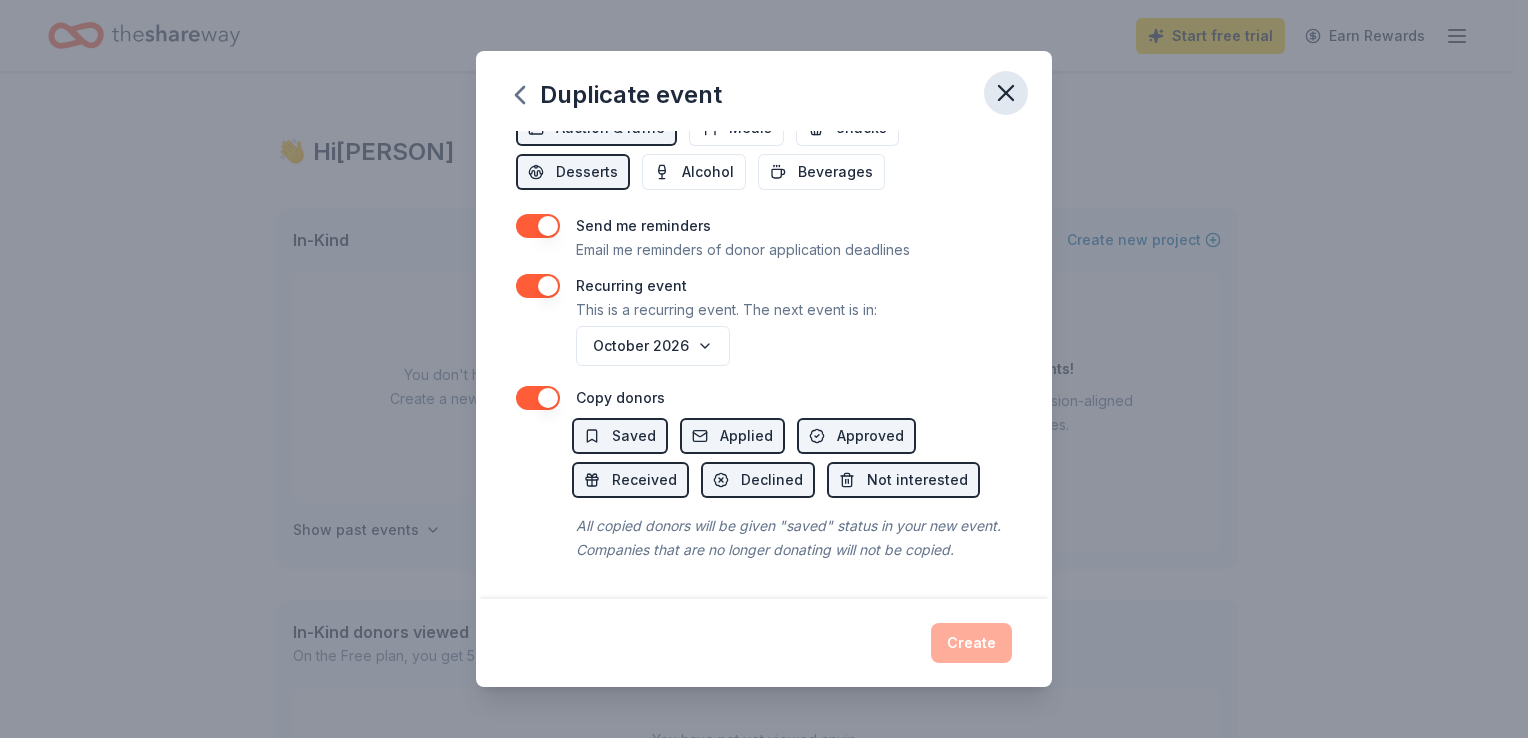 click 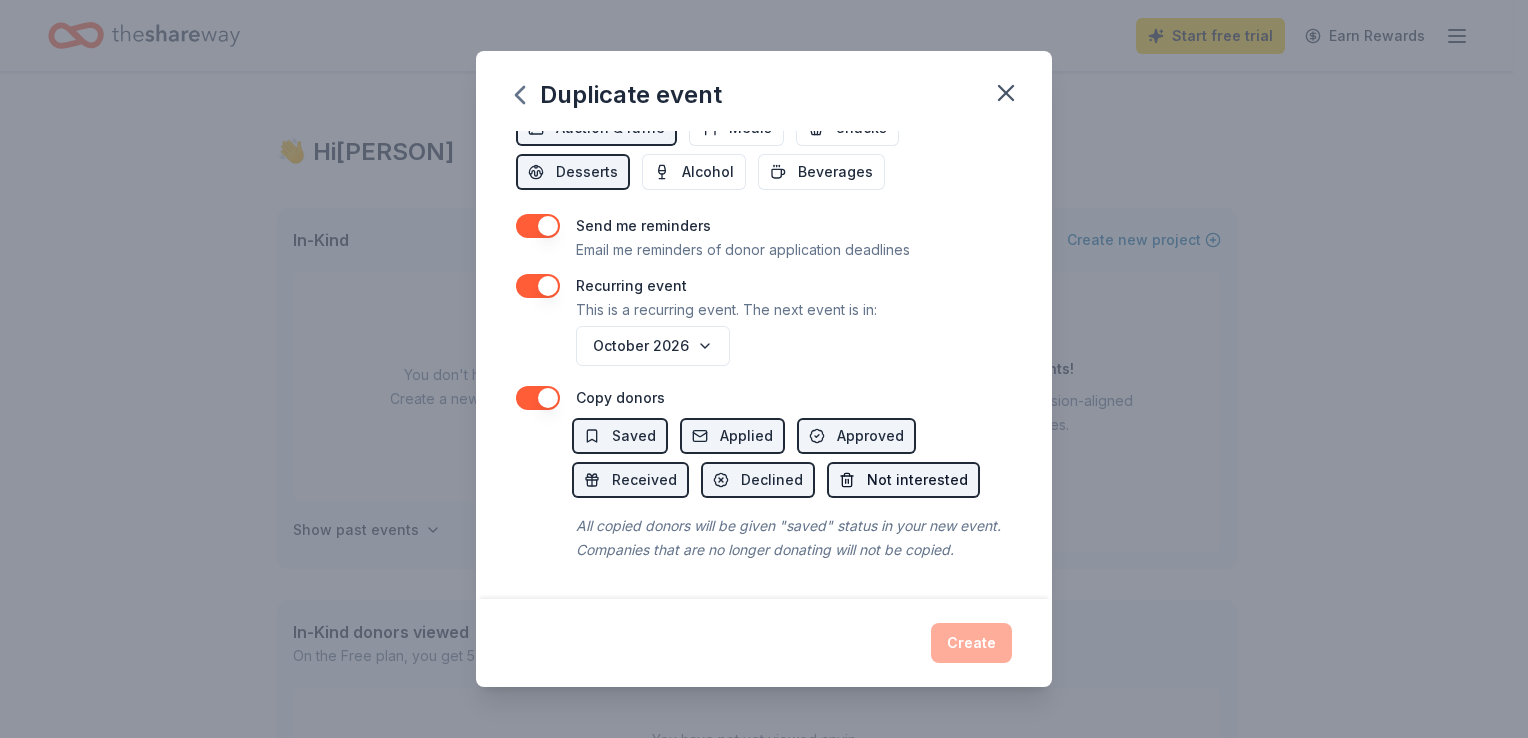 click on "Not interested" at bounding box center [917, 480] 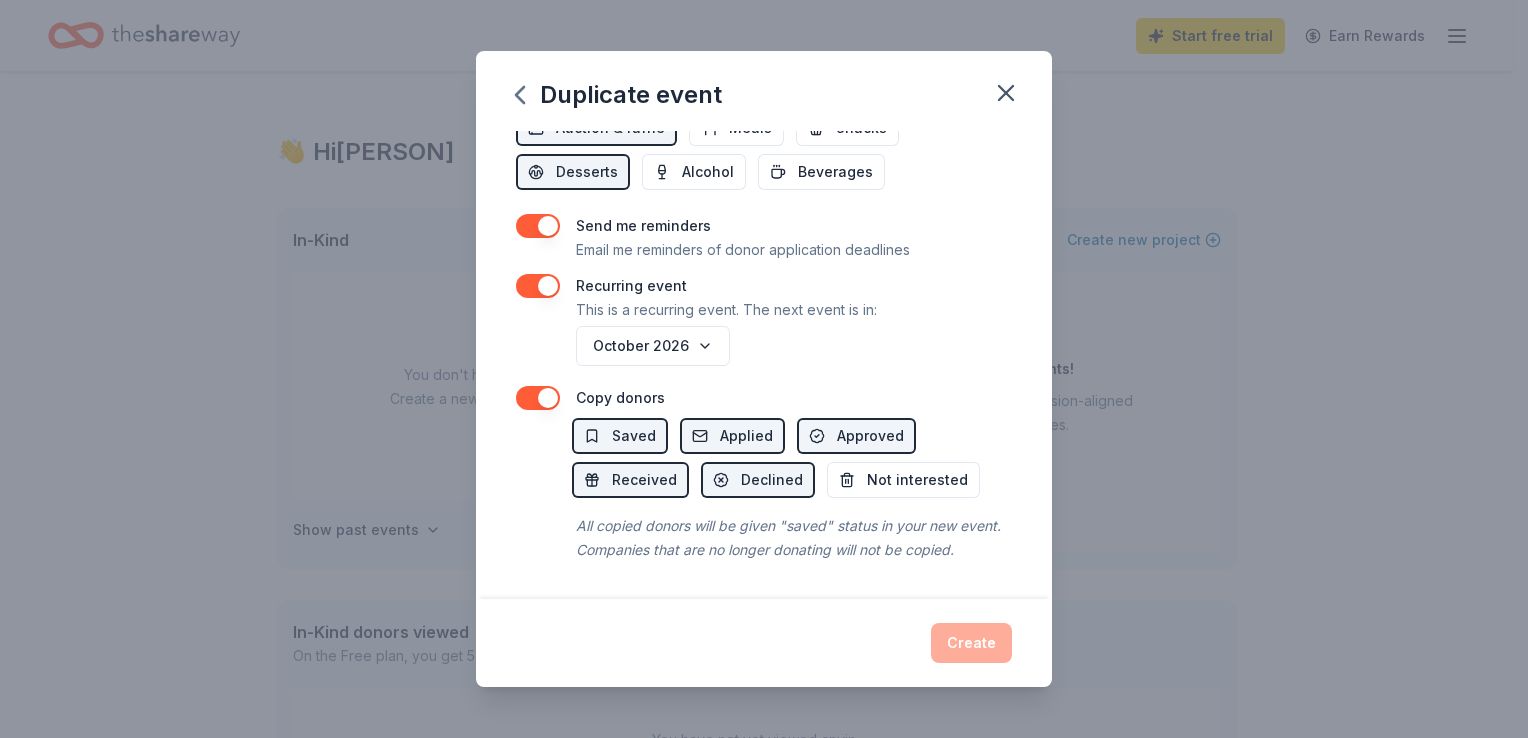 click on "Create" at bounding box center (764, 643) 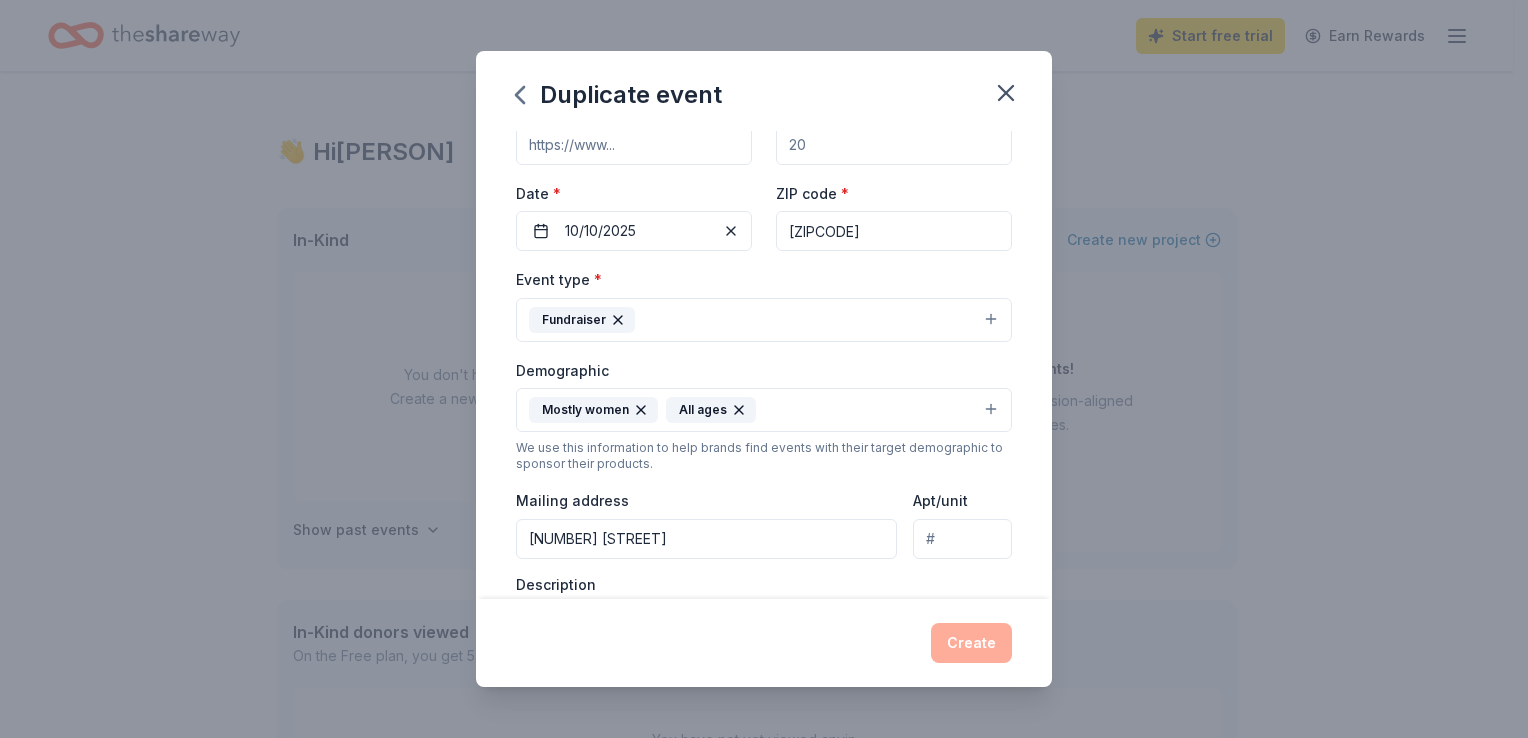 scroll, scrollTop: 0, scrollLeft: 0, axis: both 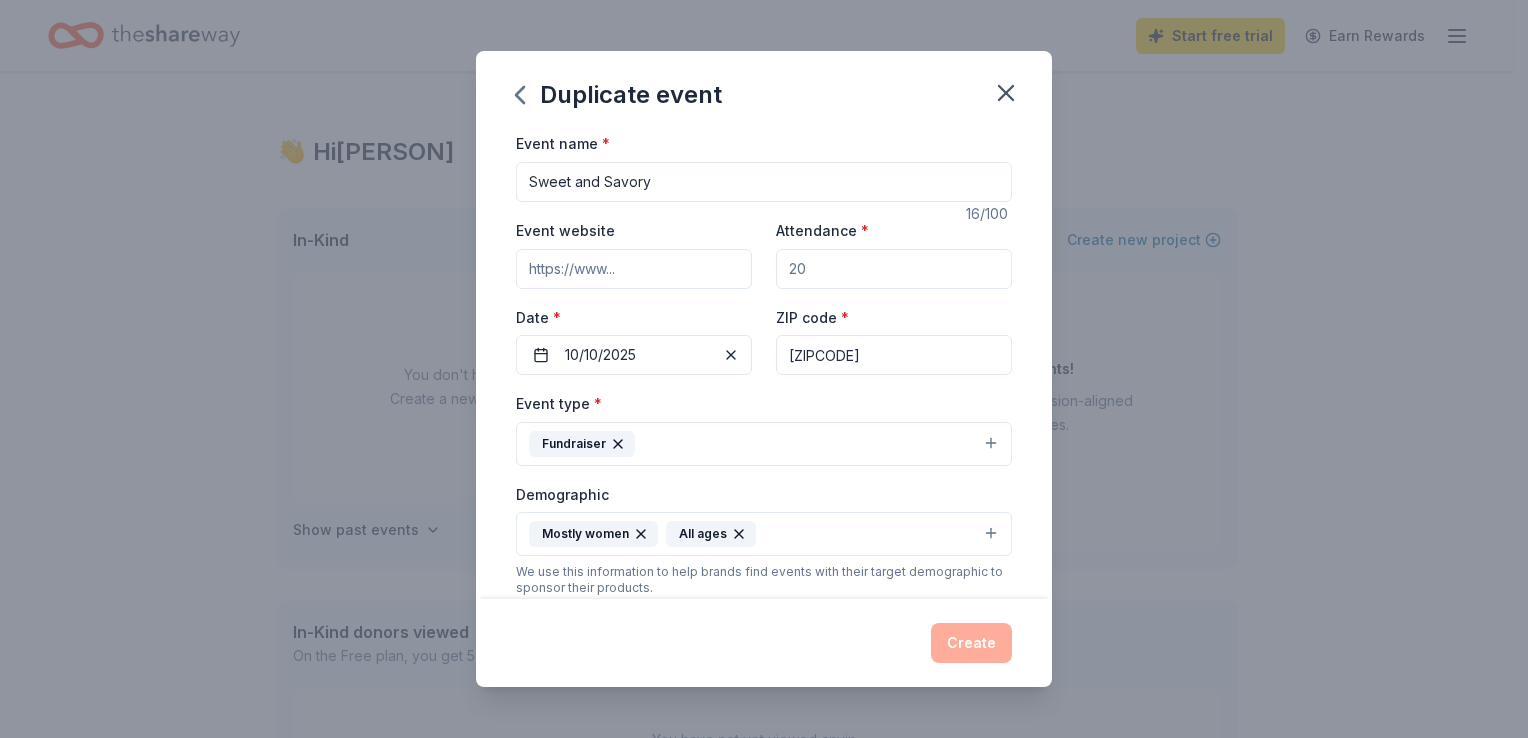 click on "Attendance *" at bounding box center (894, 269) 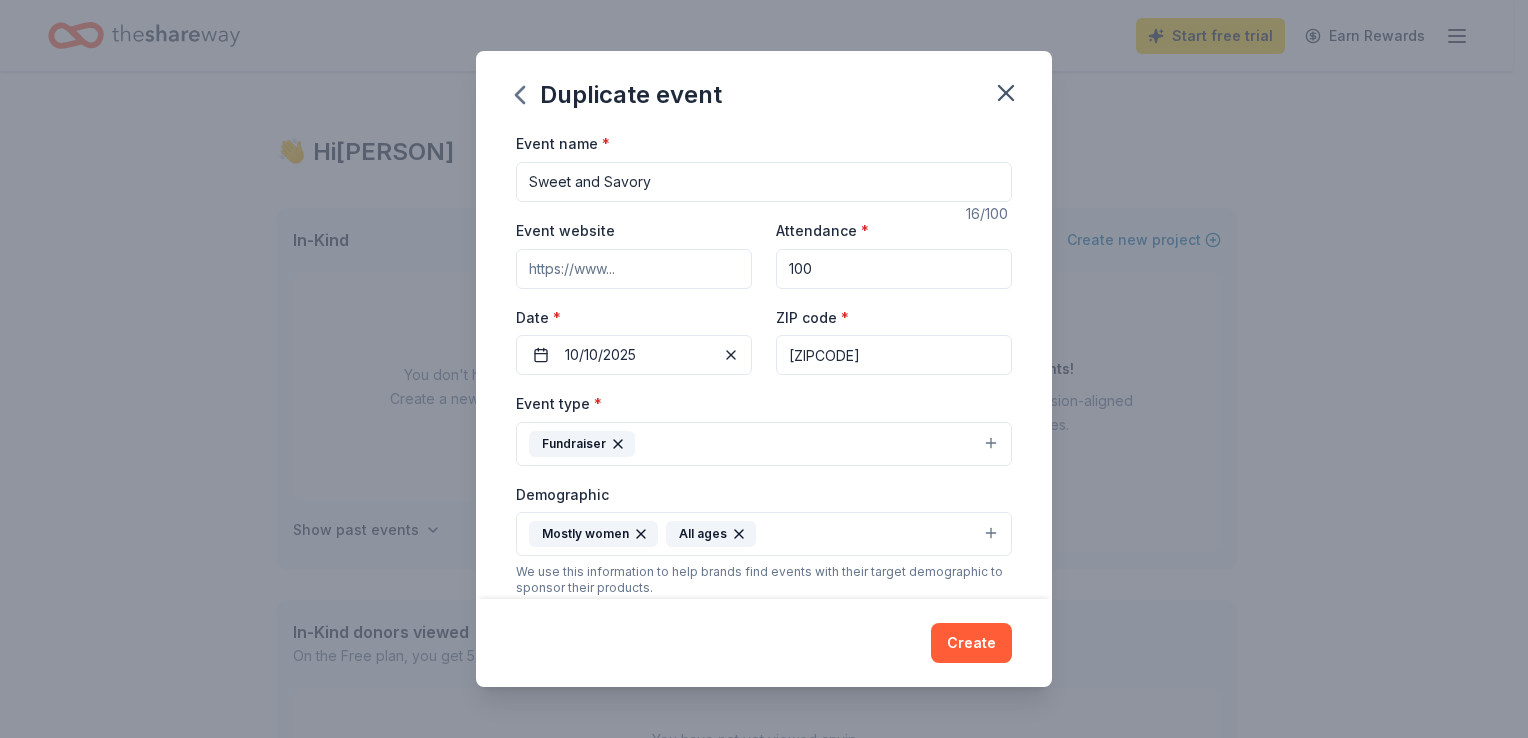 type on "100" 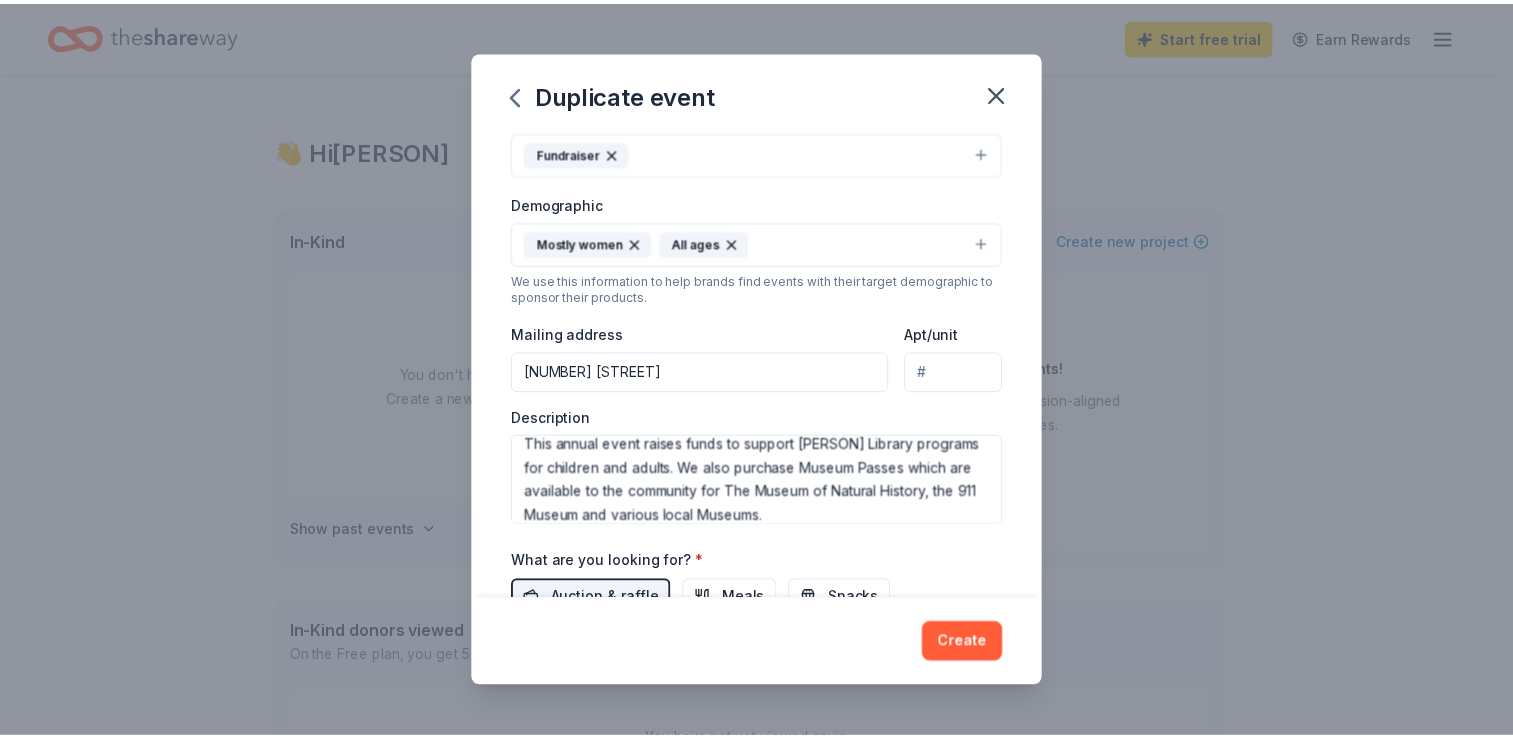 scroll, scrollTop: 295, scrollLeft: 0, axis: vertical 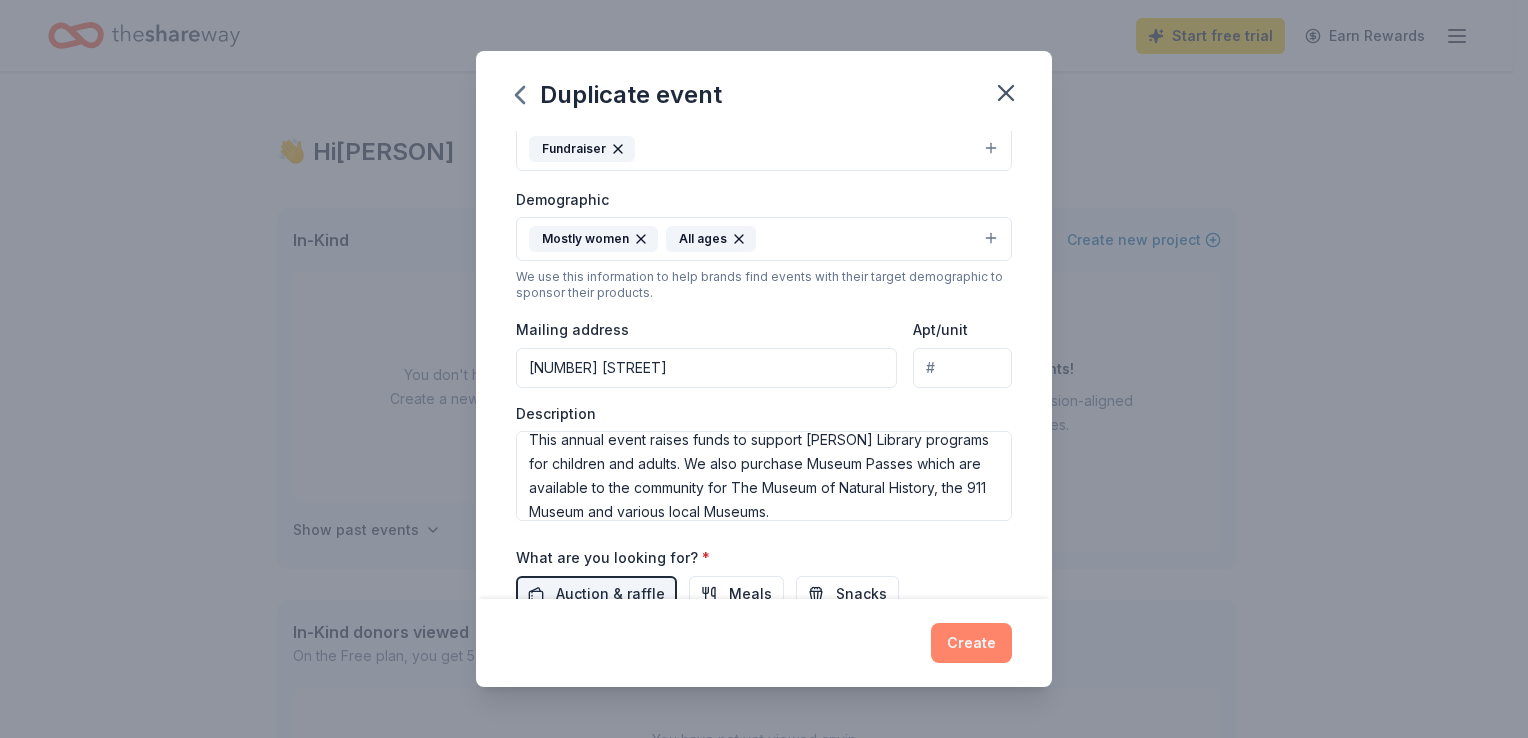 click on "Create" at bounding box center [971, 643] 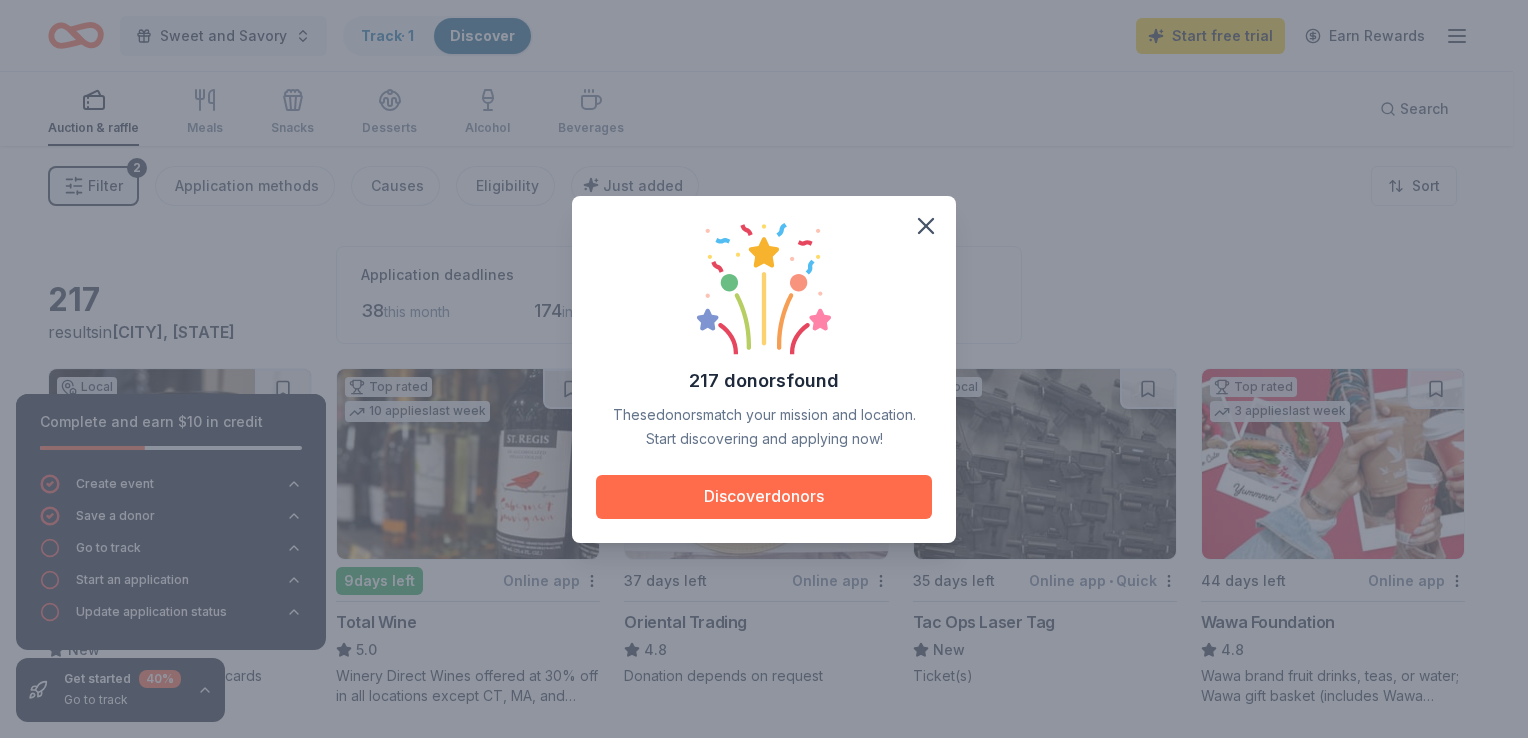 click on "Discover  donors" at bounding box center (764, 497) 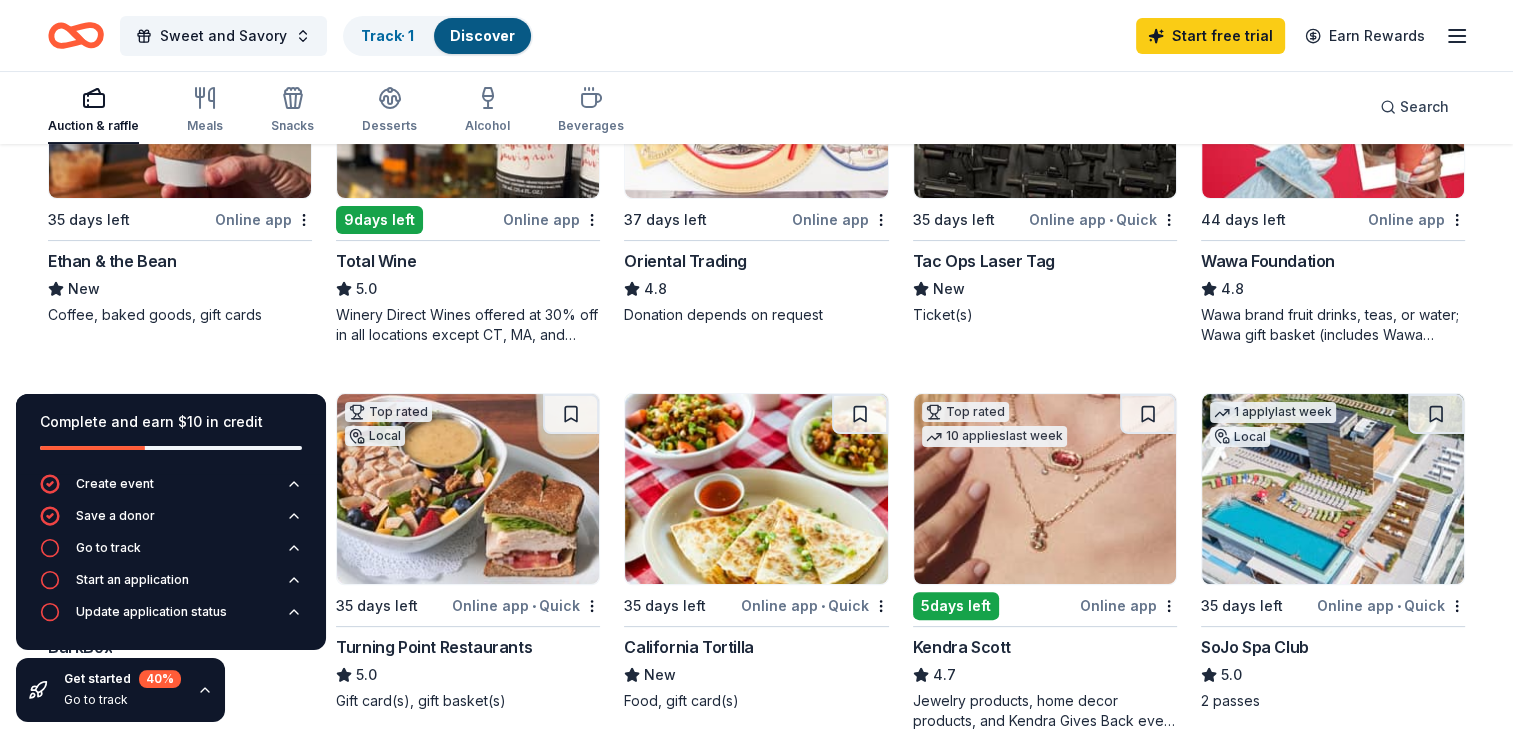 scroll, scrollTop: 370, scrollLeft: 0, axis: vertical 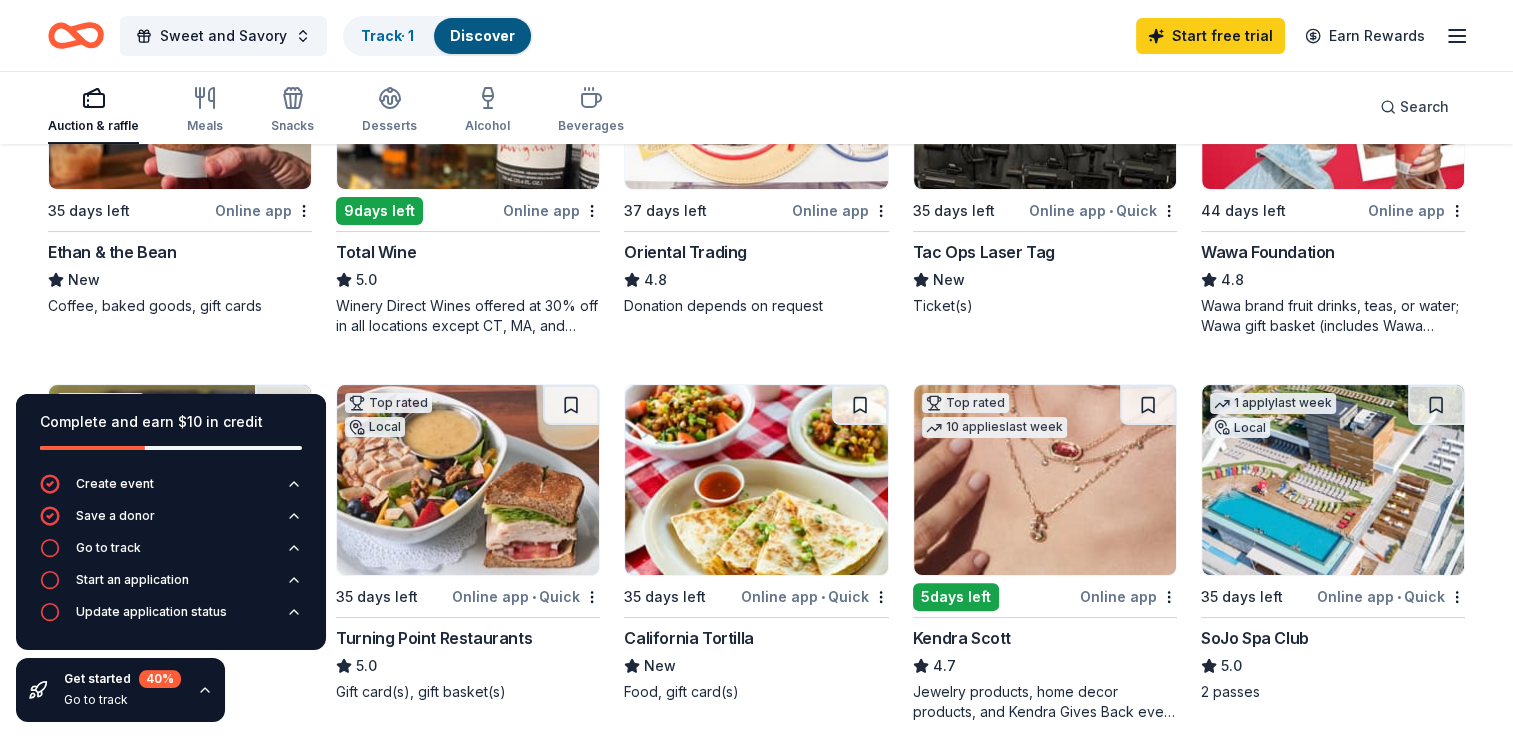 click on "Online app" at bounding box center (551, 210) 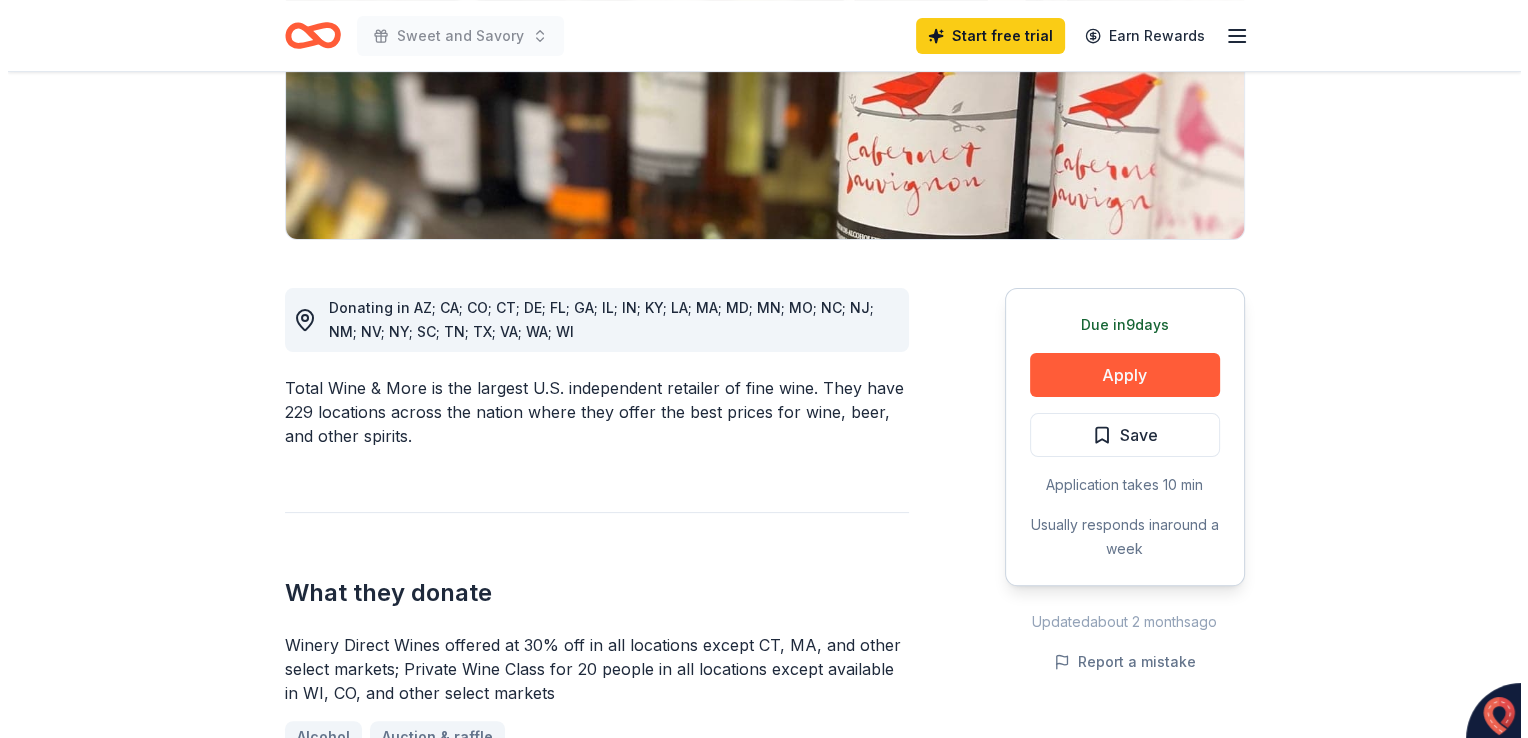 scroll, scrollTop: 373, scrollLeft: 0, axis: vertical 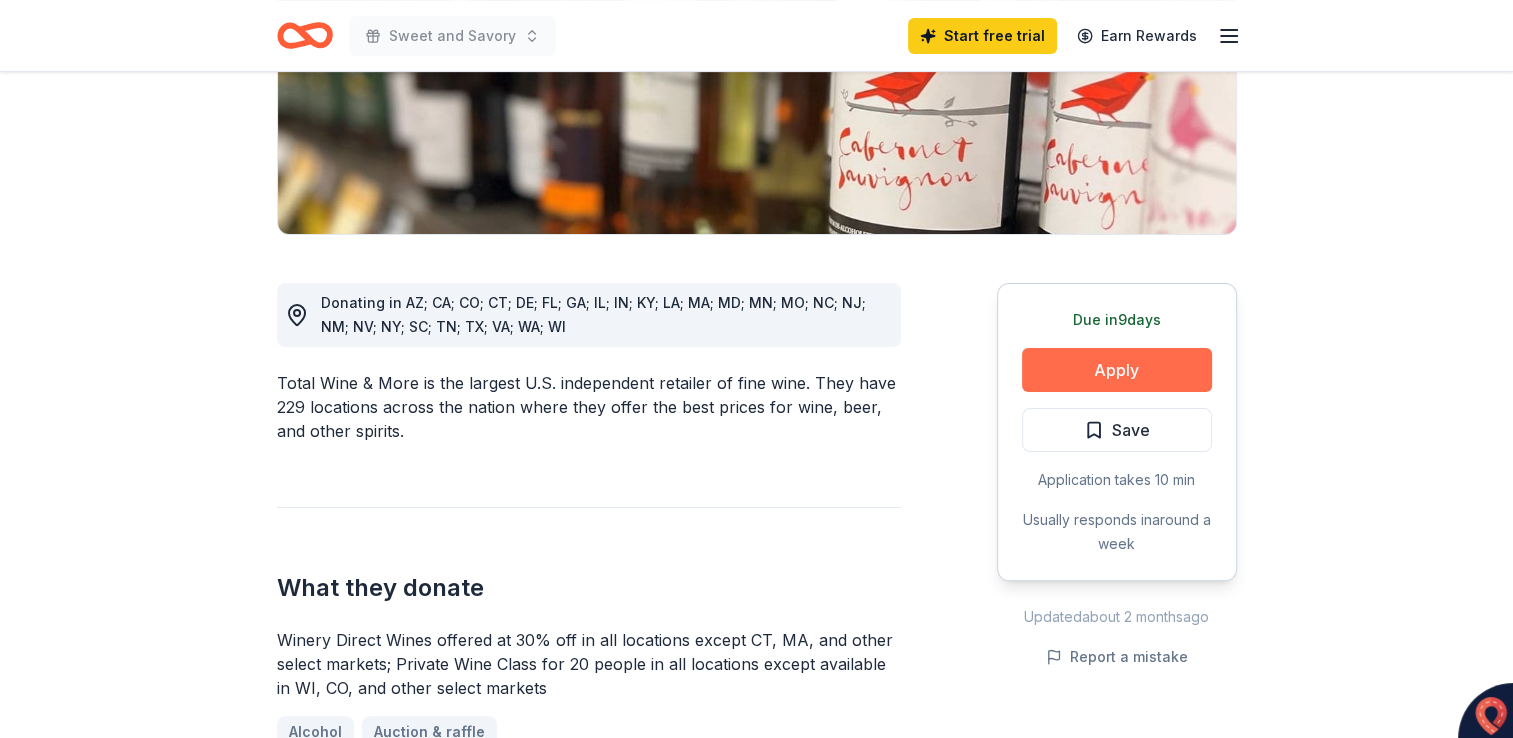 click on "Apply" at bounding box center (1117, 370) 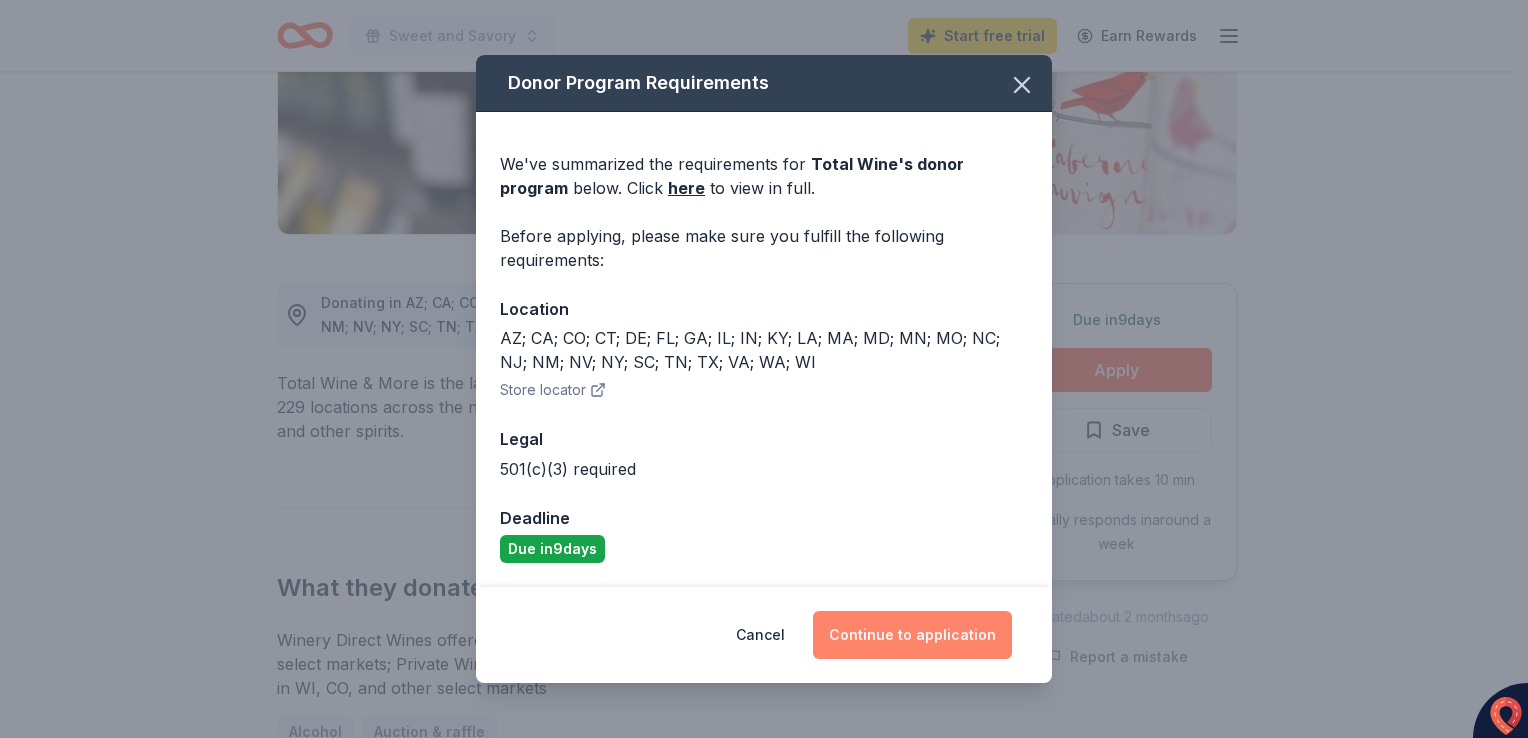 click on "Continue to application" at bounding box center [912, 635] 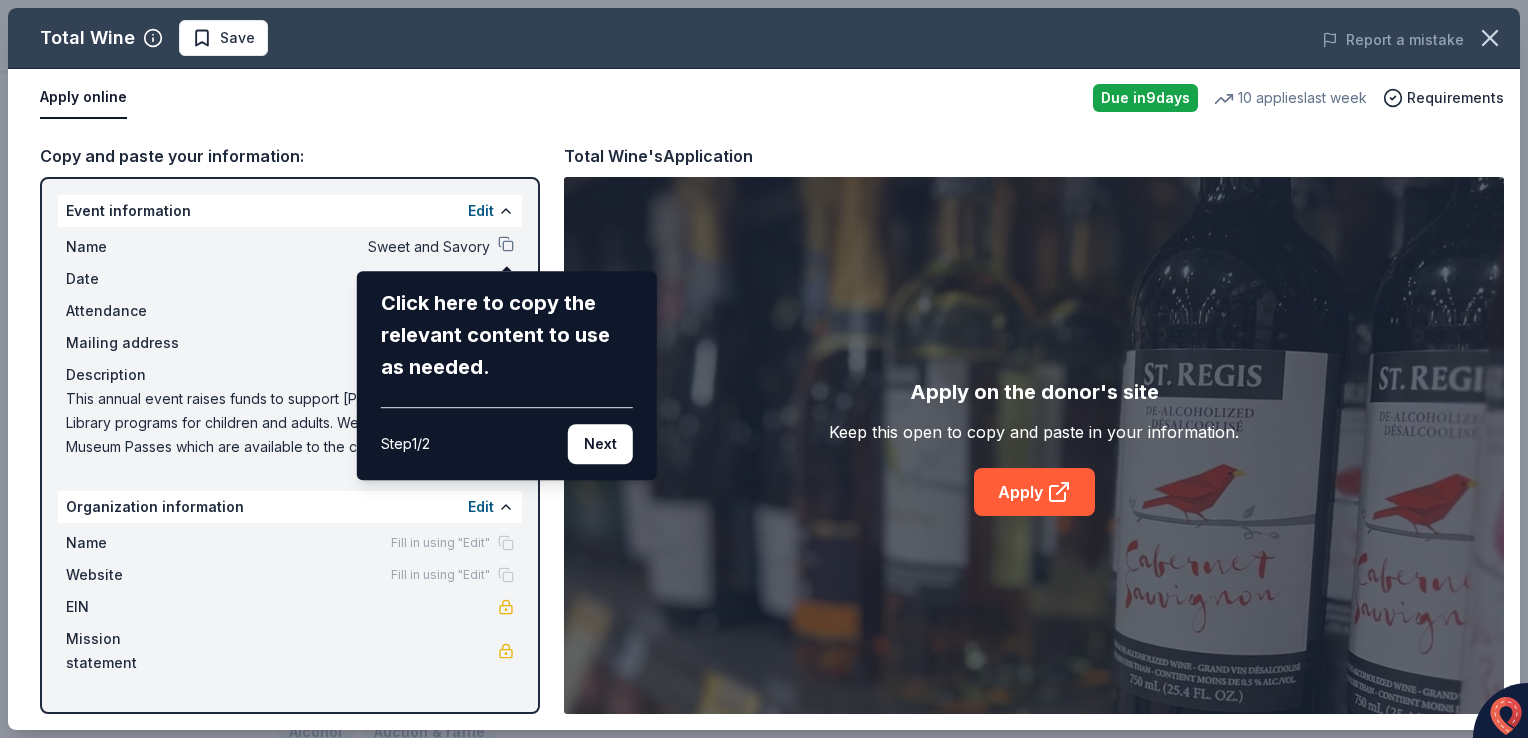 click on "Click here to copy the relevant content to use as needed." at bounding box center [507, 335] 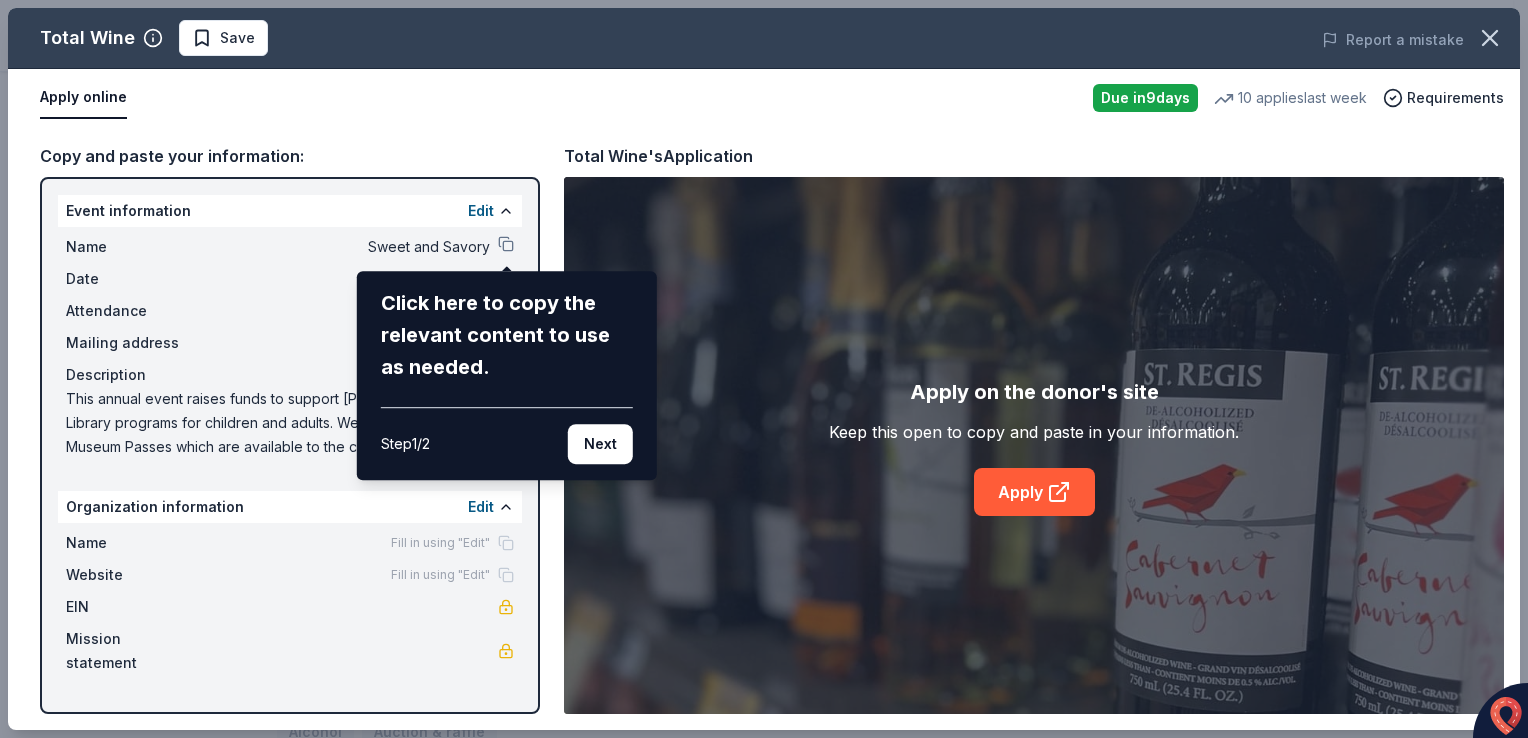 click on "Total Wine Save Report a mistake Apply online Due in  9  days 10   applies  last week Requirements Copy and paste your information: Event information Edit Name Sweet and Savory Click here to copy the relevant content to use as needed. Step  1 / 2 Next Date 10/10/25 Attendance 100 Mailing address Description This annual event raises funds to support [PERSON] Library programs for children and adults. We also purchase Museum Passes which are available to the community for The Museum of Natural History, the 911 Museum and various local Museums. Organization information Edit Name Fill in using "Edit" Website Fill in using "Edit" EIN Mission statement Total Wine's  Application Apply on the donor's site Keep this open to copy and paste in your information. Apply" at bounding box center (764, 369) 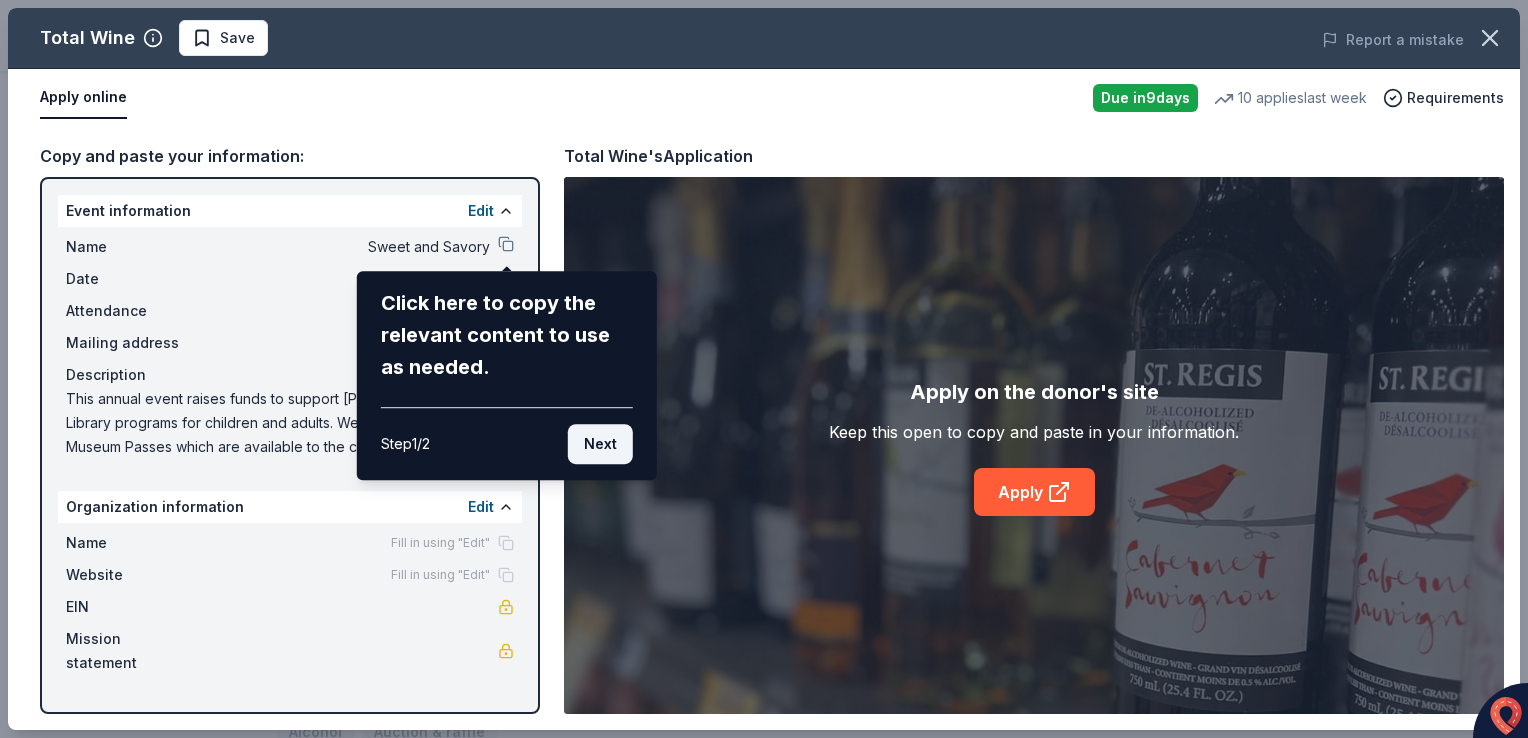 click on "Next" at bounding box center [600, 444] 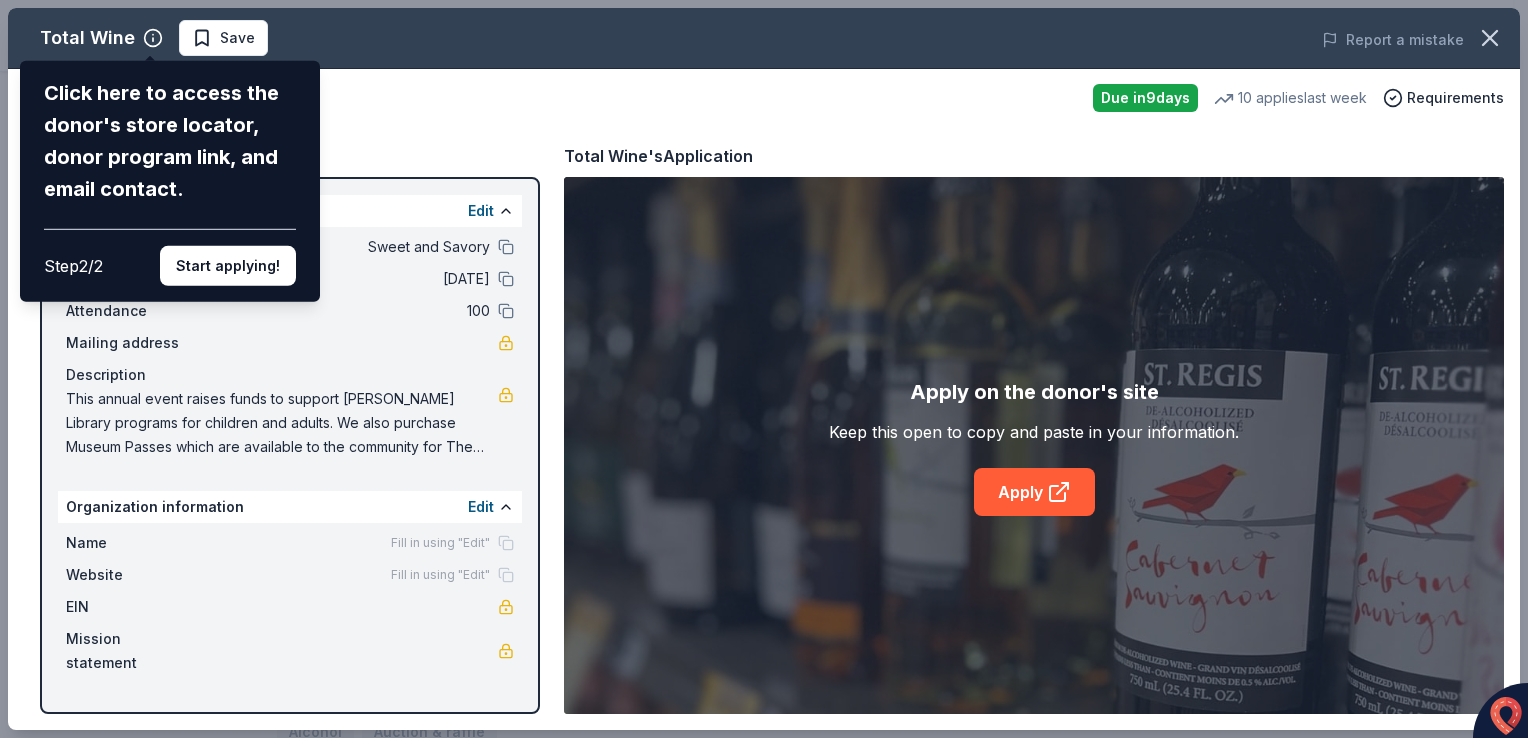 click on "Start applying!" at bounding box center (228, 266) 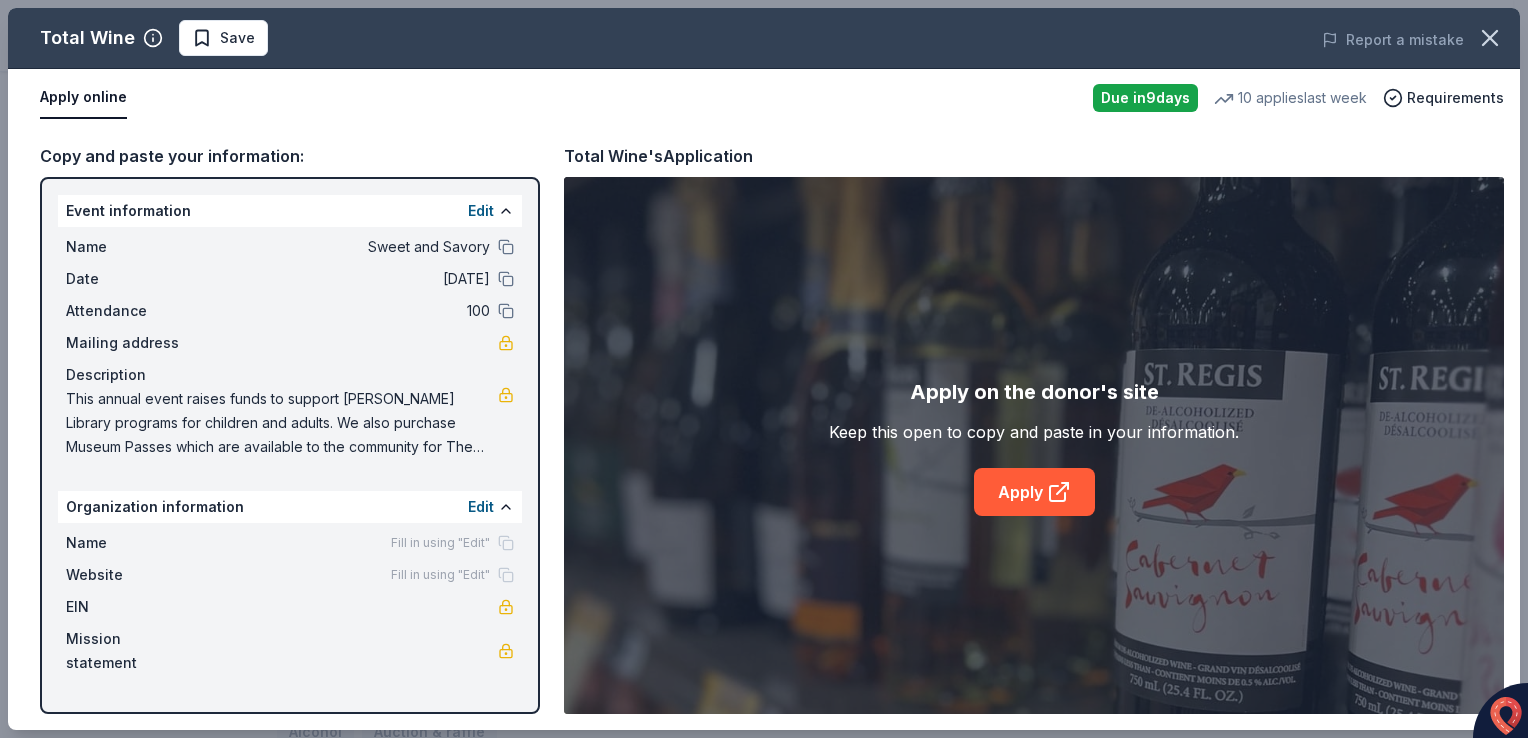 click at bounding box center (506, 343) 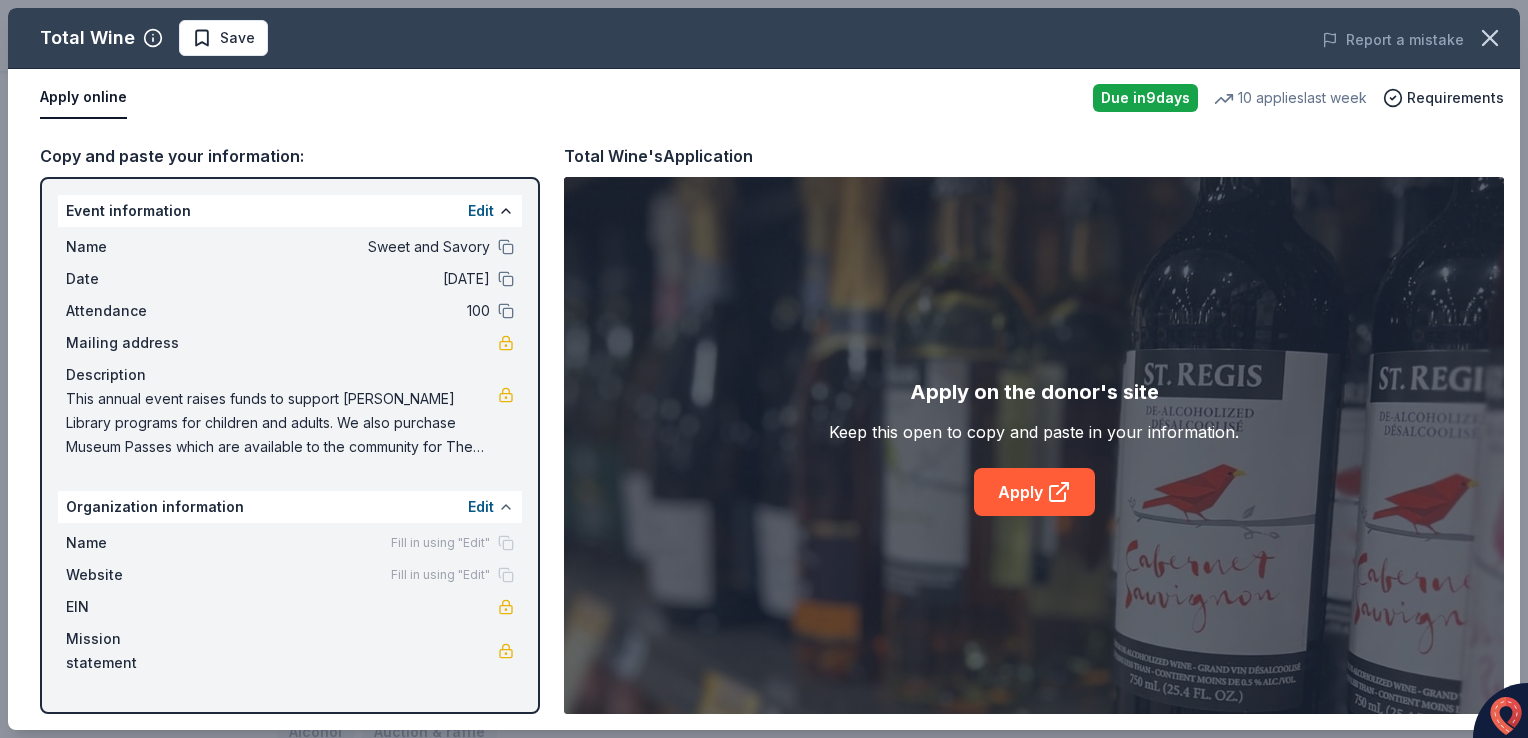 click at bounding box center [506, 507] 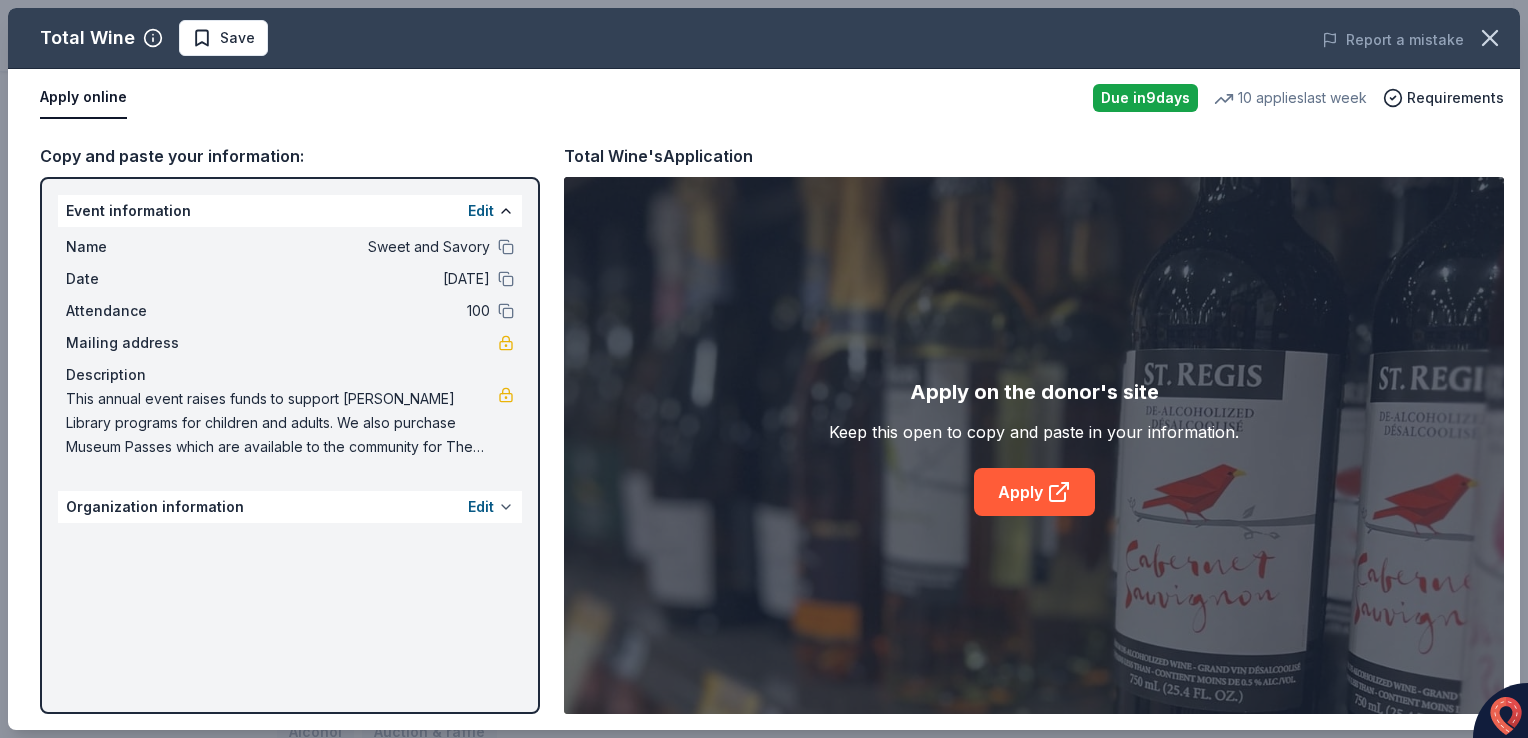 click at bounding box center [506, 507] 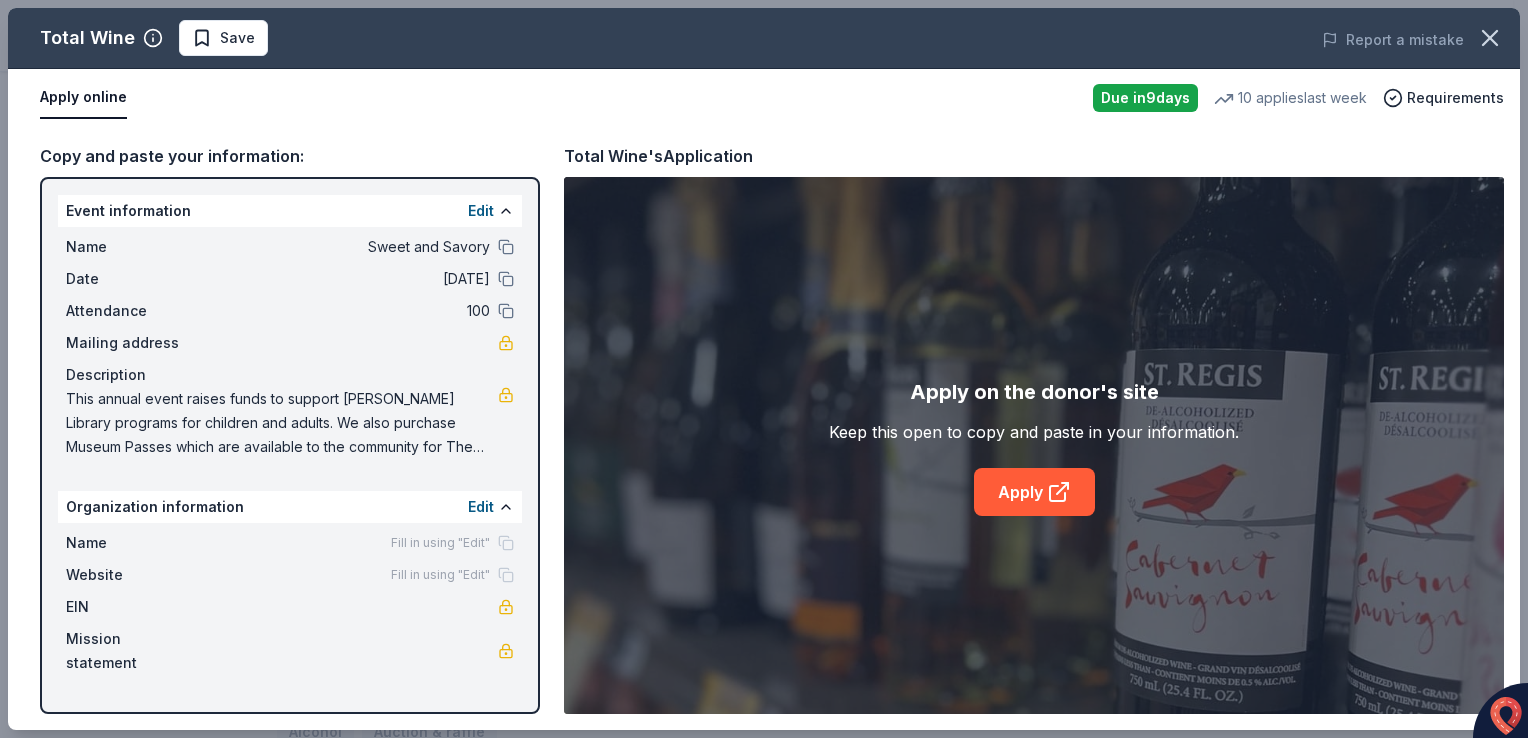 click on "Name Fill in using "Edit"" at bounding box center (290, 543) 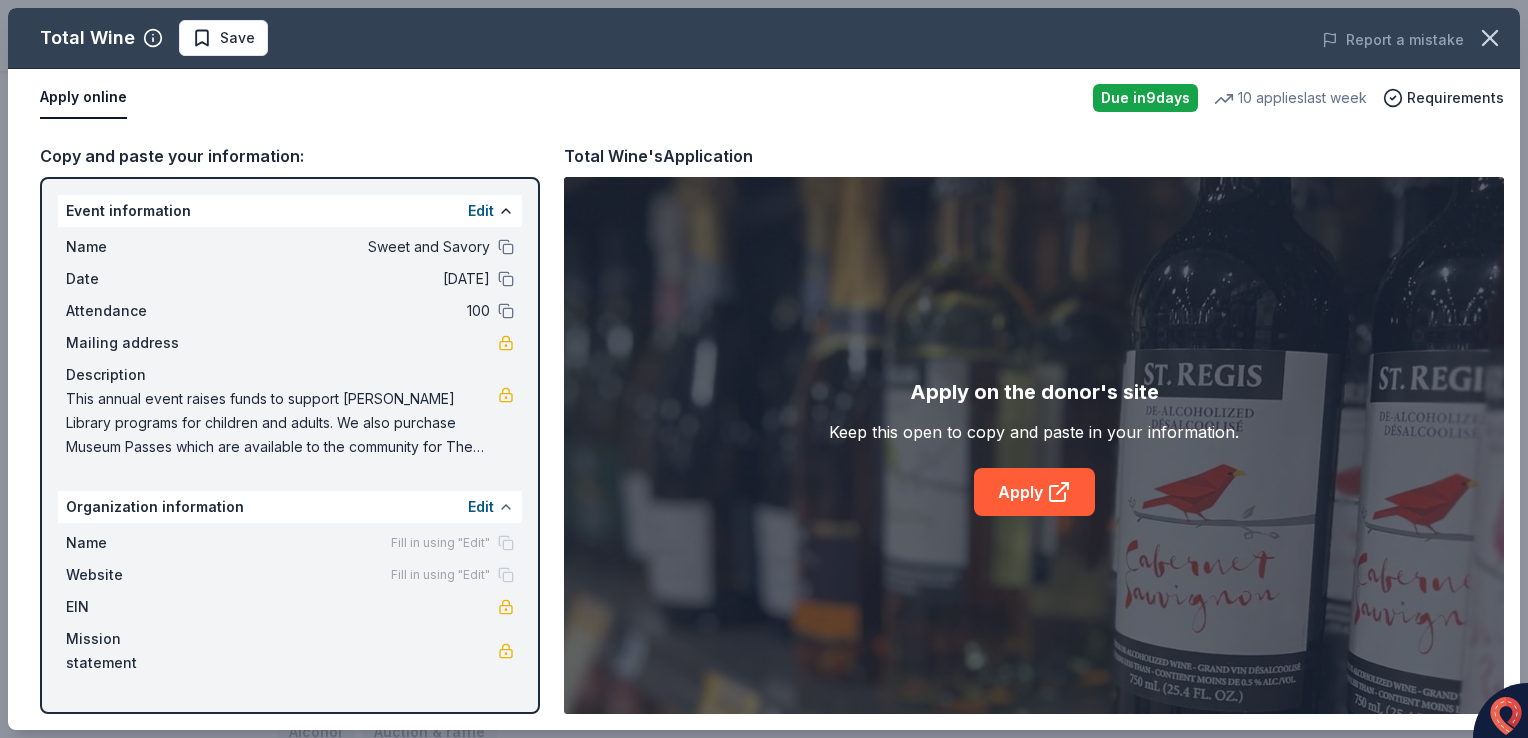 click at bounding box center [506, 507] 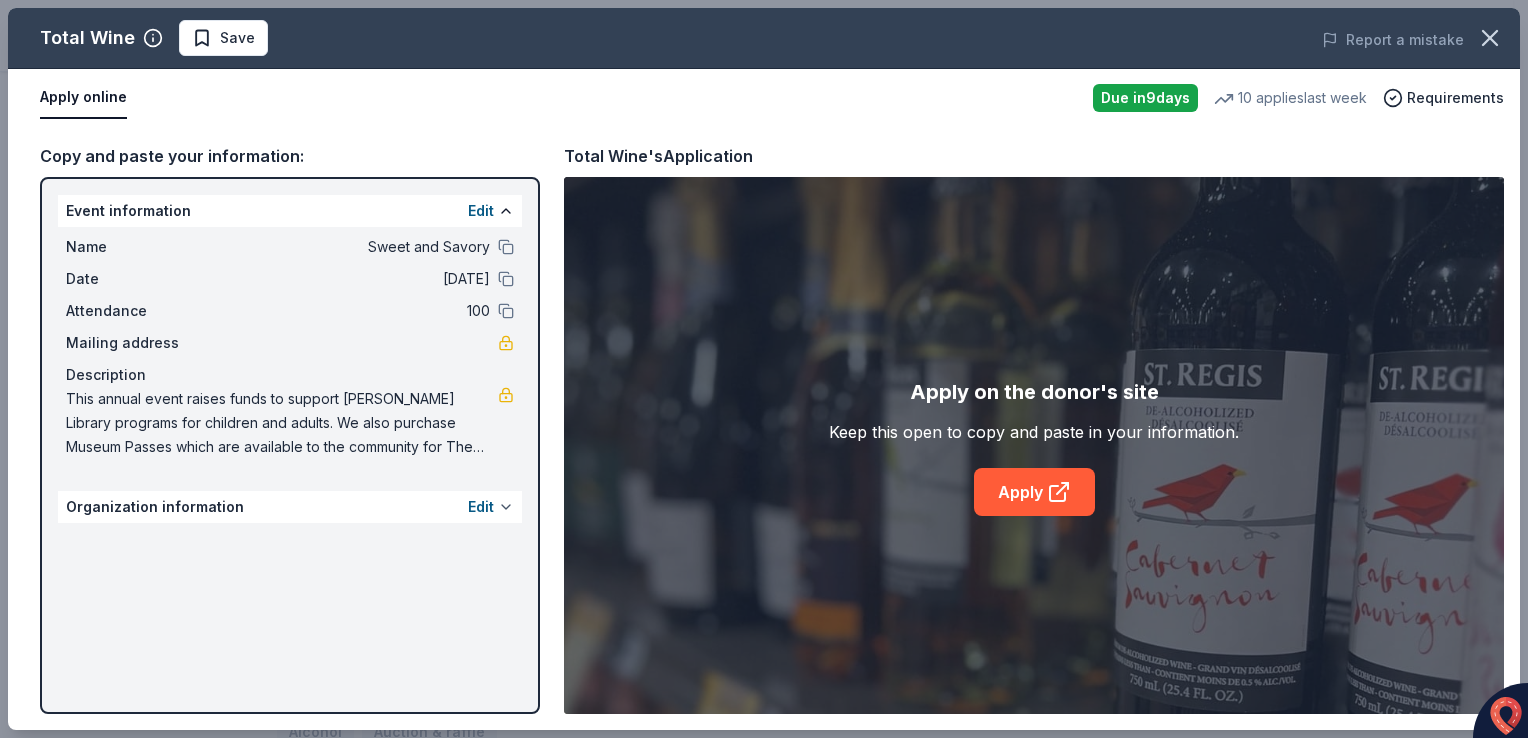 click at bounding box center [506, 507] 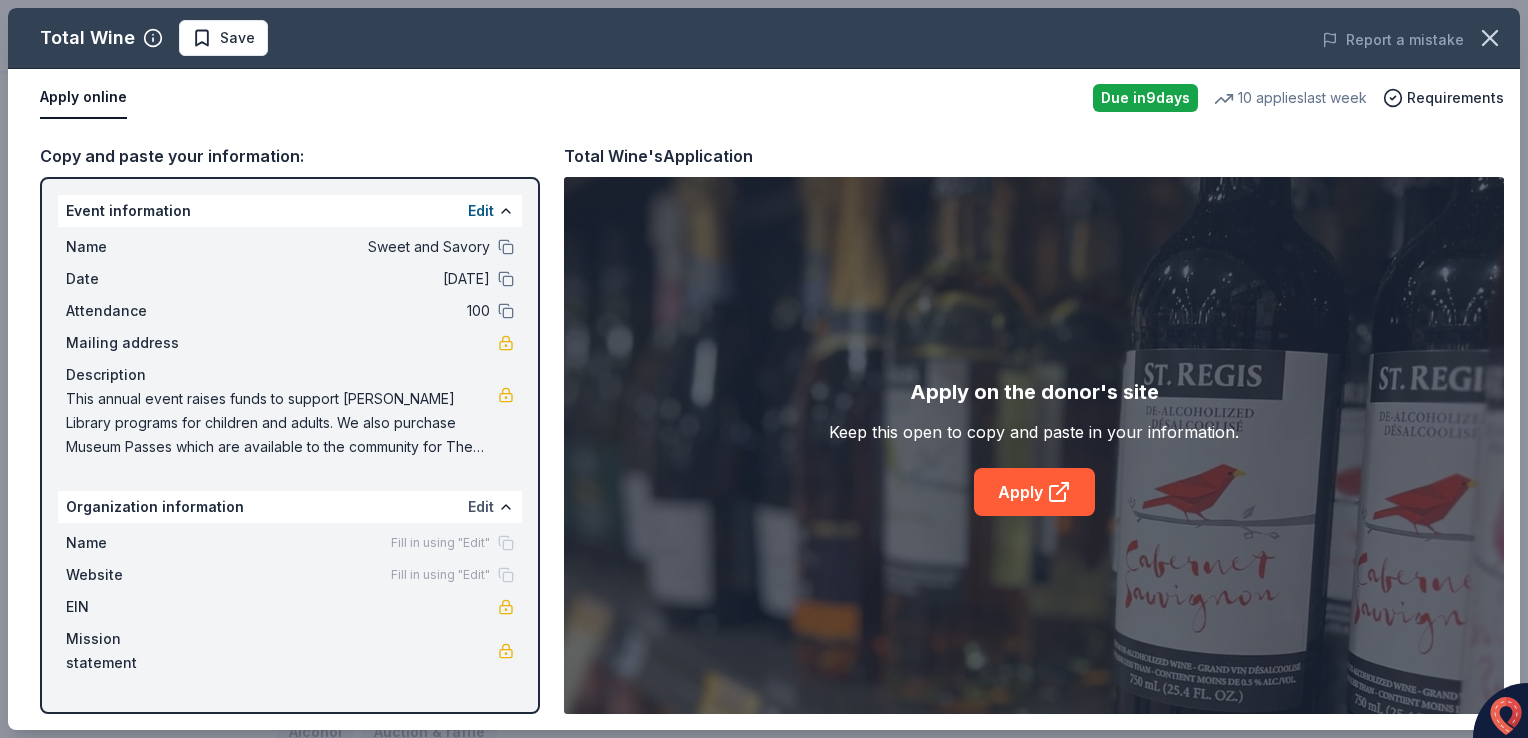 click on "Edit" at bounding box center (481, 507) 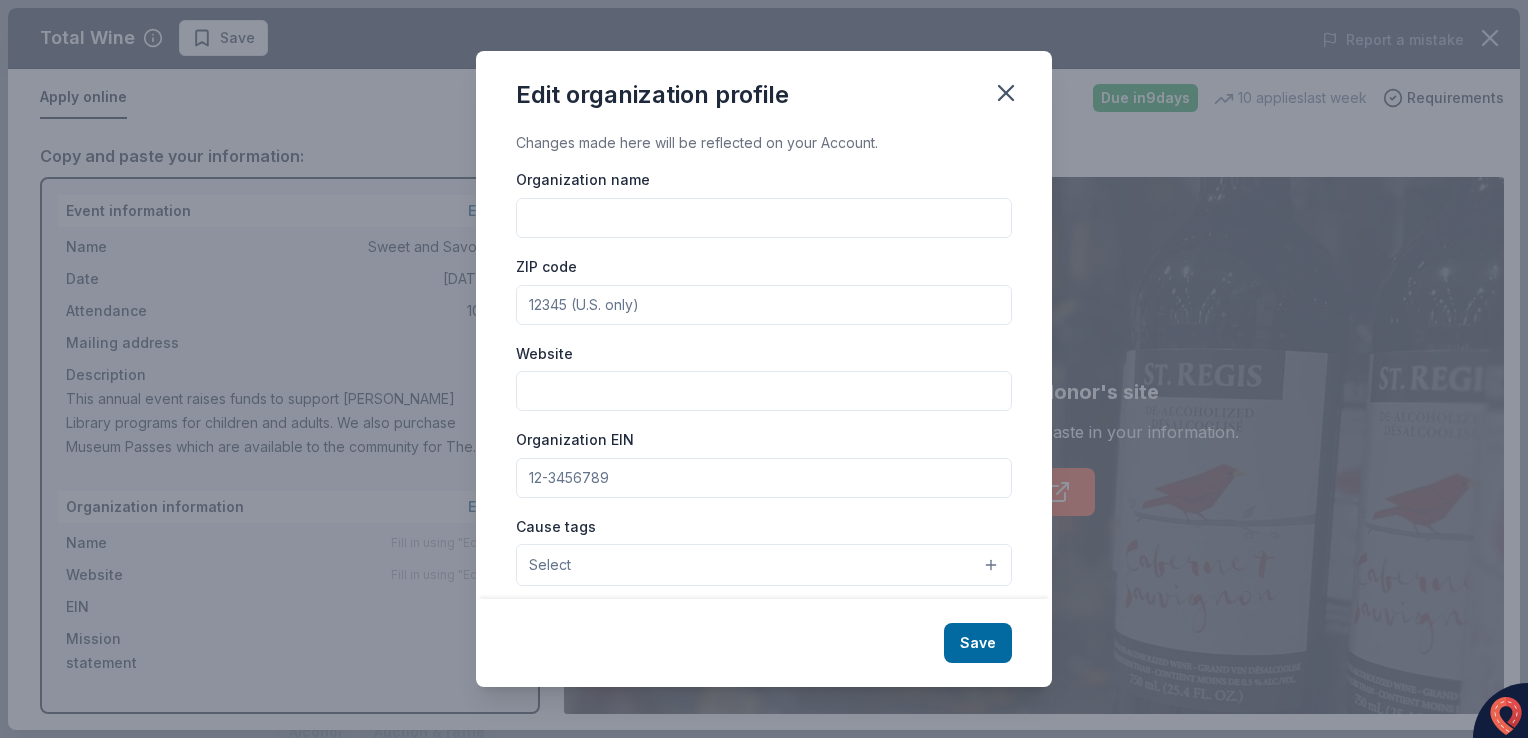 click on "Organization name" at bounding box center (764, 218) 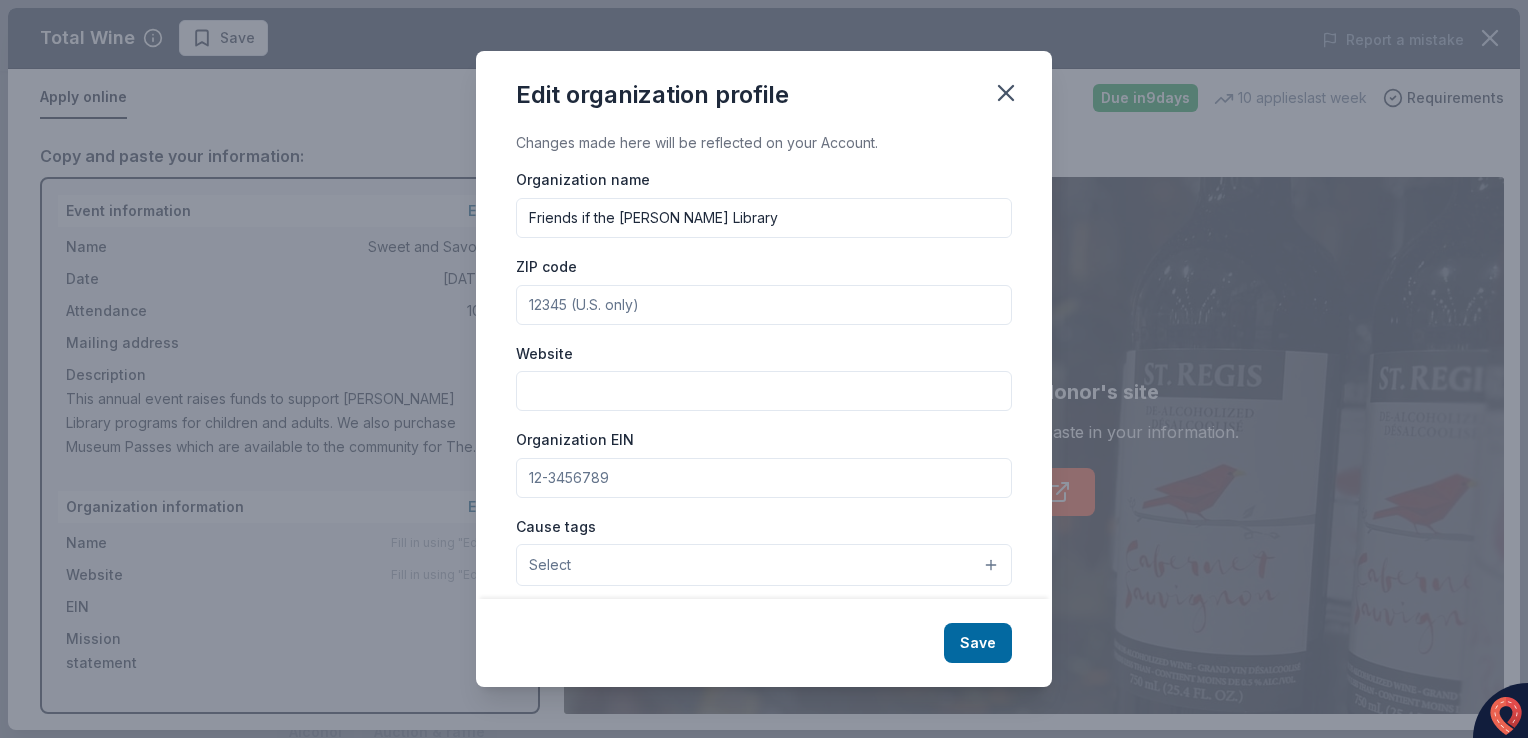 type on "Friends if the [PERSON NAME] Library" 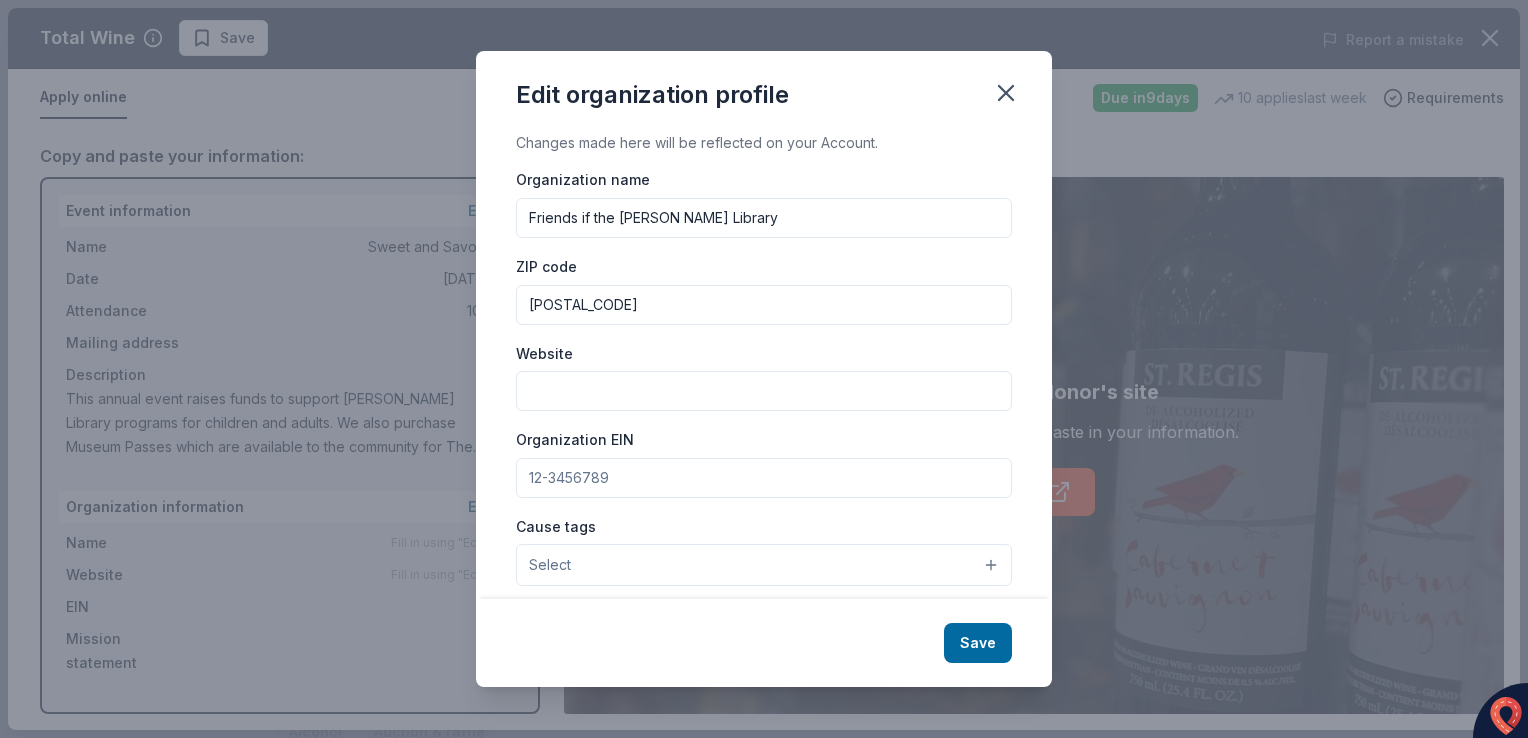 type on "[POSTAL_CODE]" 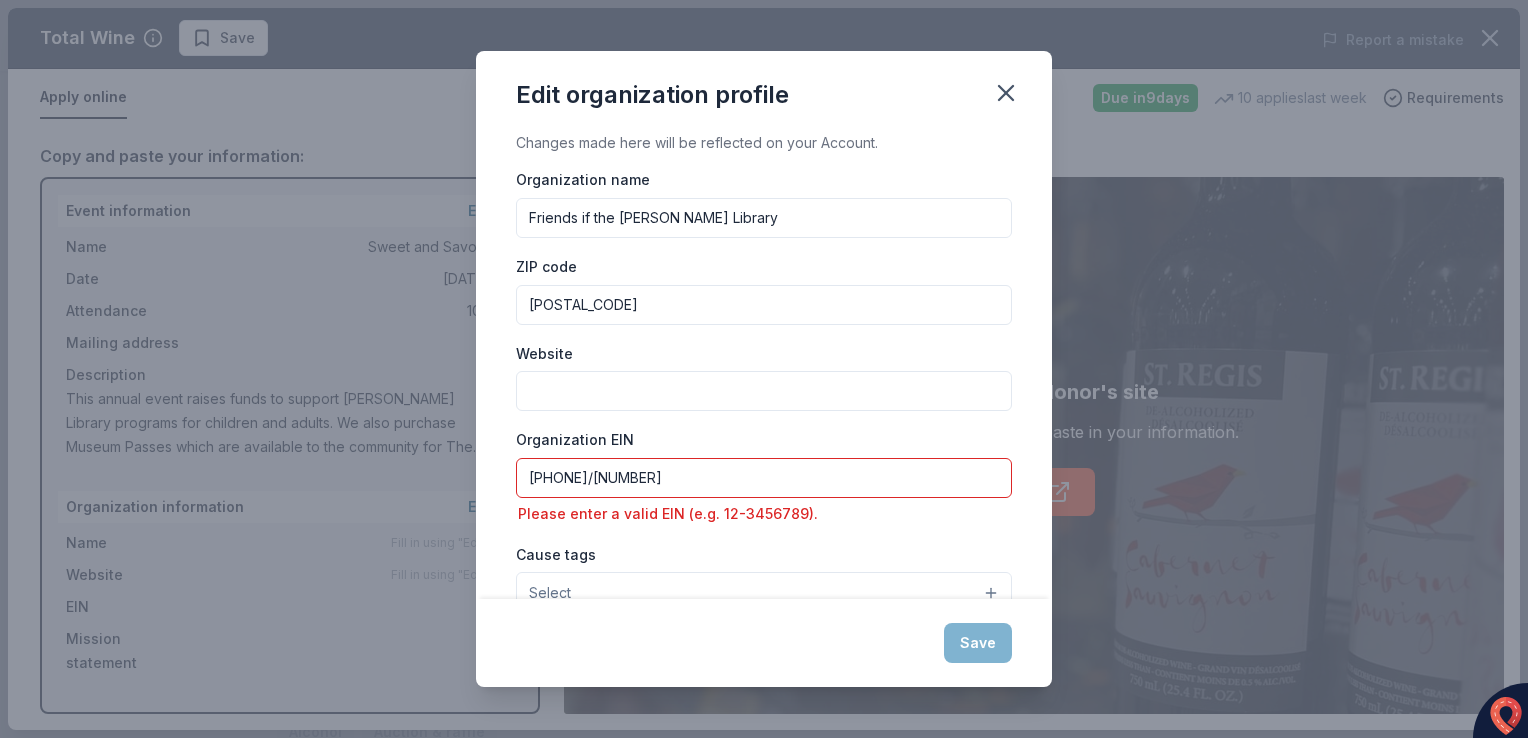 type on "[PHONE]/[NUMBER]" 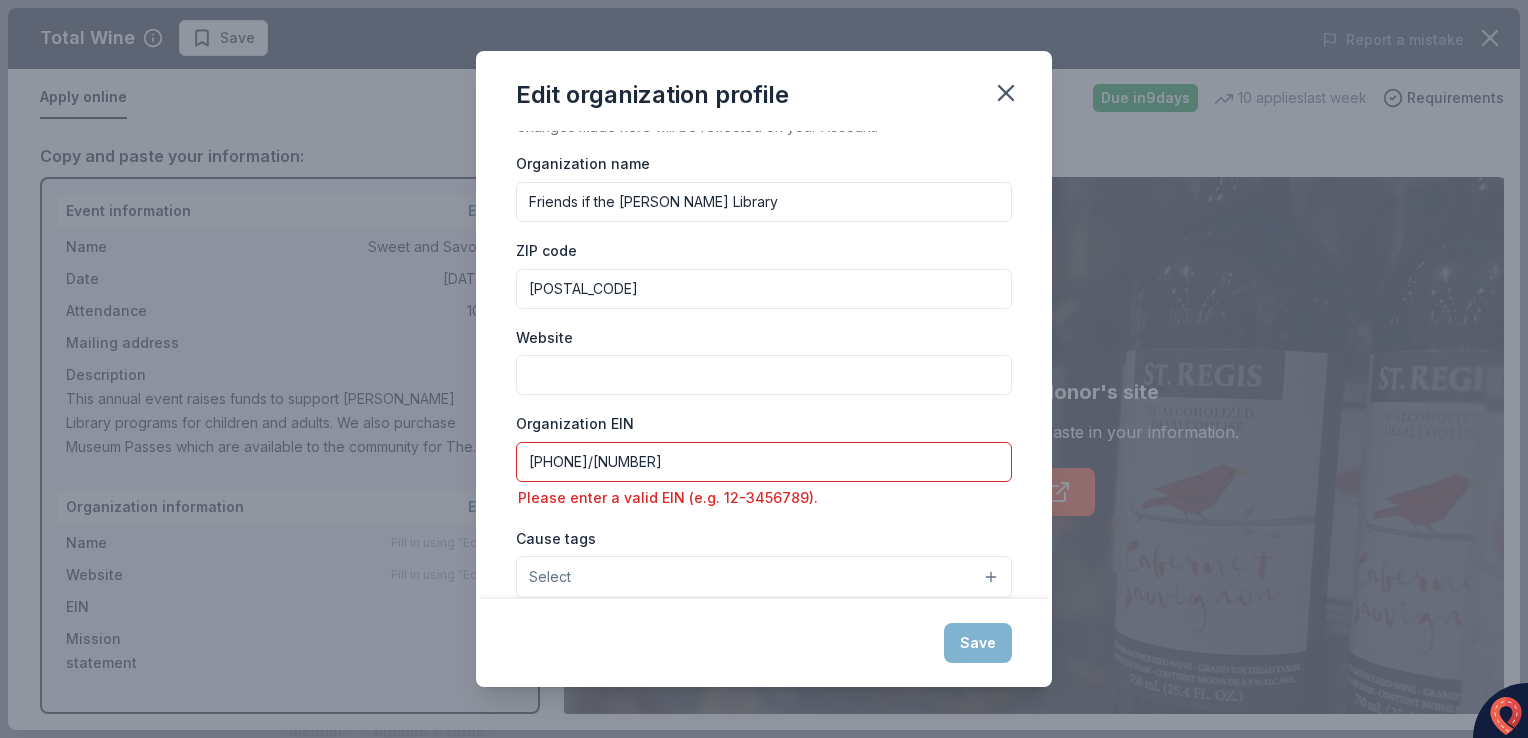 click on "[PHONE]/[NUMBER]" at bounding box center (764, 462) 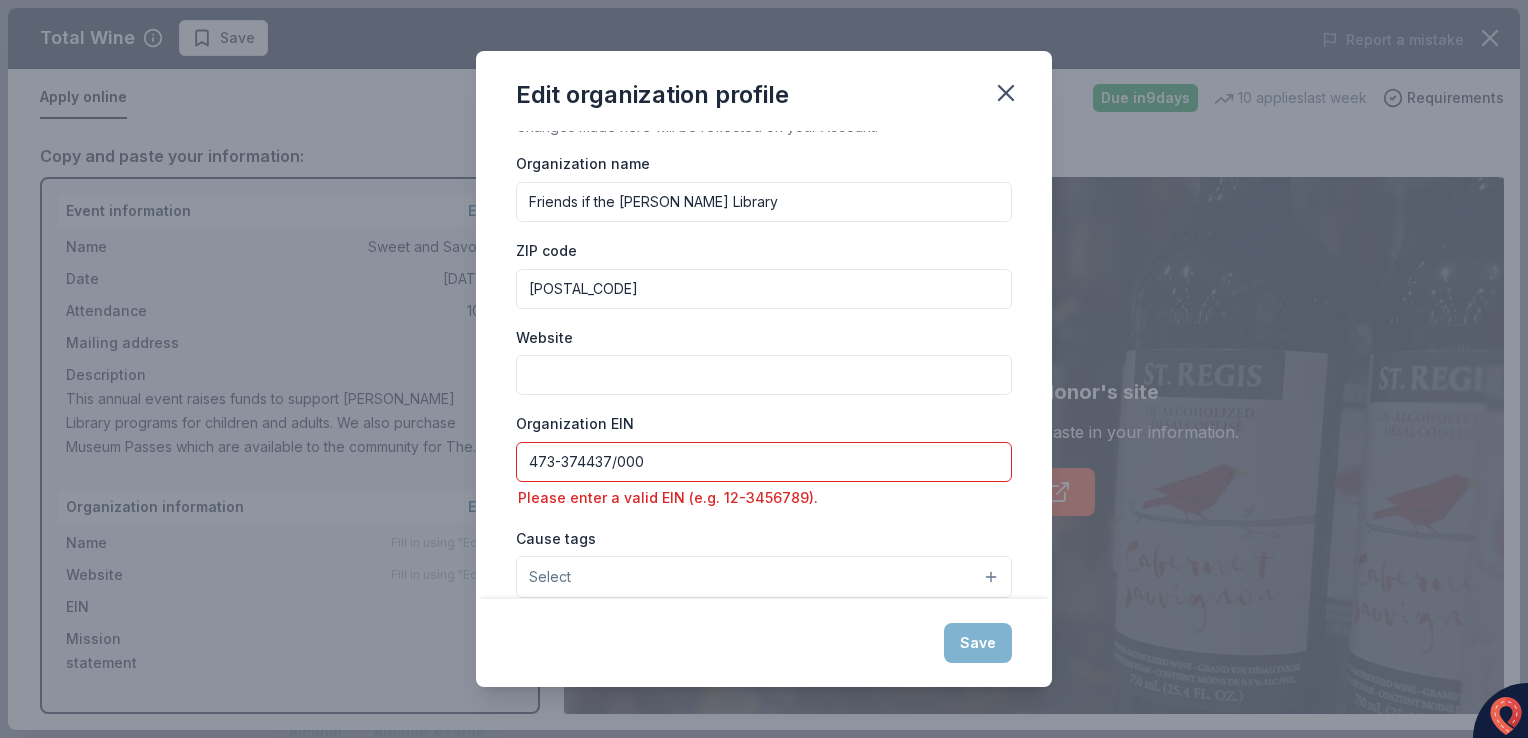 click on "473-374437/000" at bounding box center (764, 462) 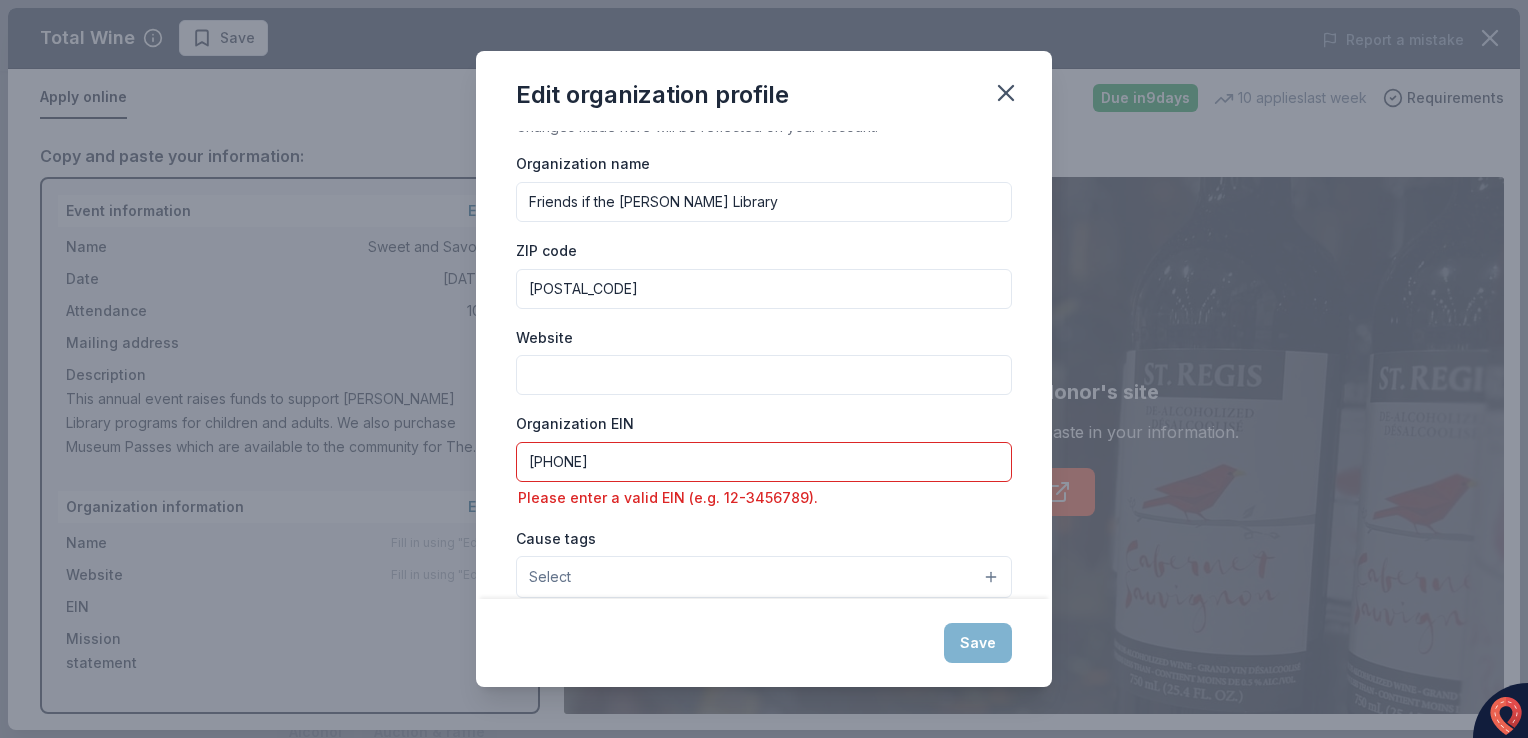 click on "[PHONE]" at bounding box center (764, 462) 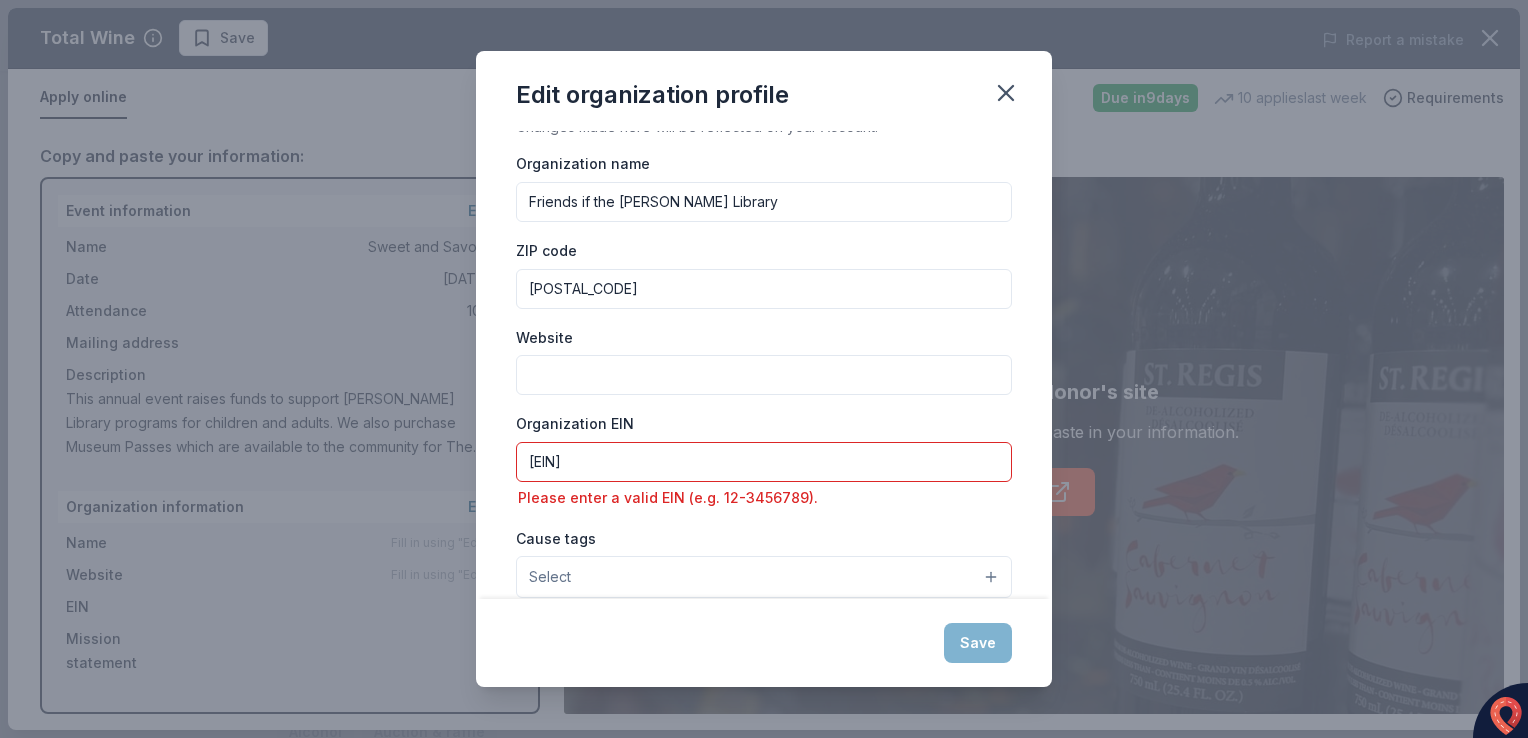 click on "Select" at bounding box center (764, 577) 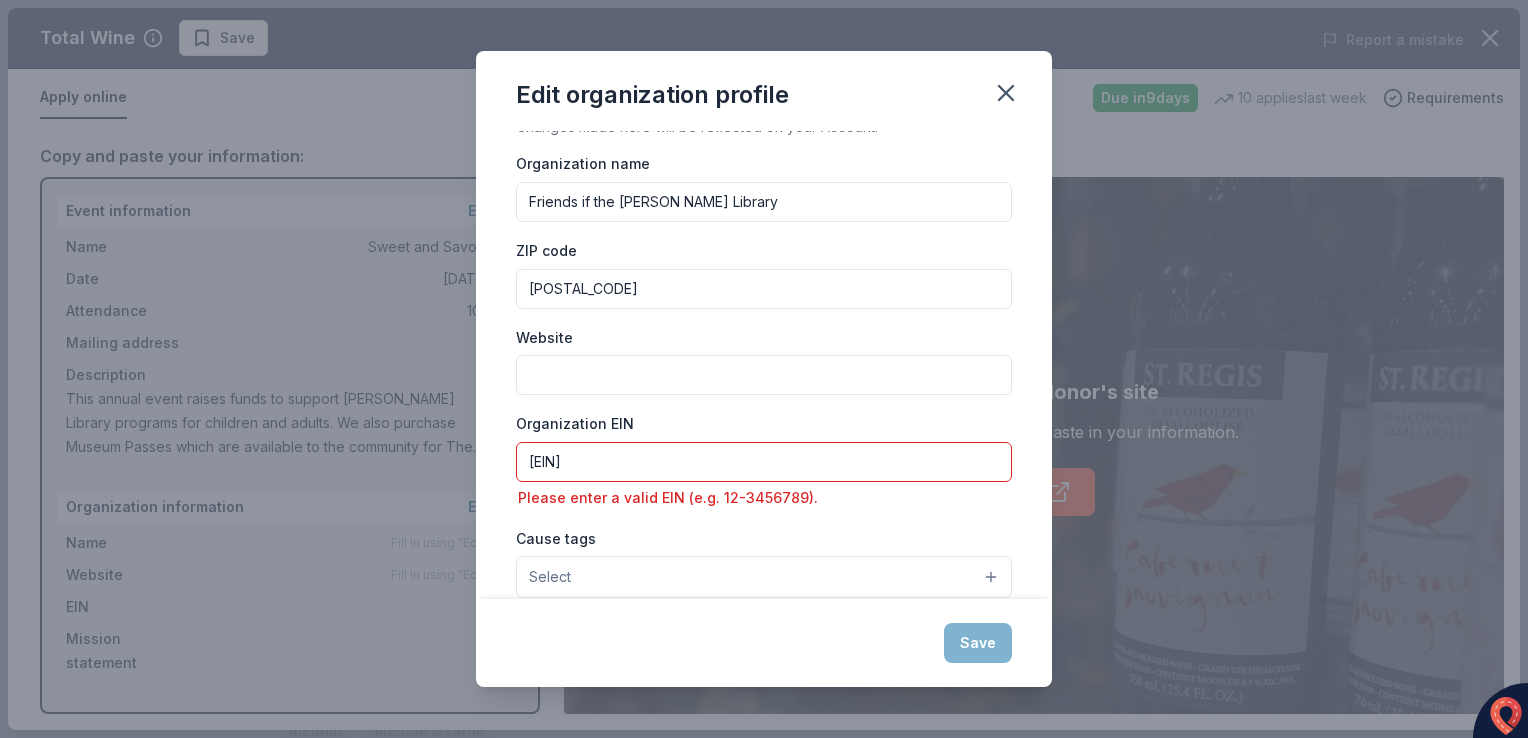 click on "[EIN]" at bounding box center (764, 462) 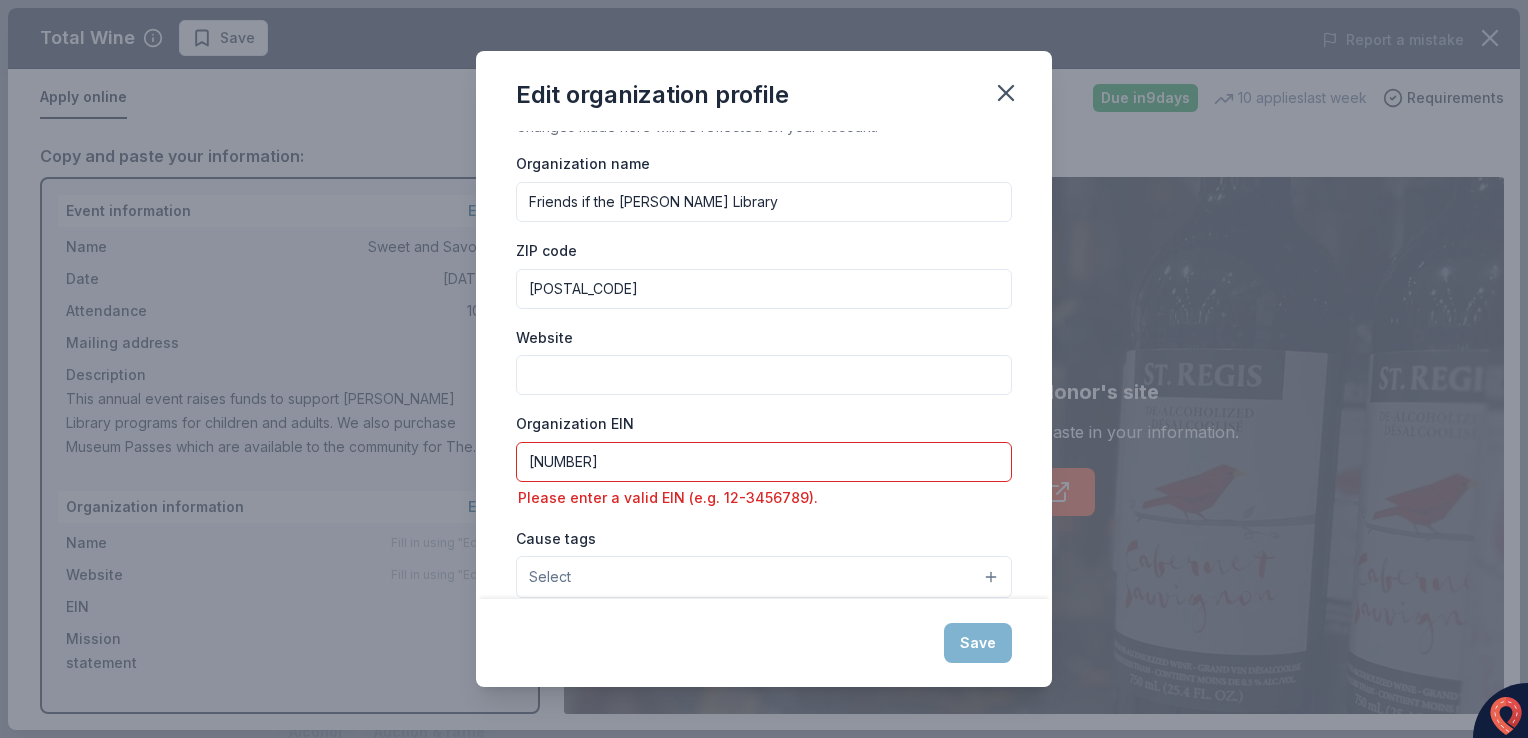 type on "[NUMBER]" 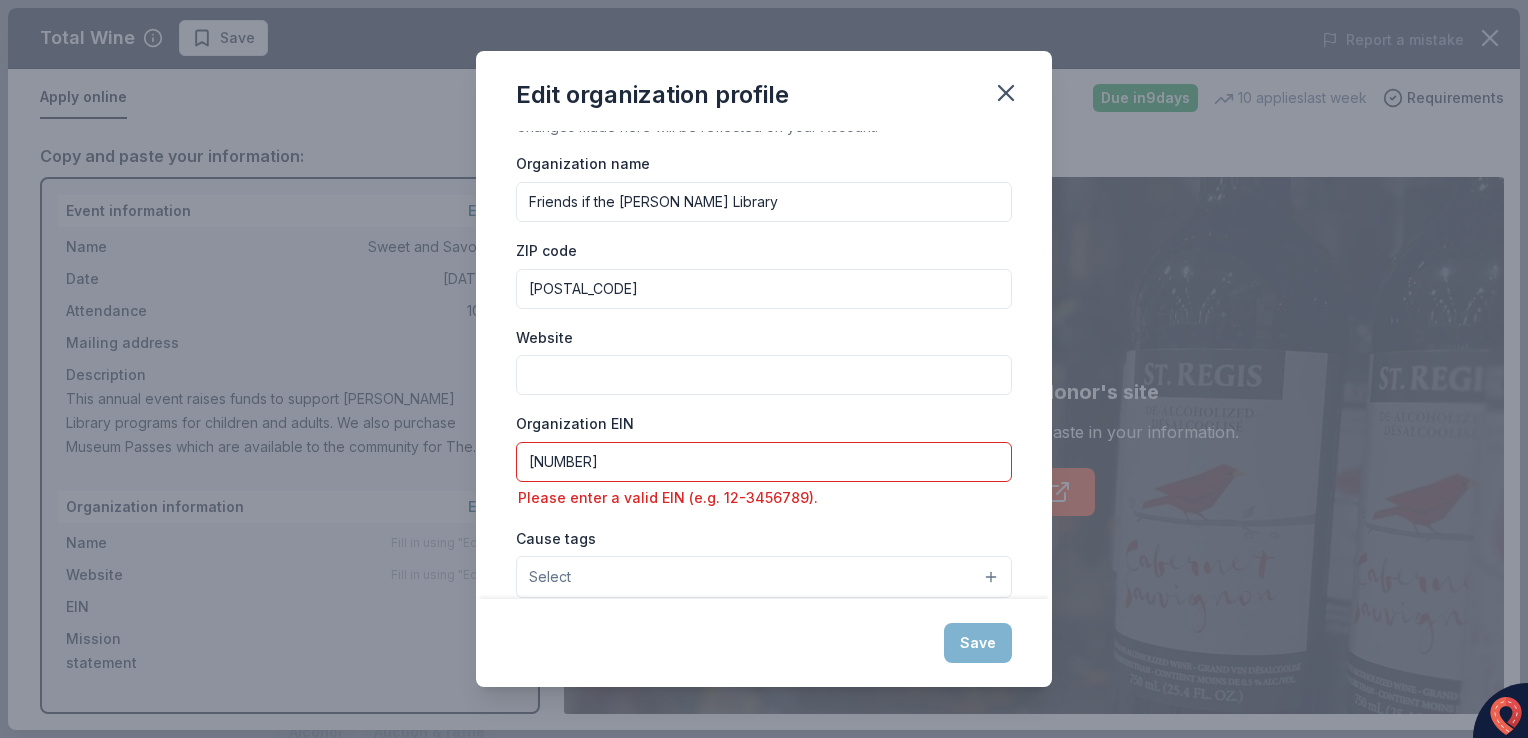 click on "Select" at bounding box center (764, 577) 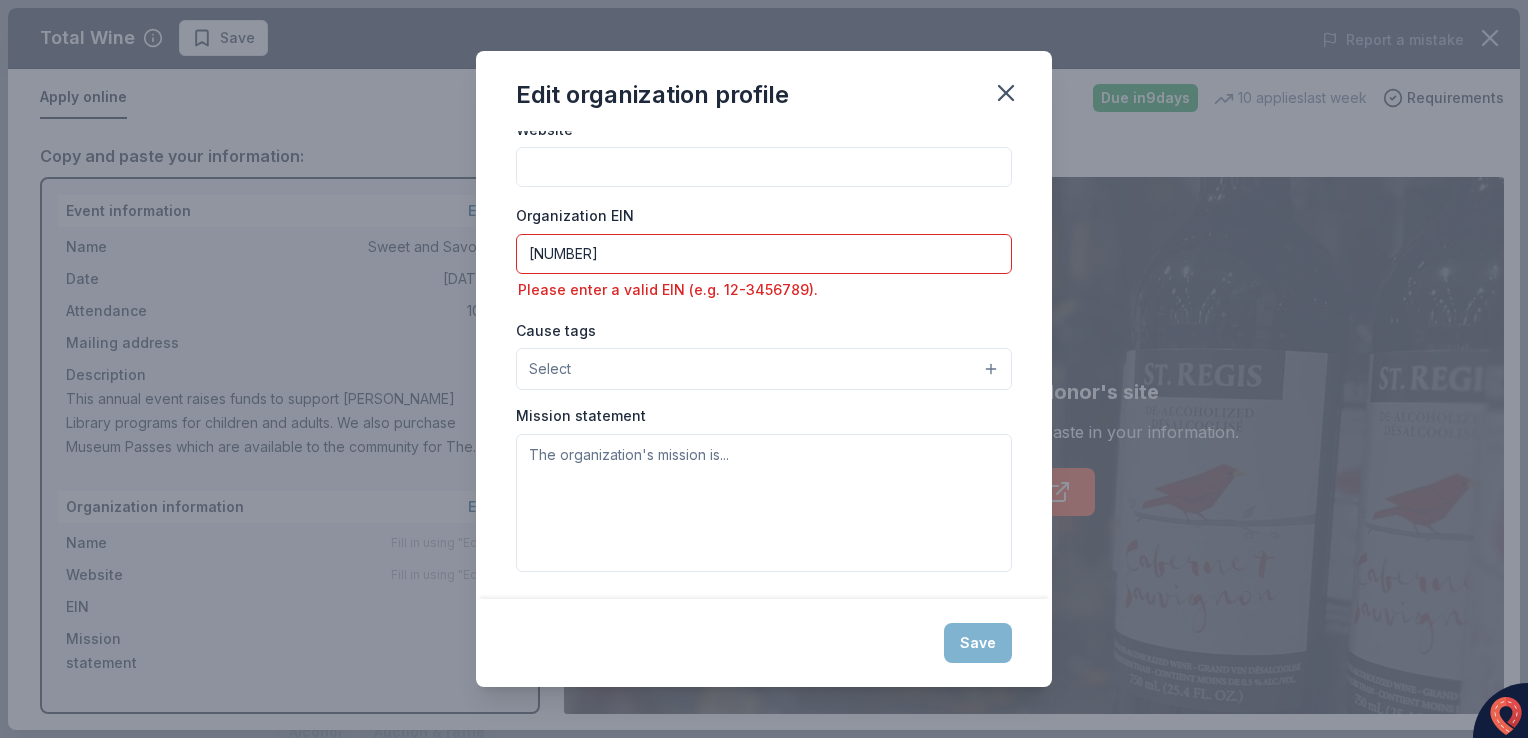 scroll, scrollTop: 224, scrollLeft: 0, axis: vertical 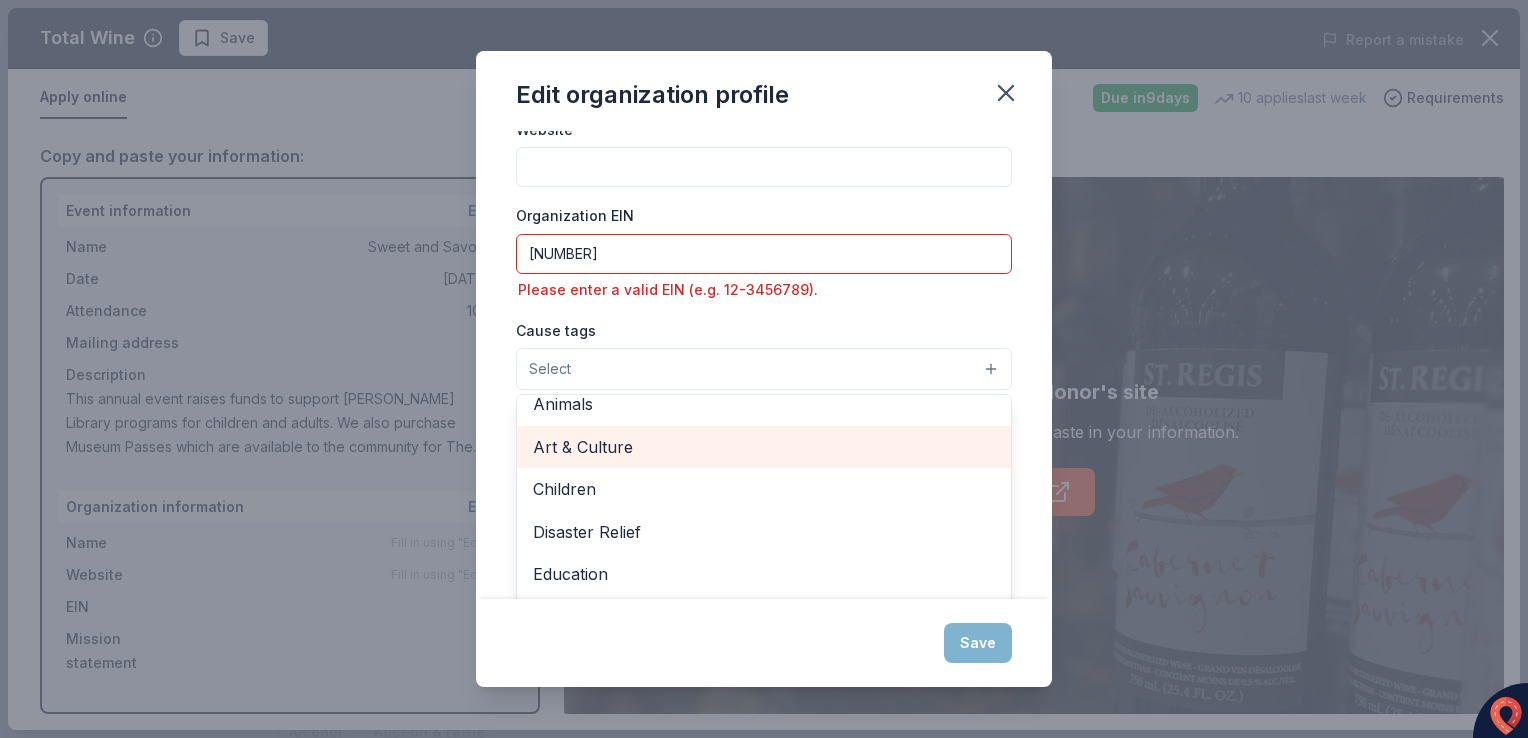 click on "Art & Culture" at bounding box center (764, 447) 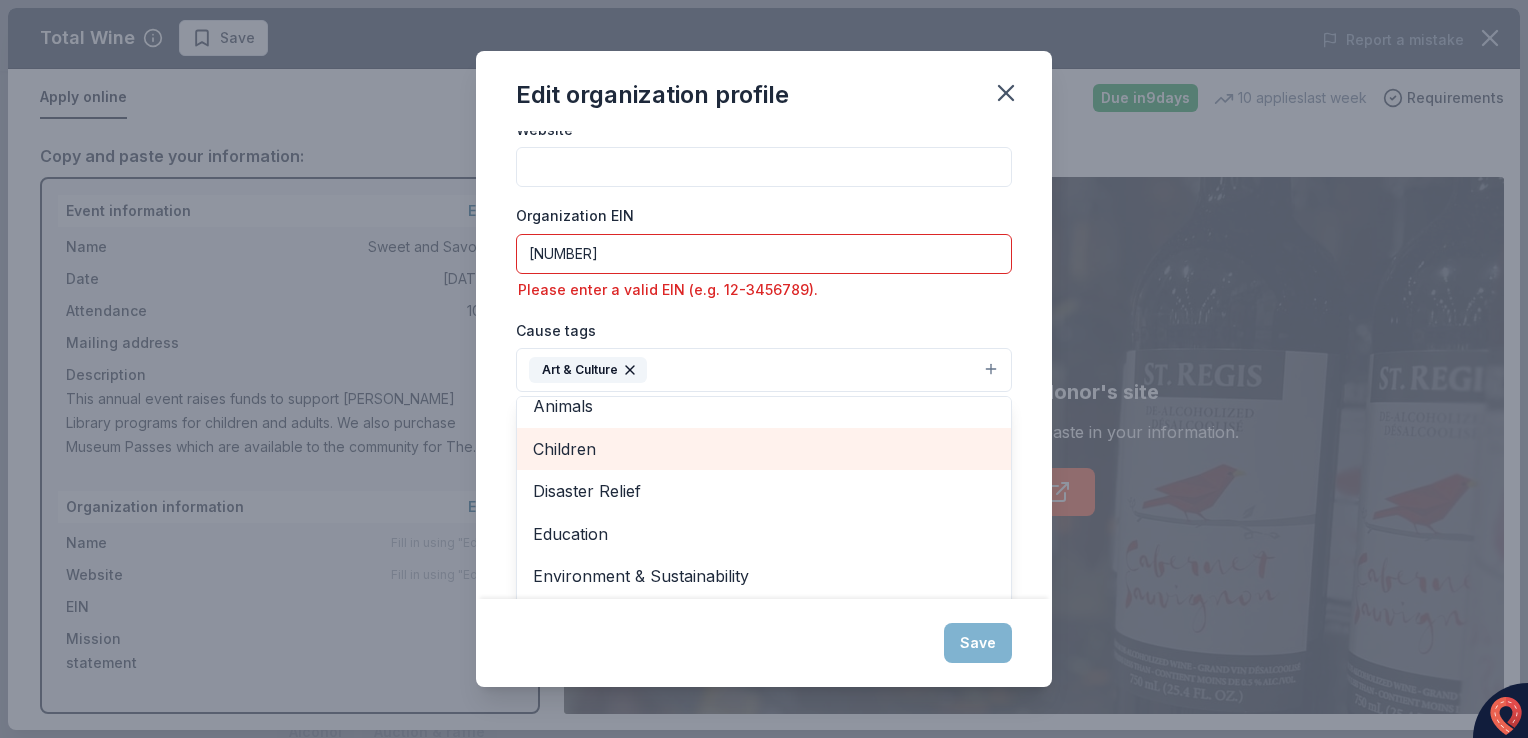 click on "Art & Culture" at bounding box center (764, 370) 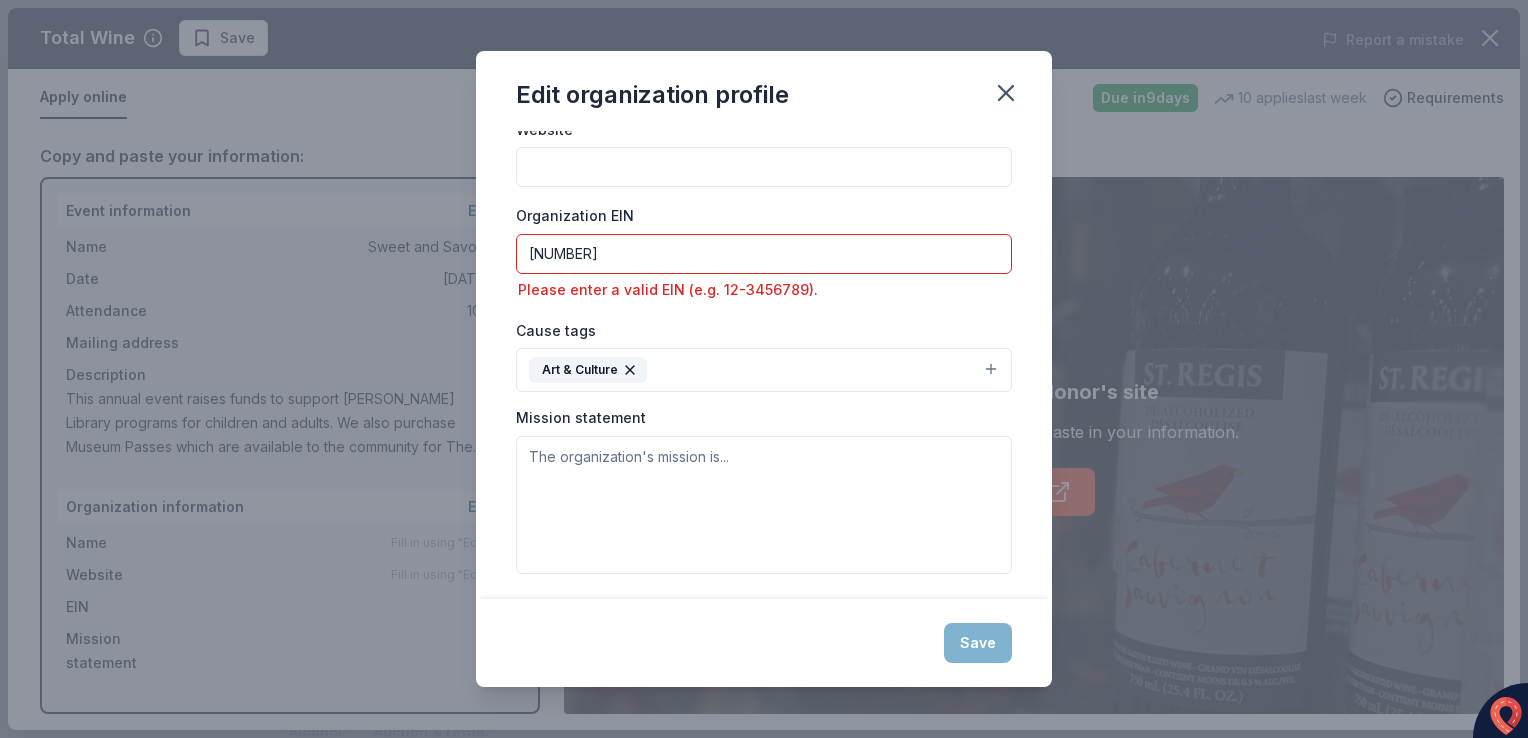 click on "Art & Culture" at bounding box center [764, 370] 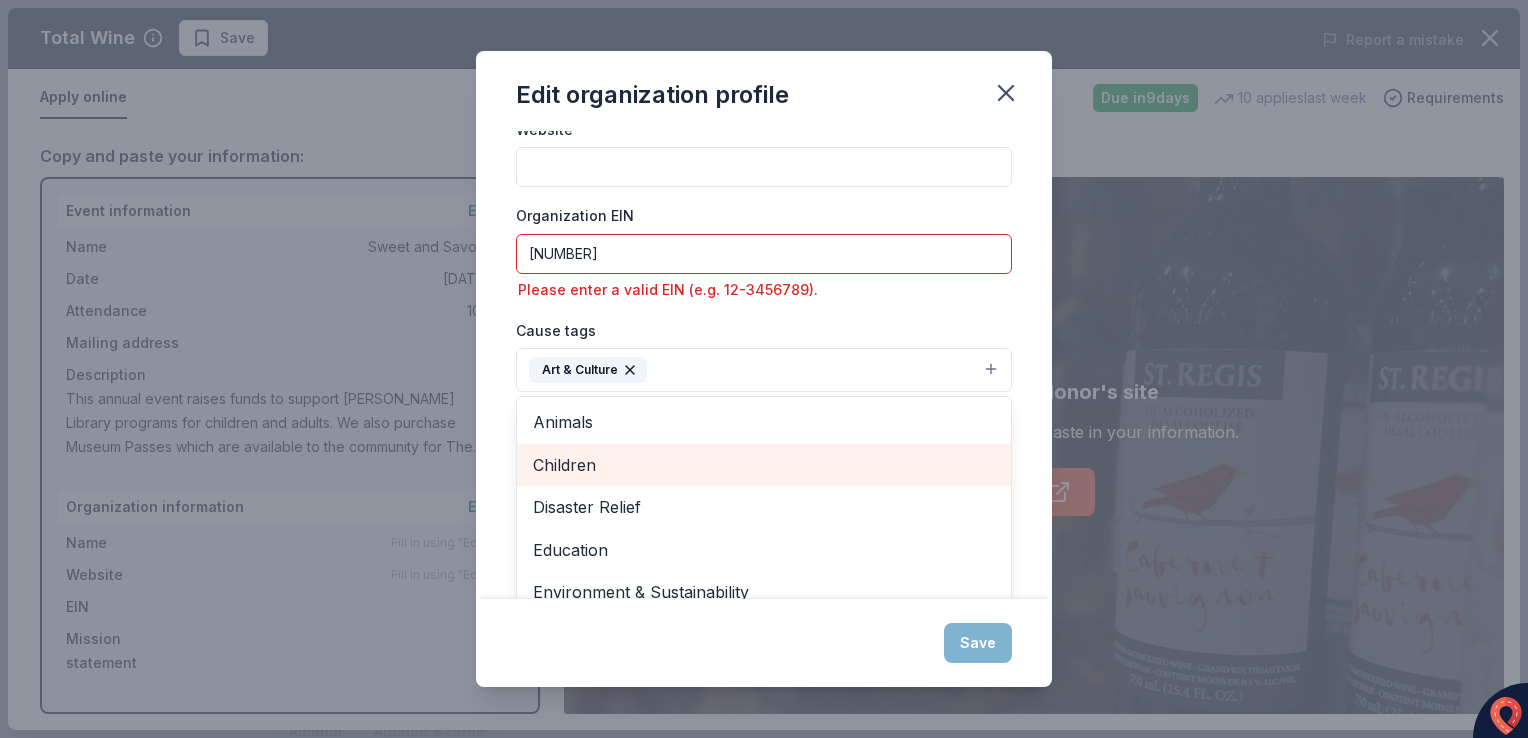 click on "Children" at bounding box center [764, 465] 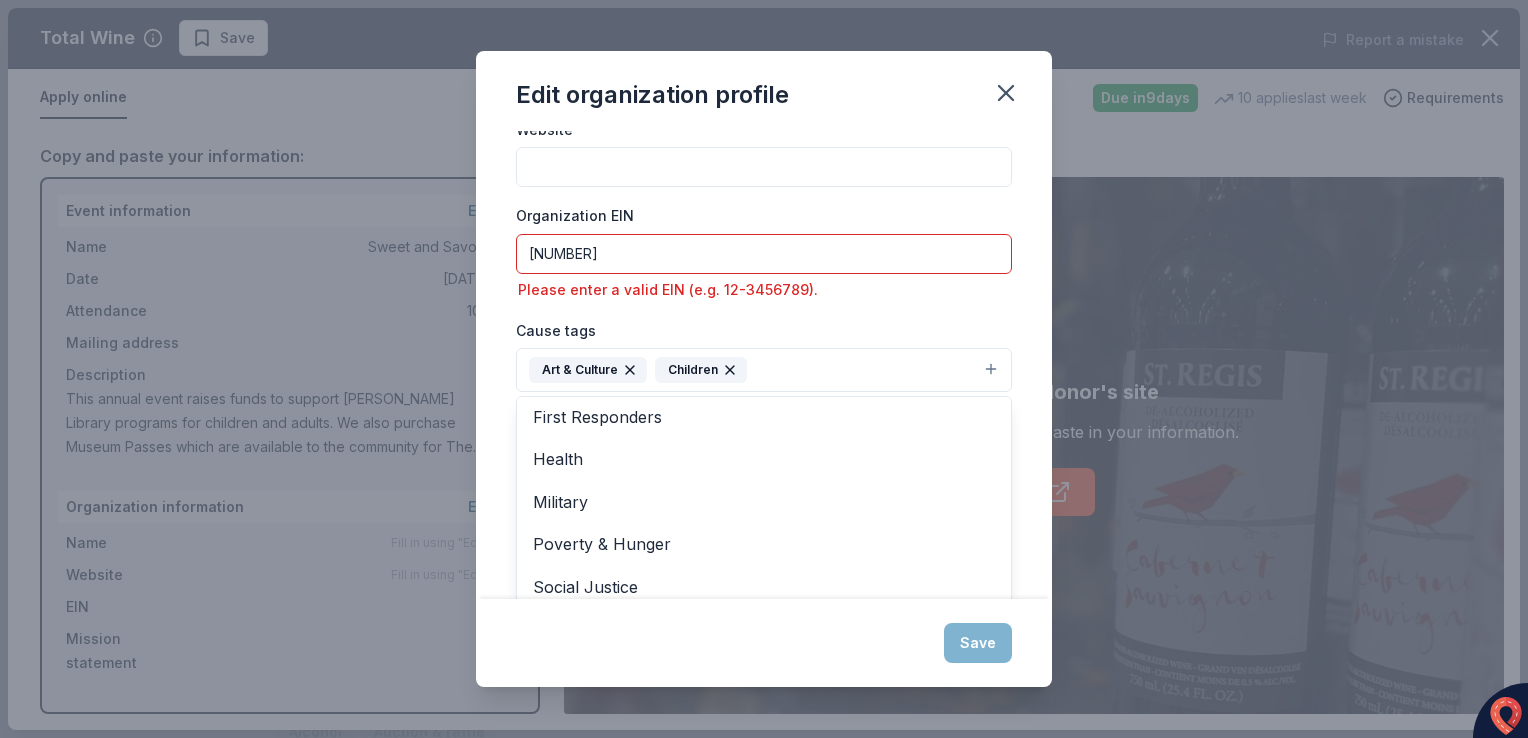 scroll, scrollTop: 193, scrollLeft: 0, axis: vertical 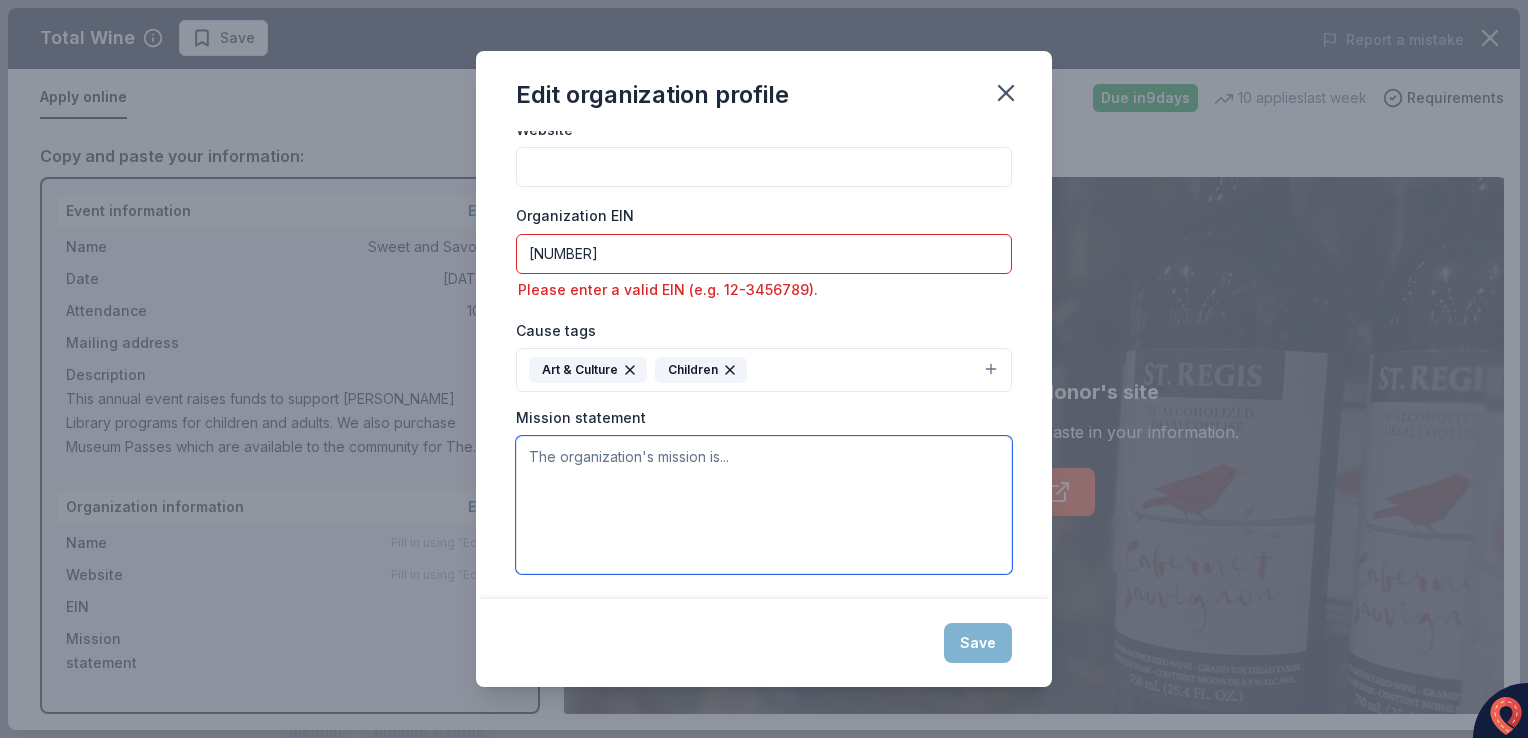 click at bounding box center [764, 505] 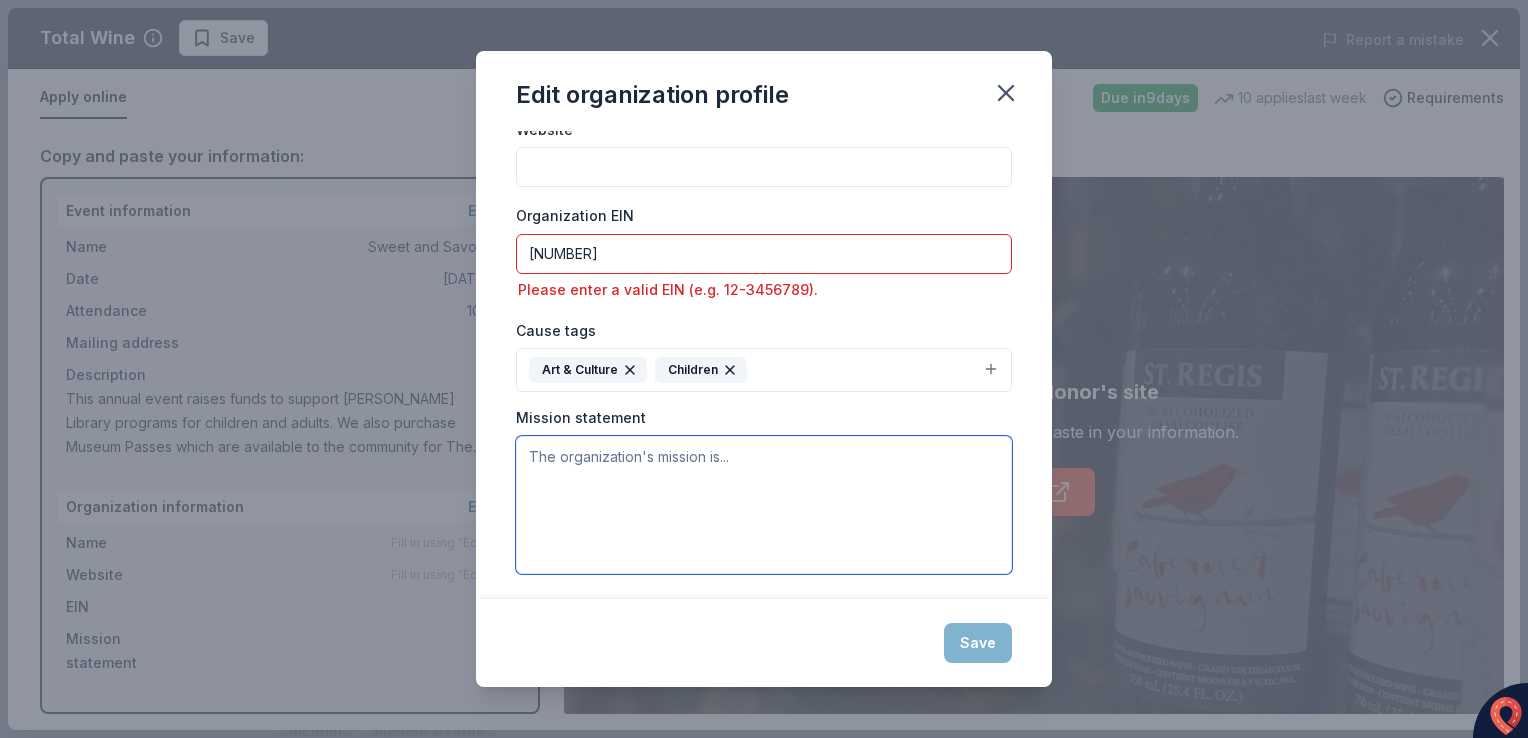 click at bounding box center [764, 505] 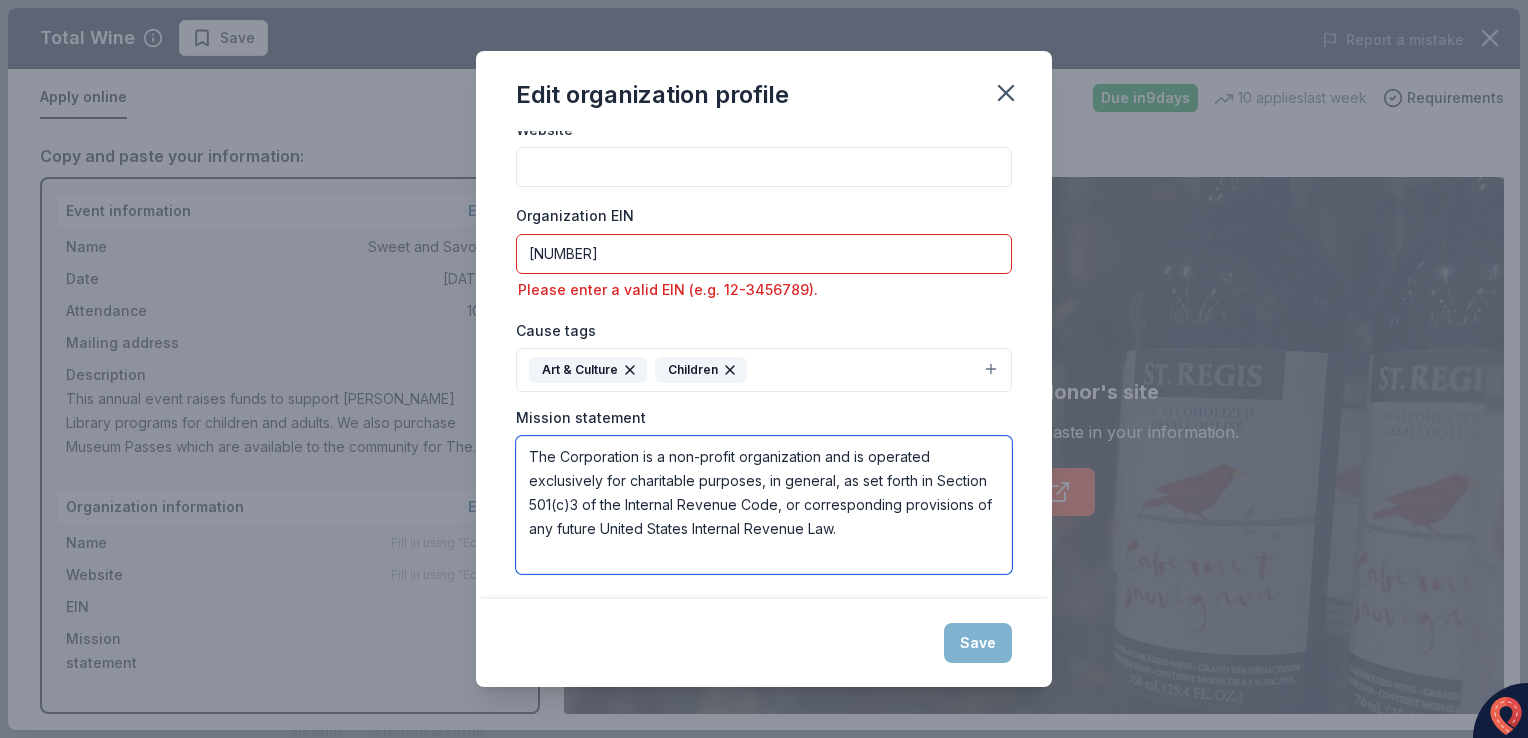 click on "The Corporation is a non-profit organization and is operated exclusively for charitable purposes, in general, as set forth in Section 501(c)3 of the Internal Revenue Code, or corresponding provisions of any future United States Internal Revenue Law." at bounding box center (764, 505) 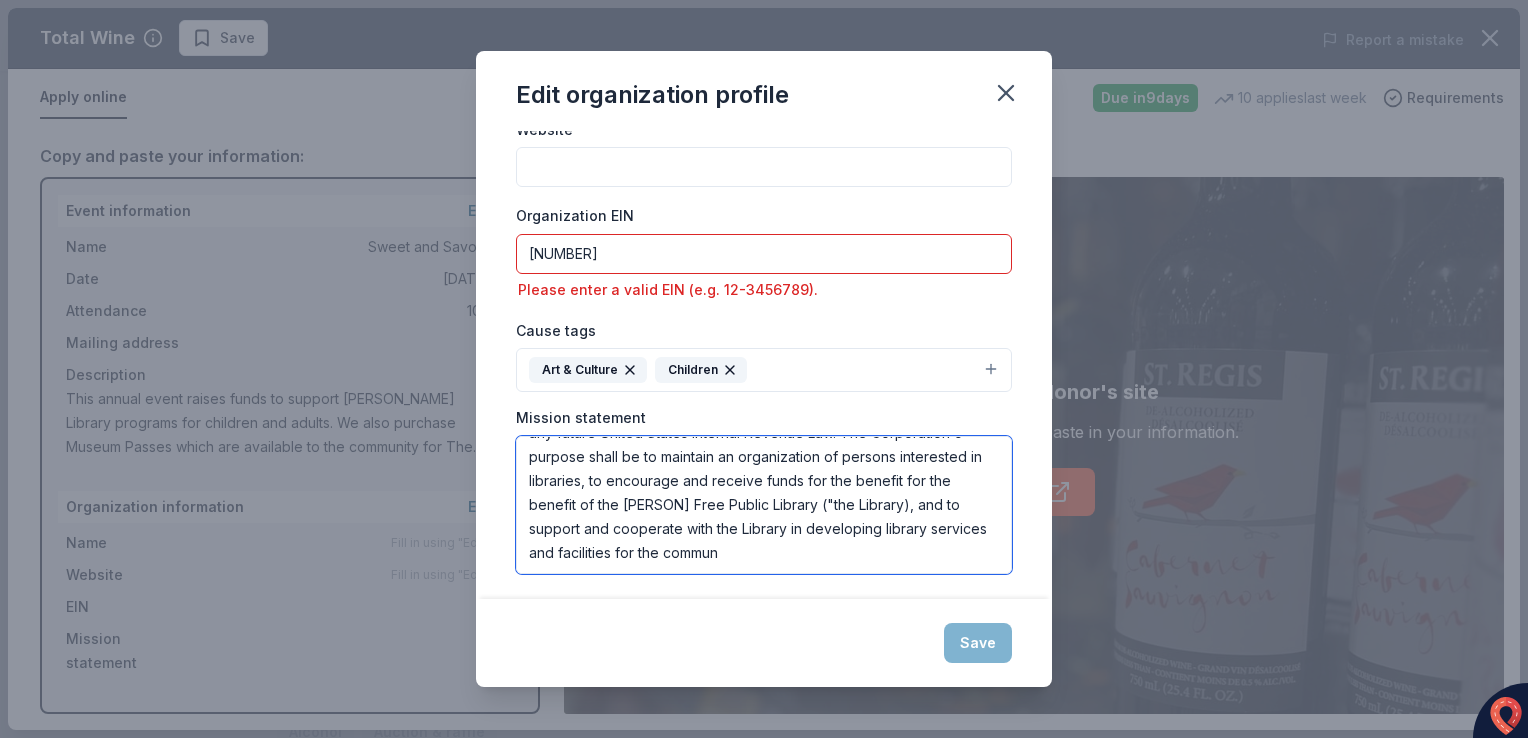 scroll, scrollTop: 108, scrollLeft: 0, axis: vertical 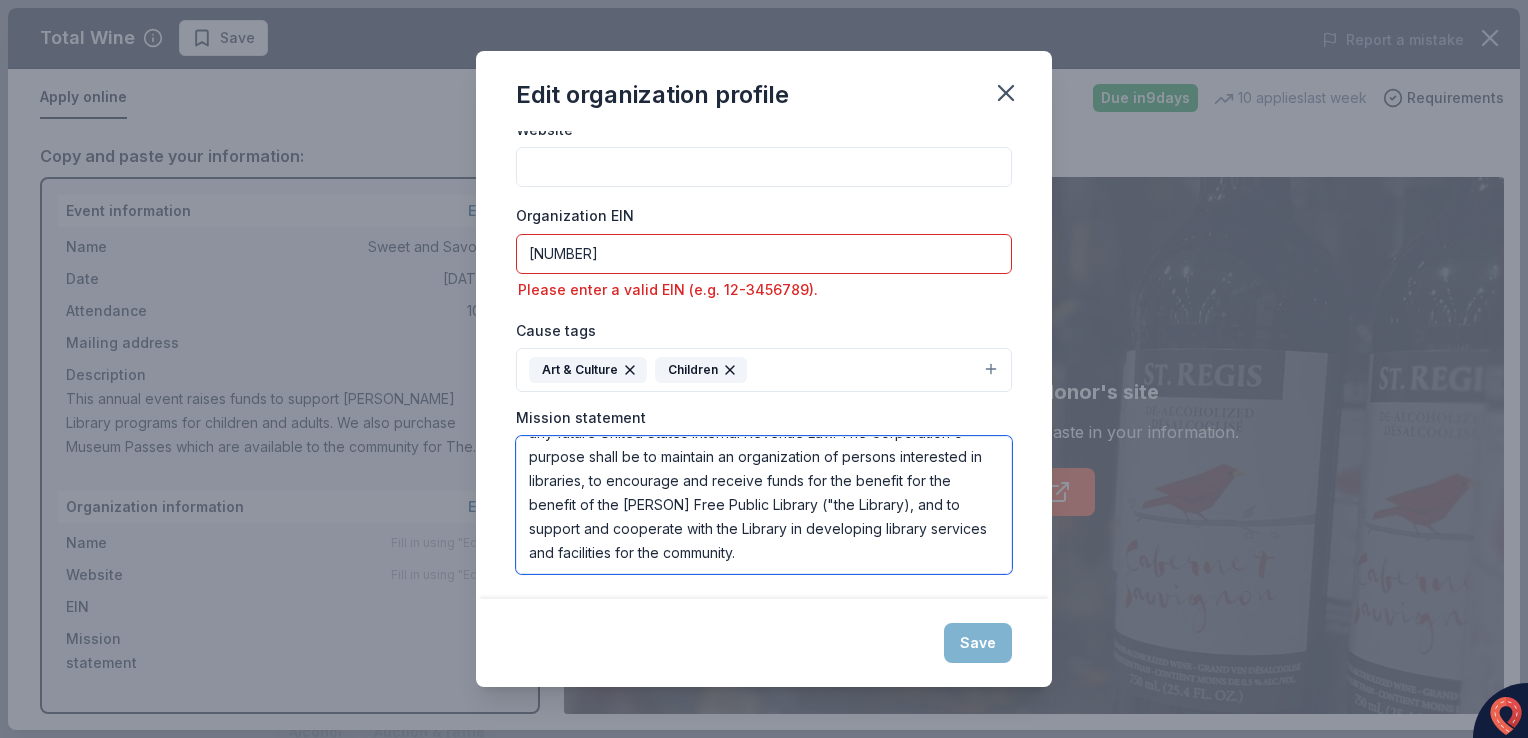 type on "The Corporation is a non-profit organization and is operated exclusively for charitable purposes, in general, as set forth in Section 501(c)3 of the Internal Revenue Code, or corresponding provisions of any future United States Internal Revenue Law. The Corporation's purpose shall be to maintain an organization of persons interested in libraries, to encourage and receive funds for the benefit for the benefit of the [PERSON] Free Public Library ("the Library), and to support and cooperate with the Library in developing library services and facilities for the community." 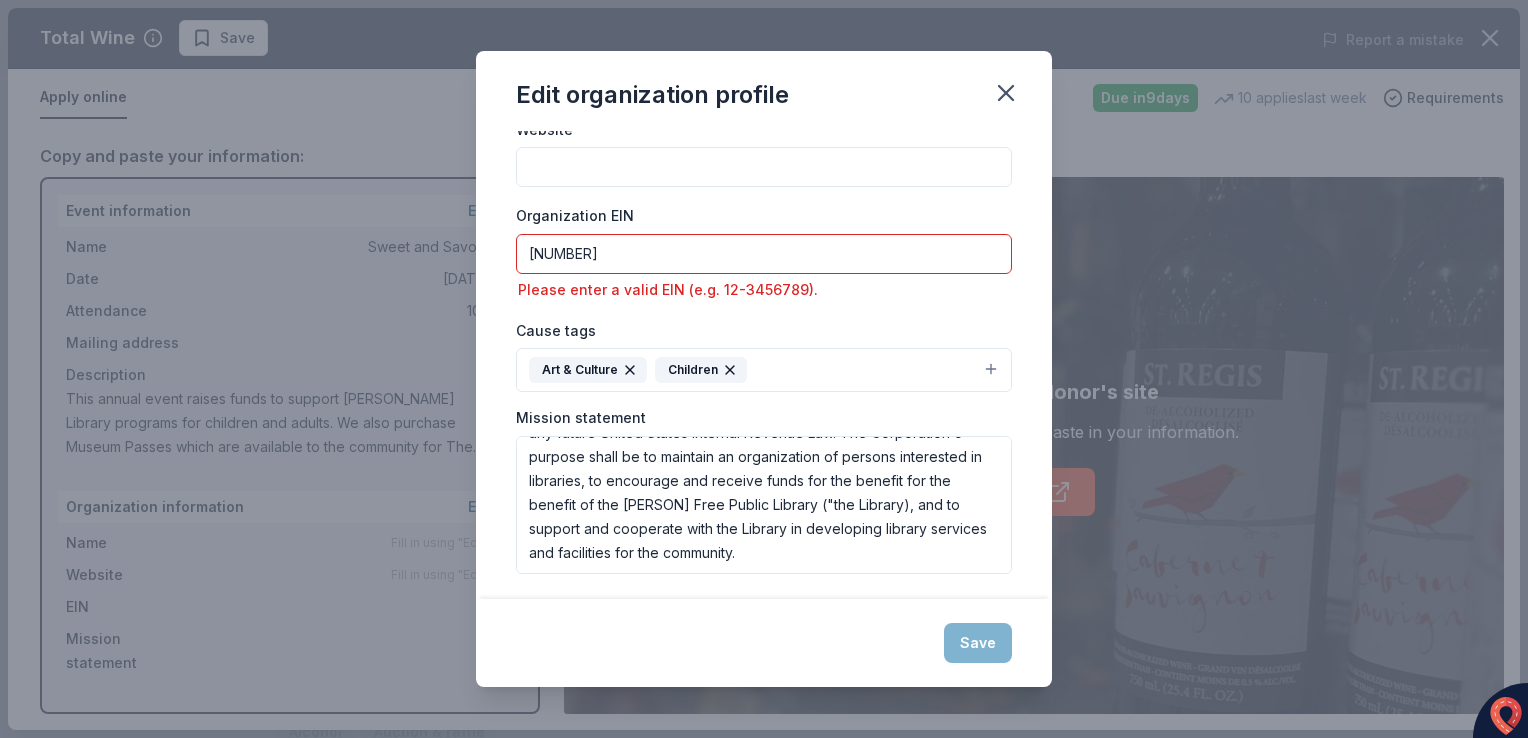 click on "[NUMBER]" at bounding box center [764, 254] 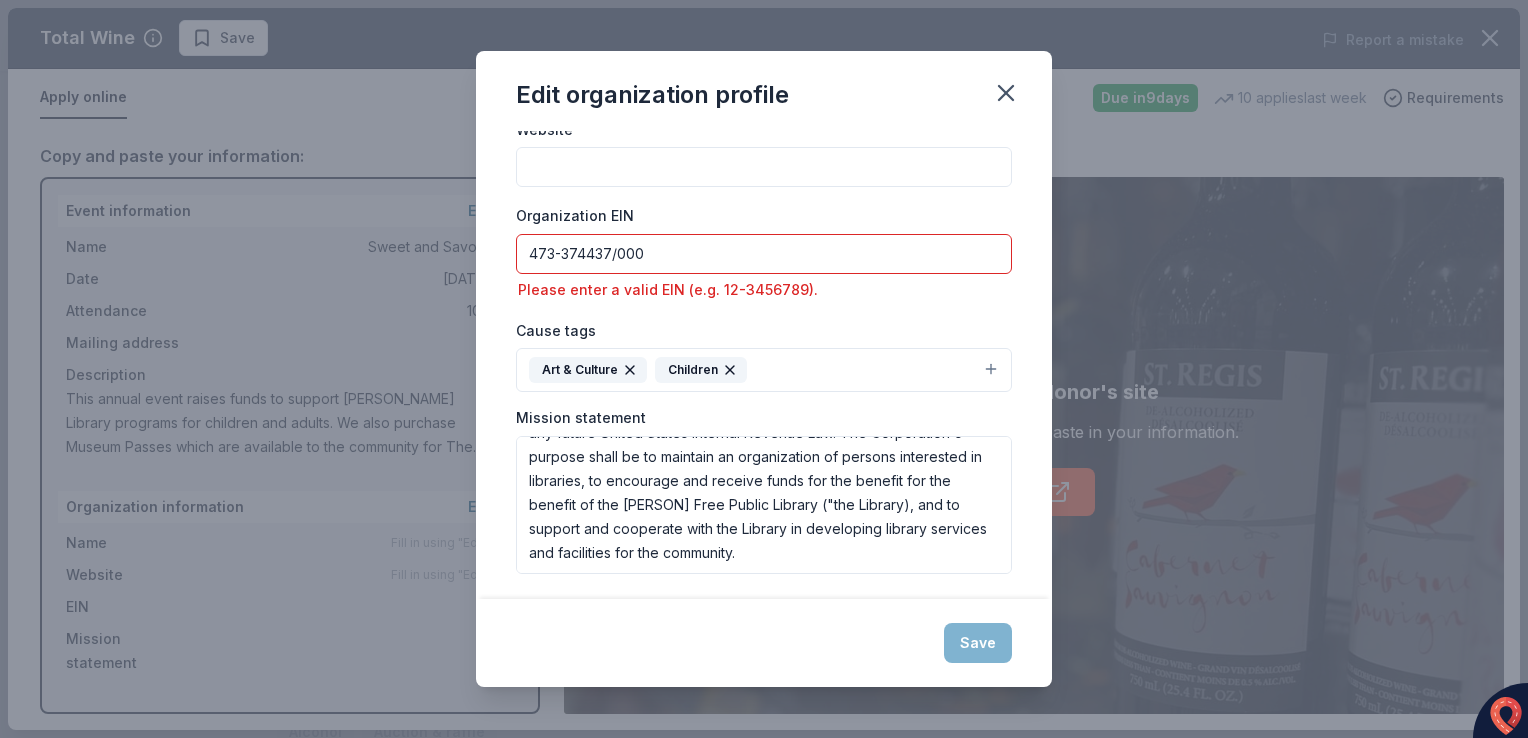 click on "Save" at bounding box center [764, 643] 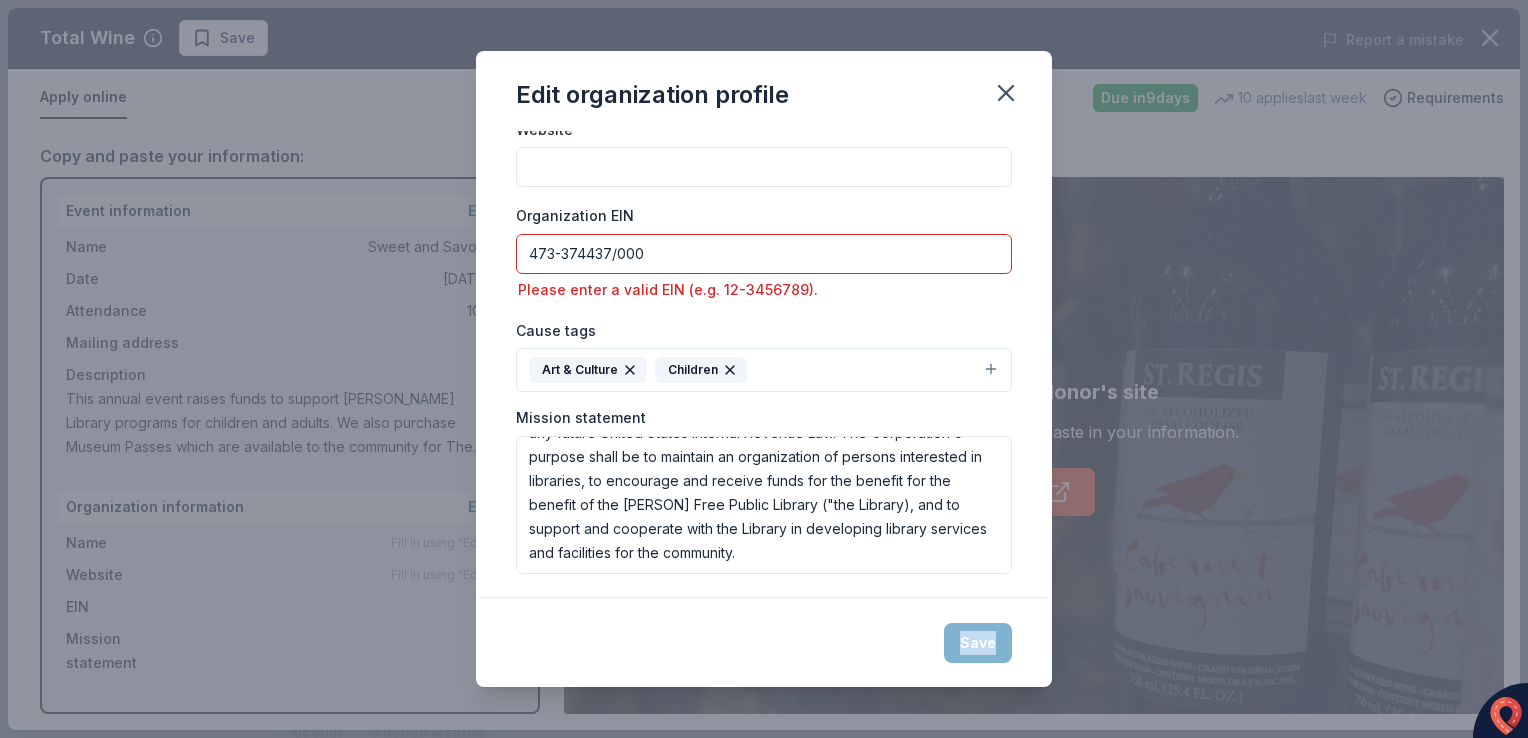 click on "Save" at bounding box center (764, 643) 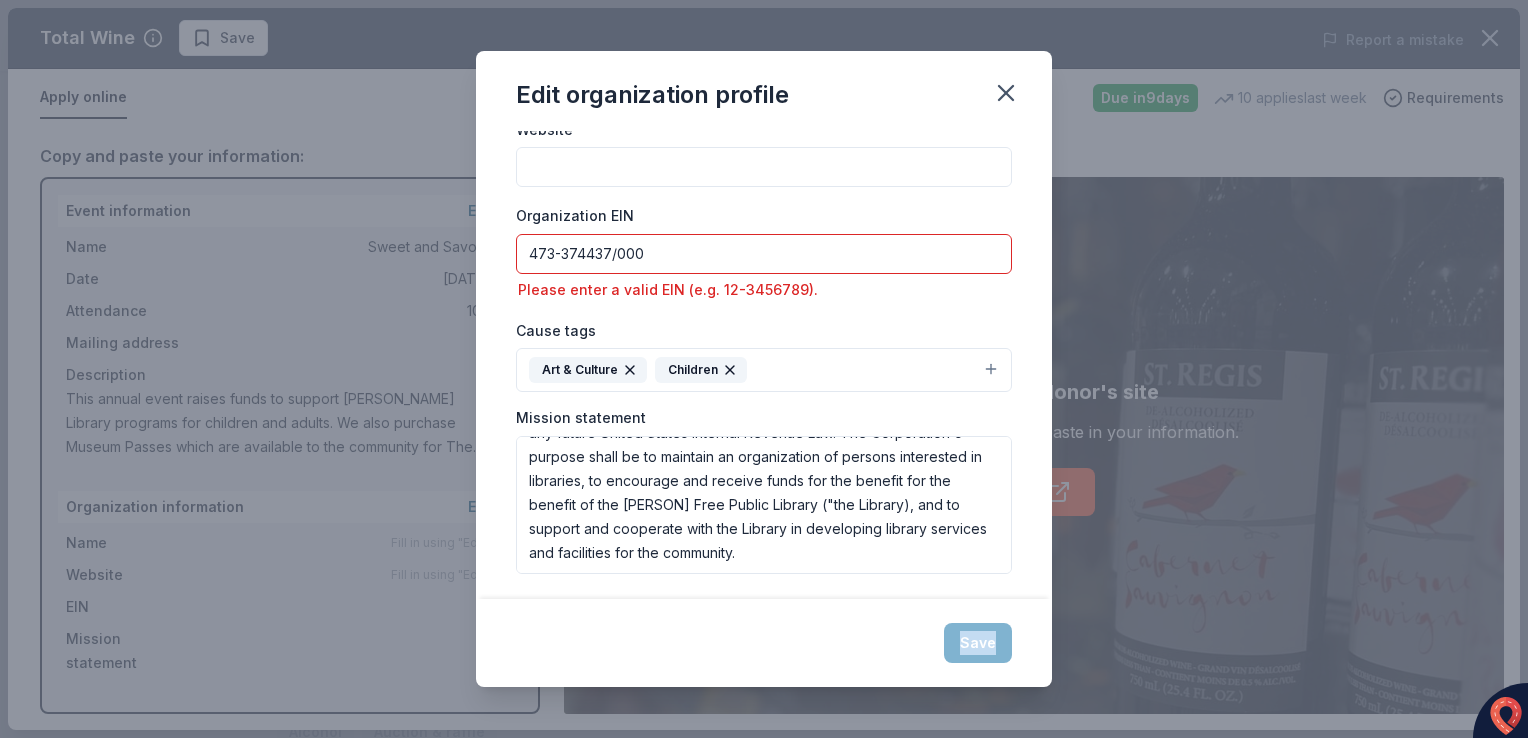 click on "473-374437/000" at bounding box center (764, 254) 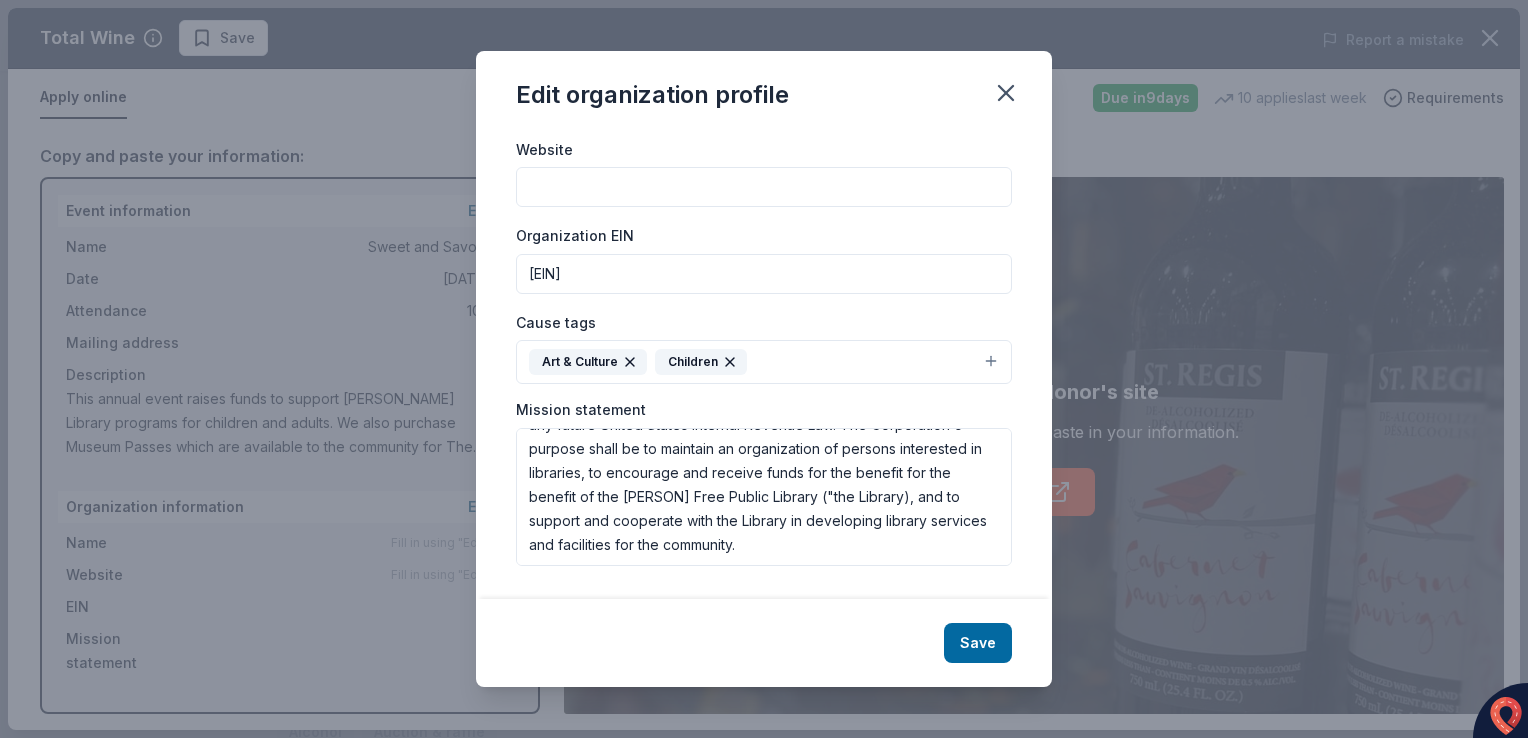 scroll, scrollTop: 202, scrollLeft: 0, axis: vertical 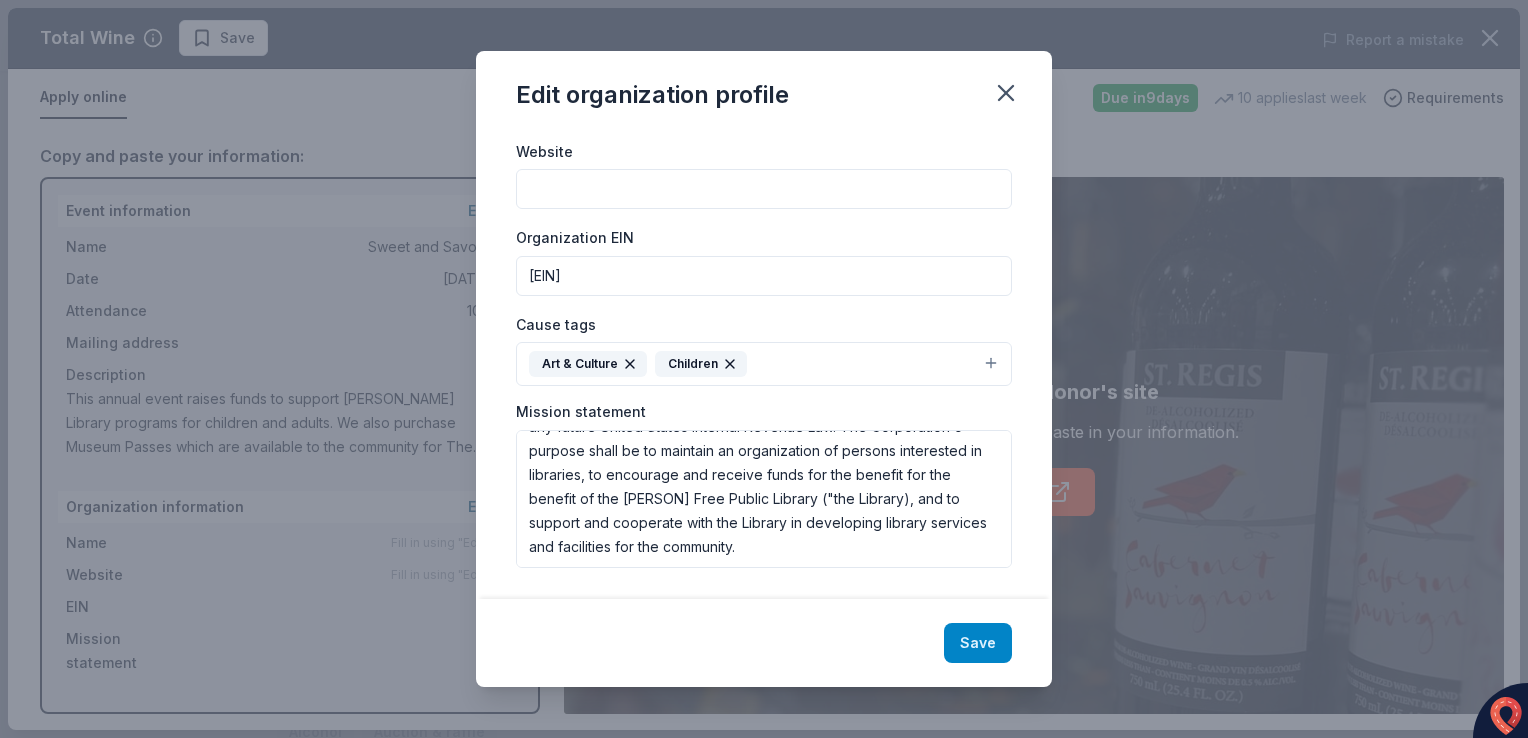 type on "[EIN]" 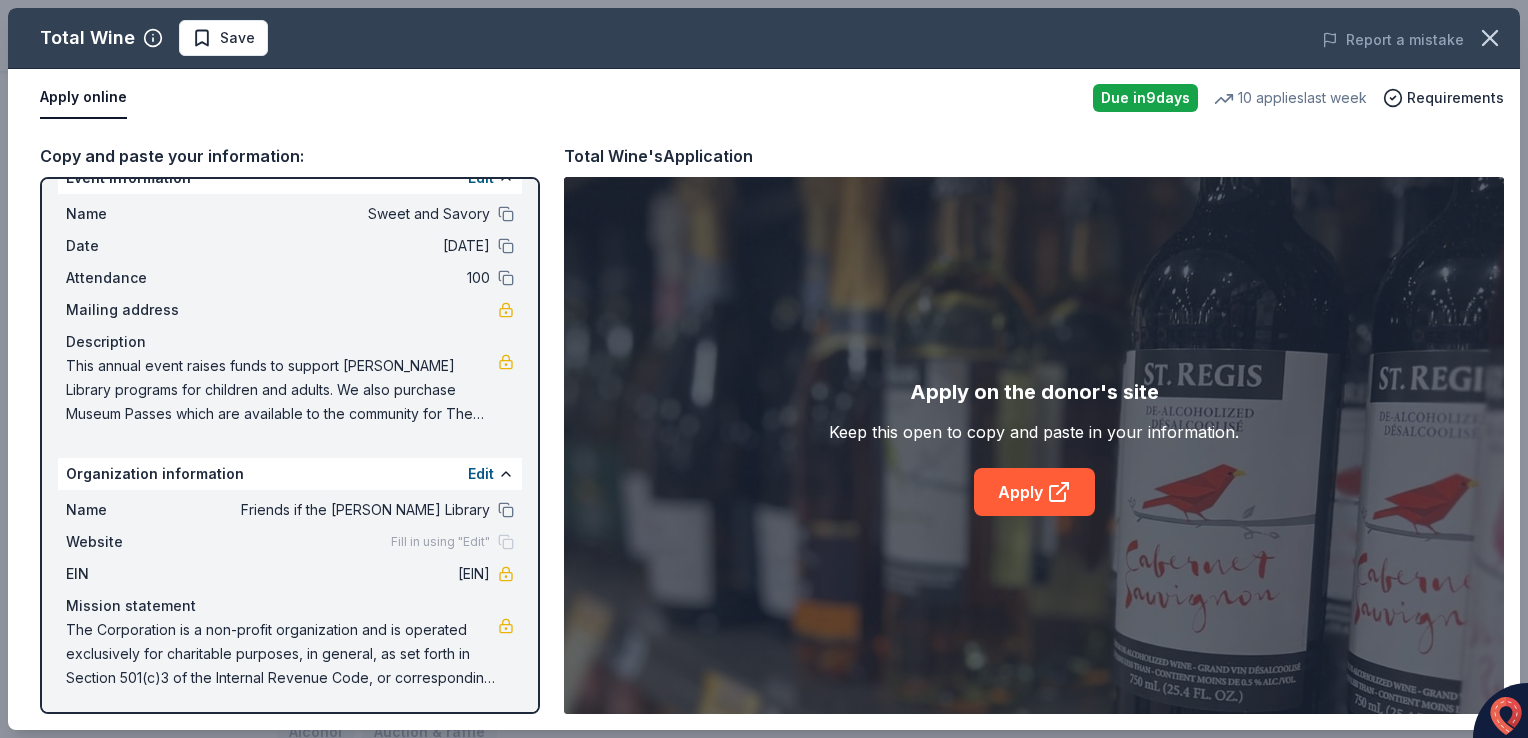 scroll, scrollTop: 0, scrollLeft: 0, axis: both 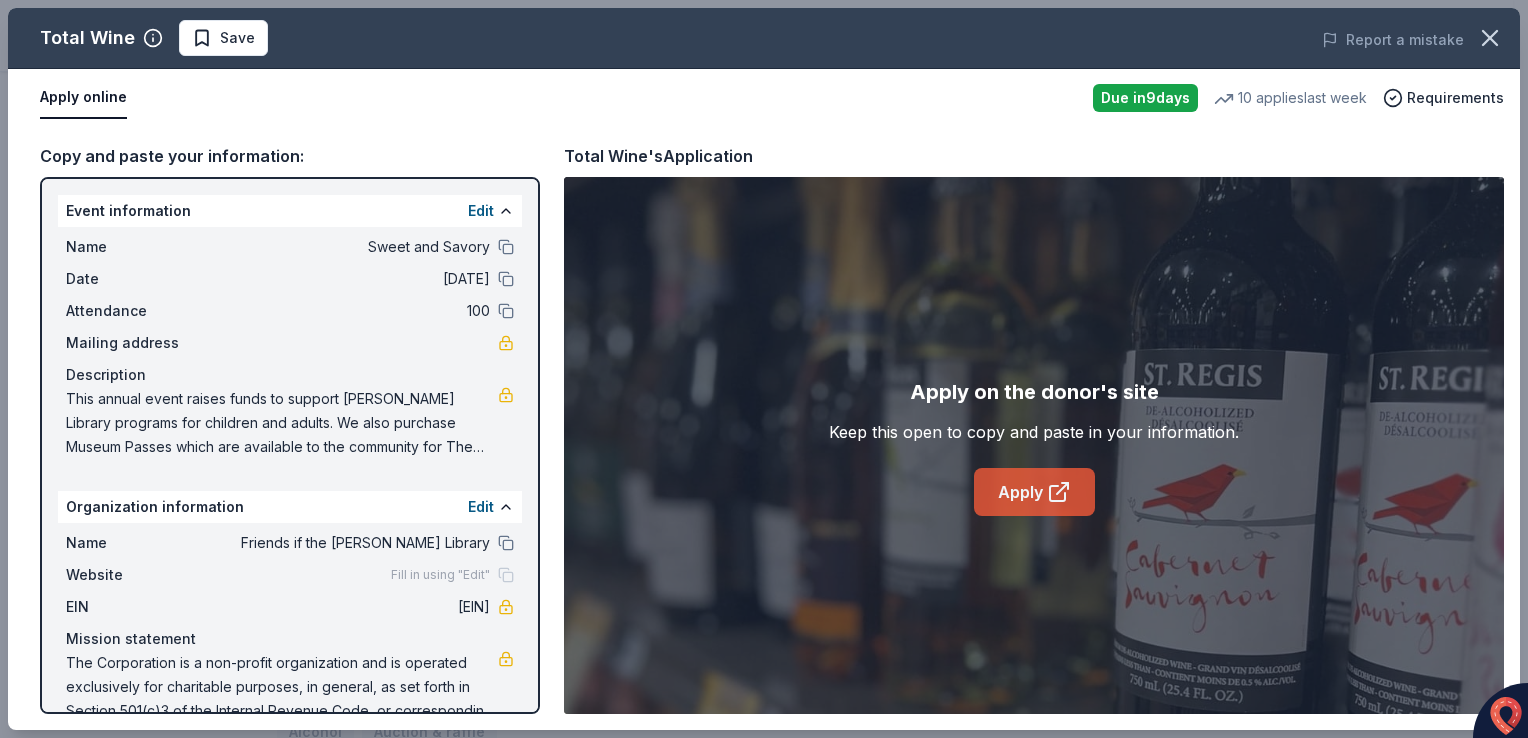 click on "Apply" at bounding box center [1034, 492] 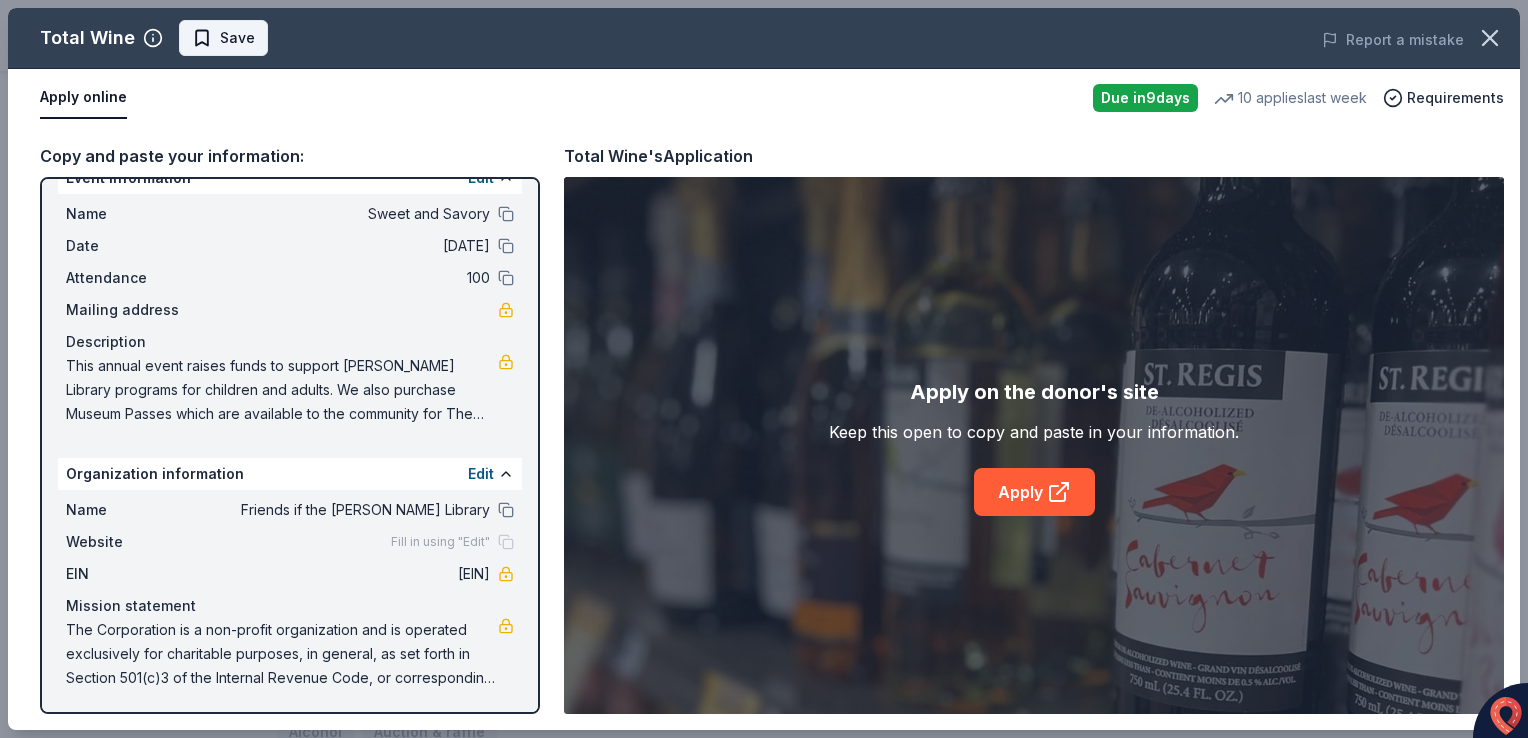 click on "Save" at bounding box center (237, 38) 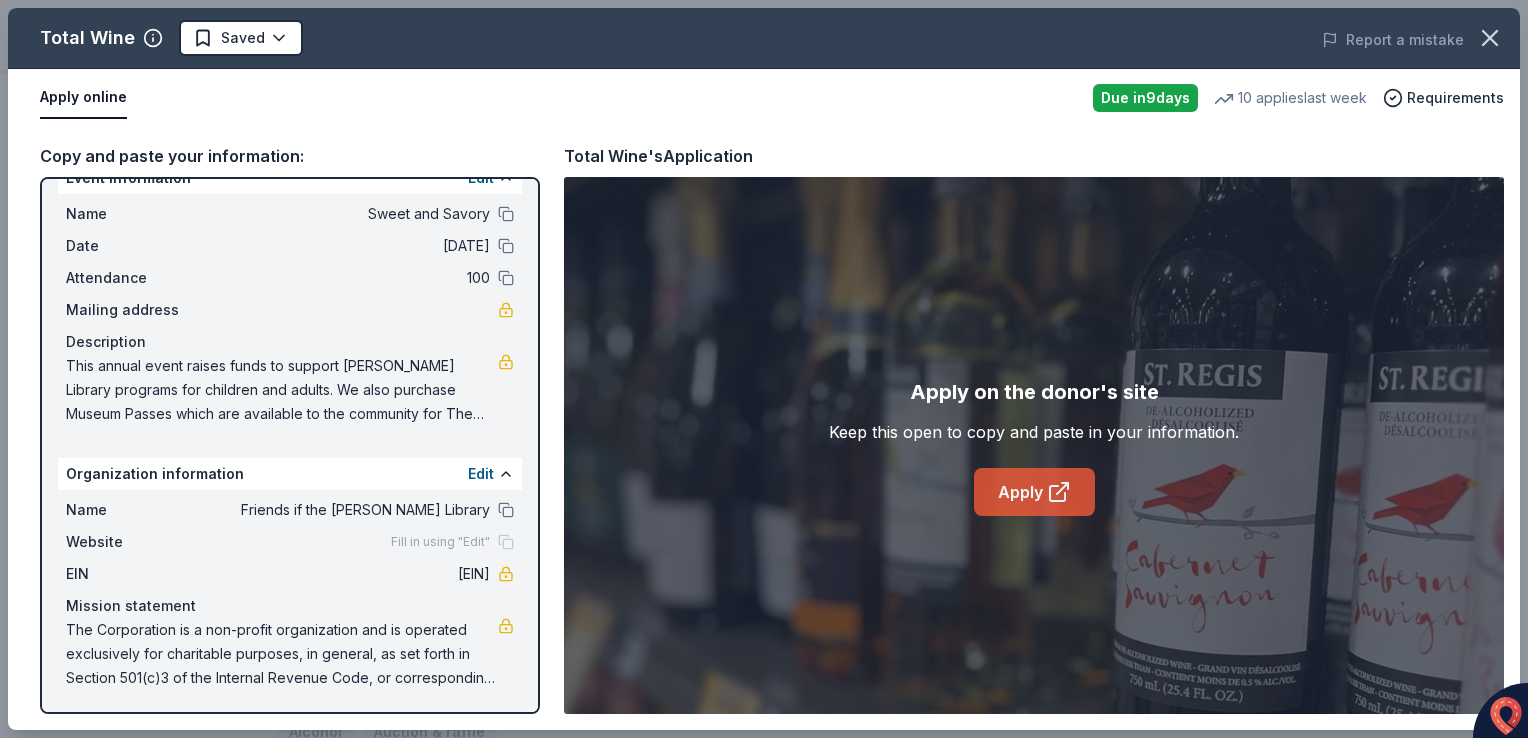 click on "Apply" at bounding box center (1034, 492) 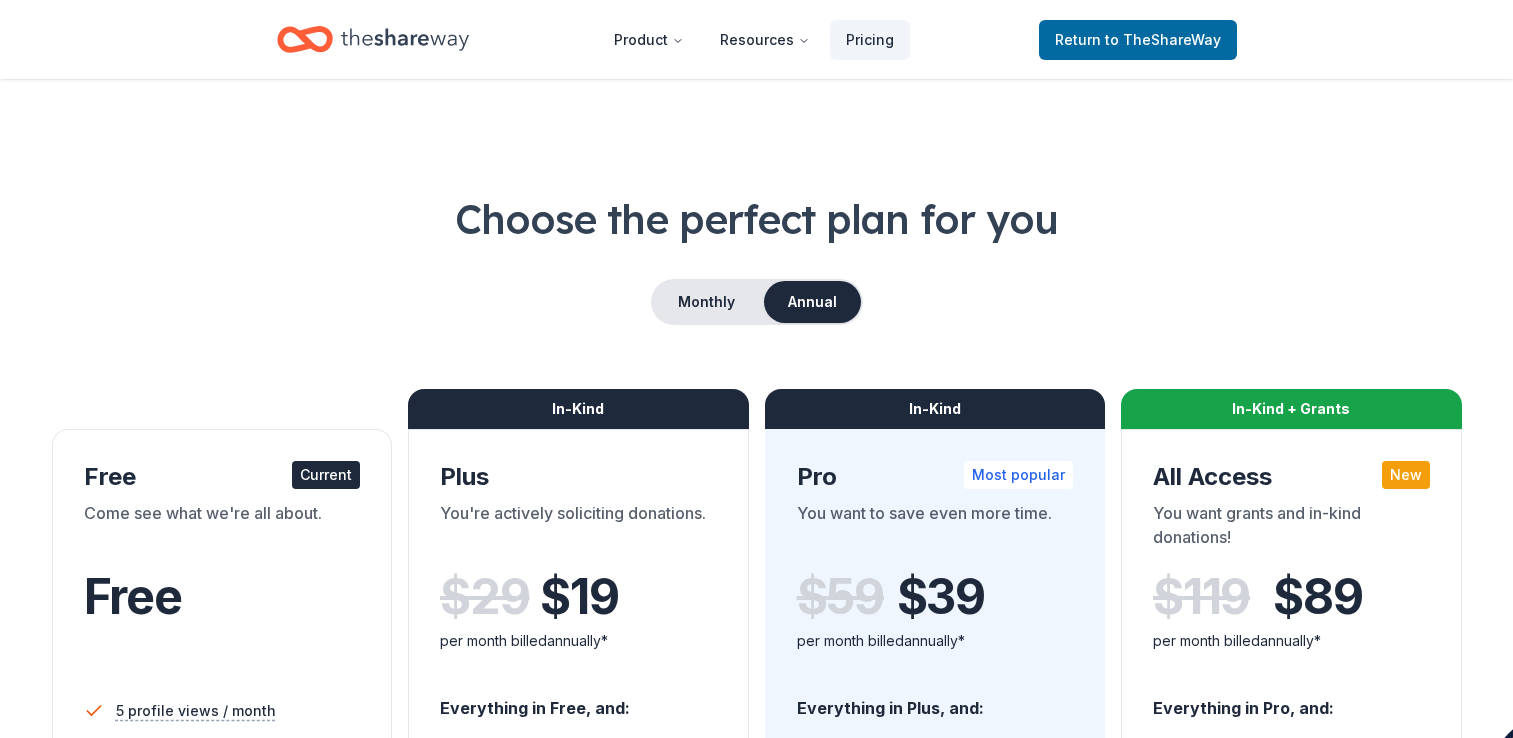scroll, scrollTop: 0, scrollLeft: 0, axis: both 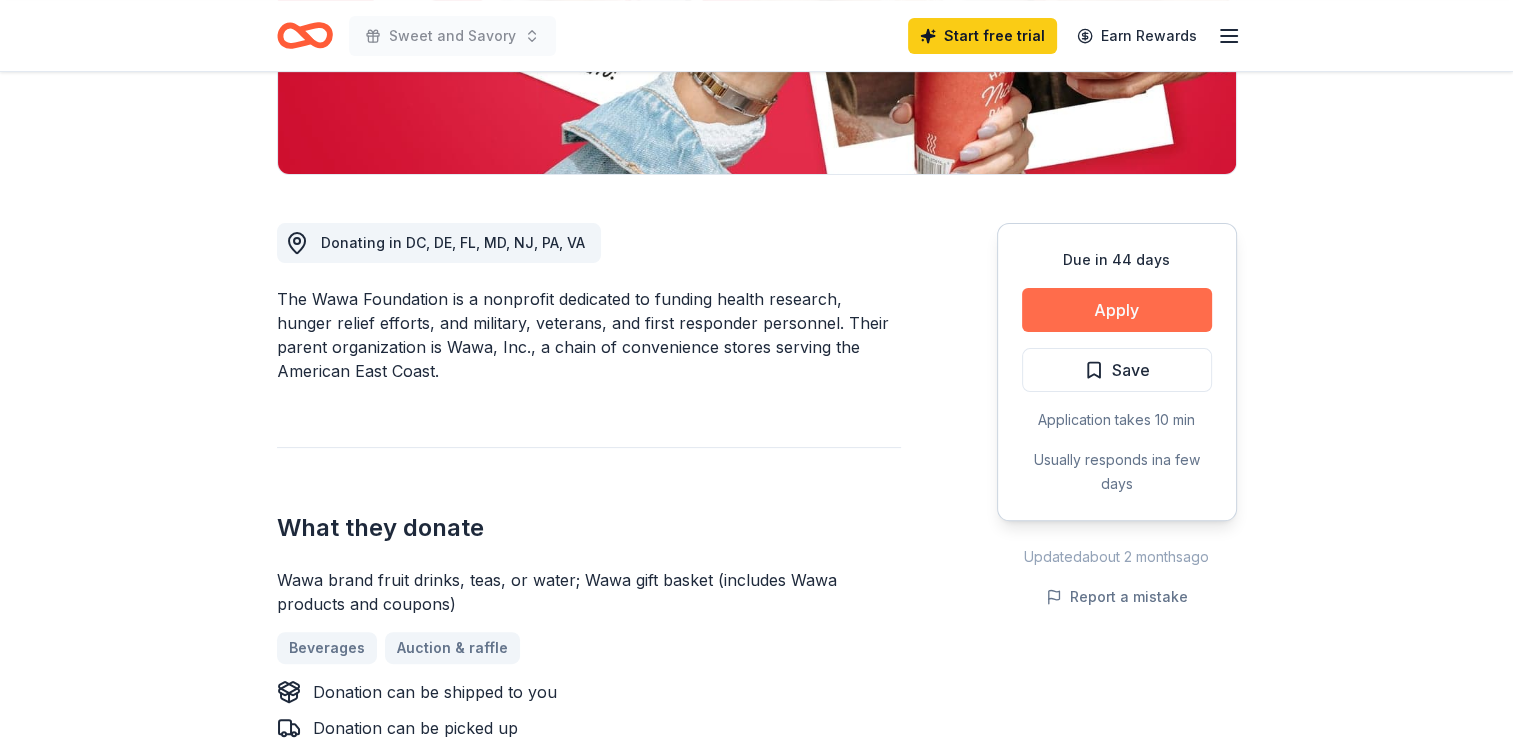 click on "Apply" at bounding box center [1117, 310] 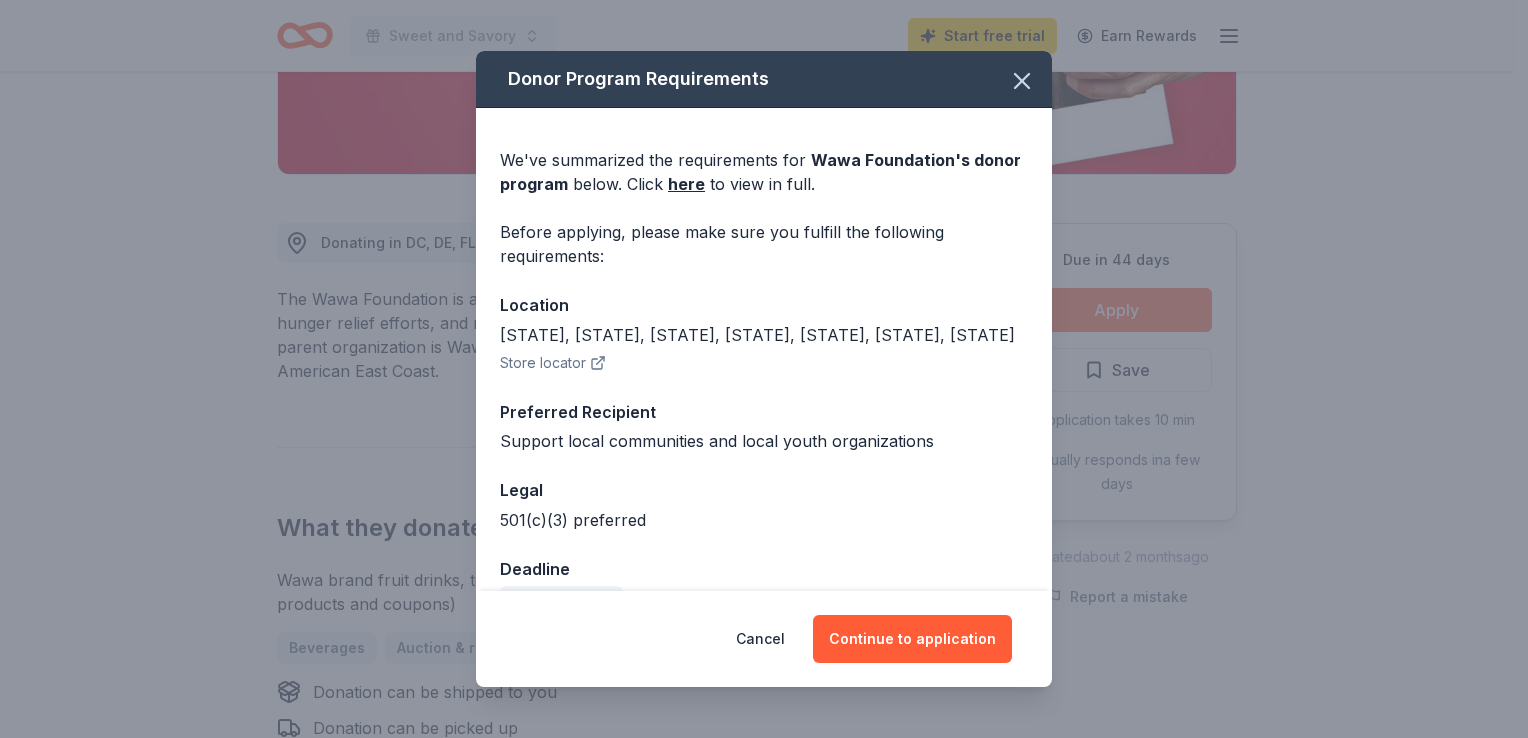 scroll, scrollTop: 46, scrollLeft: 0, axis: vertical 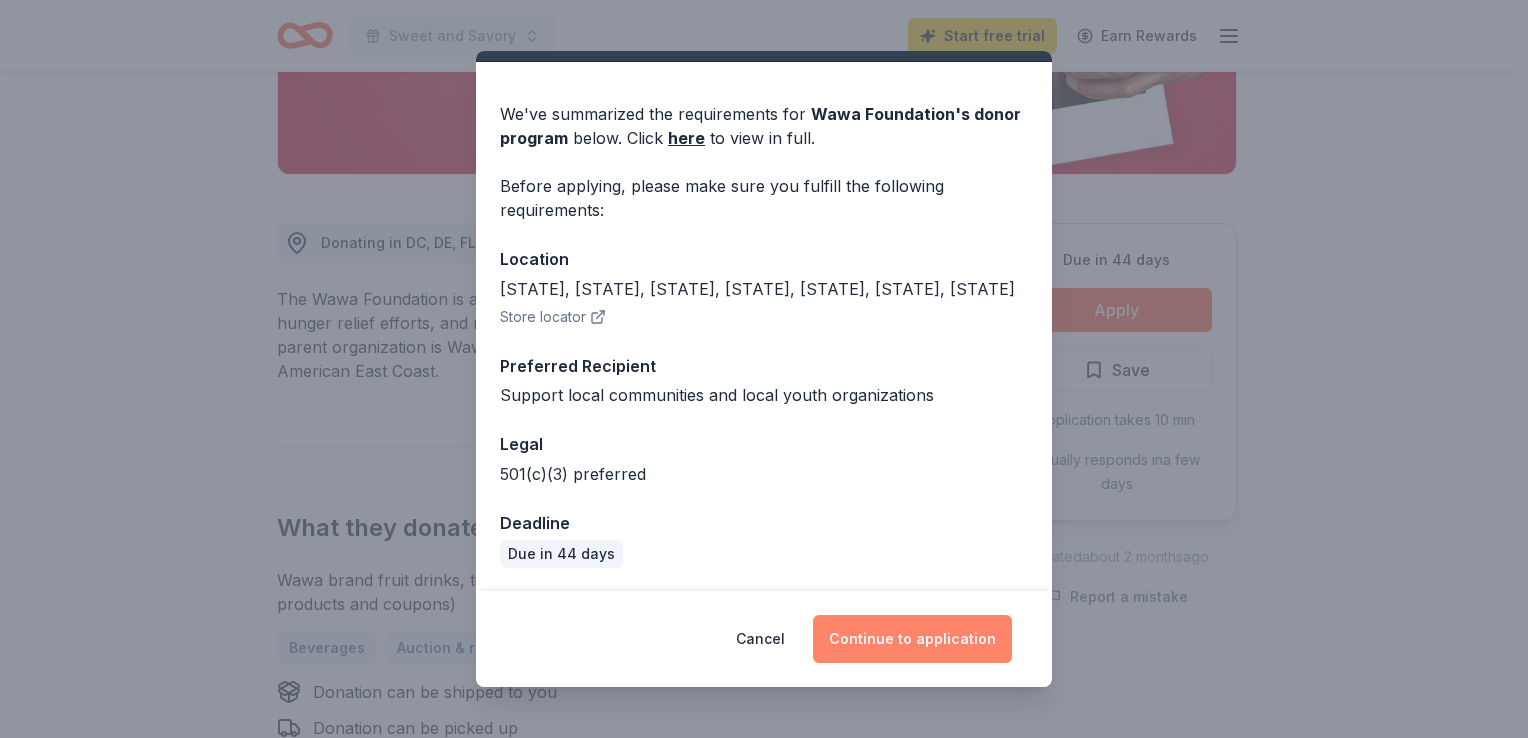 click on "Continue to application" at bounding box center [912, 639] 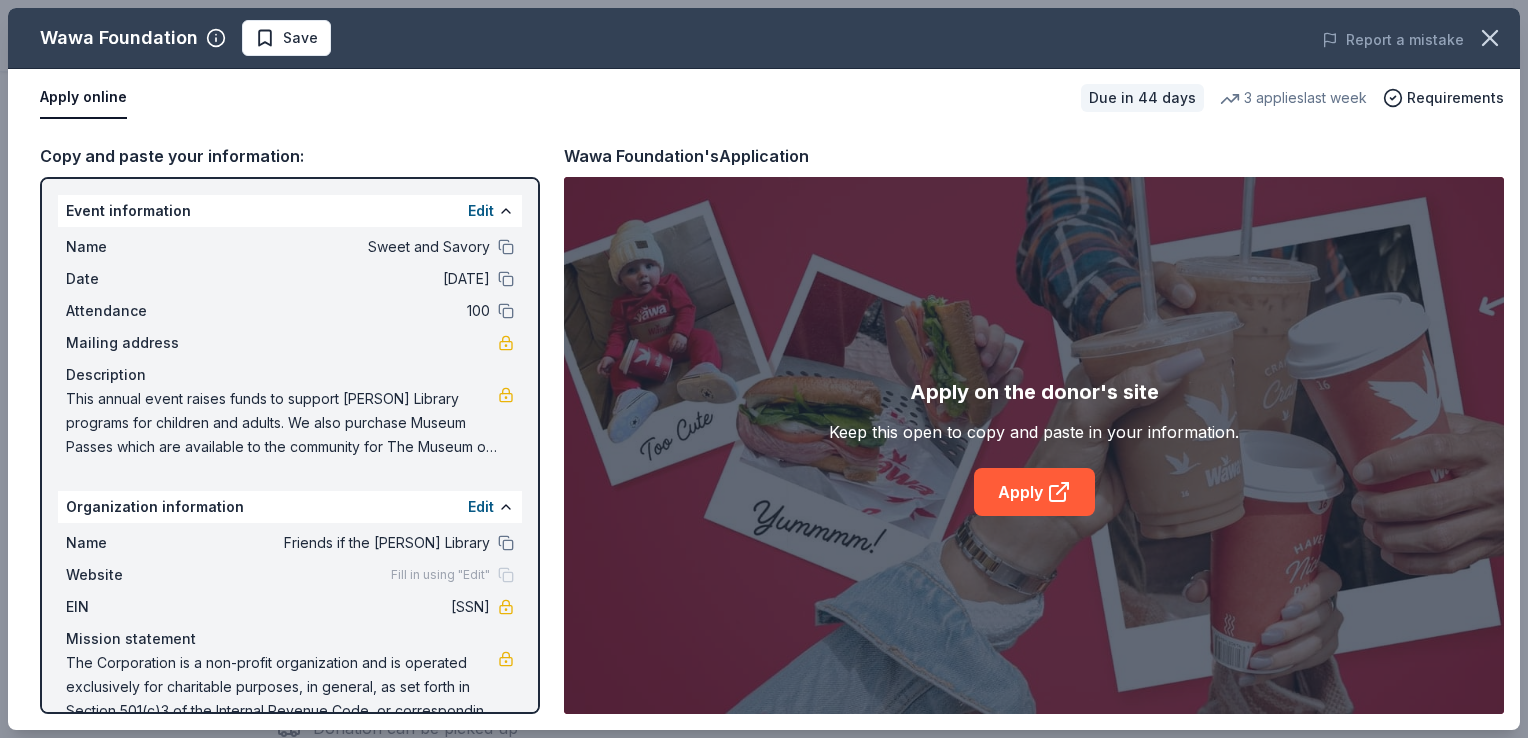 scroll, scrollTop: 33, scrollLeft: 0, axis: vertical 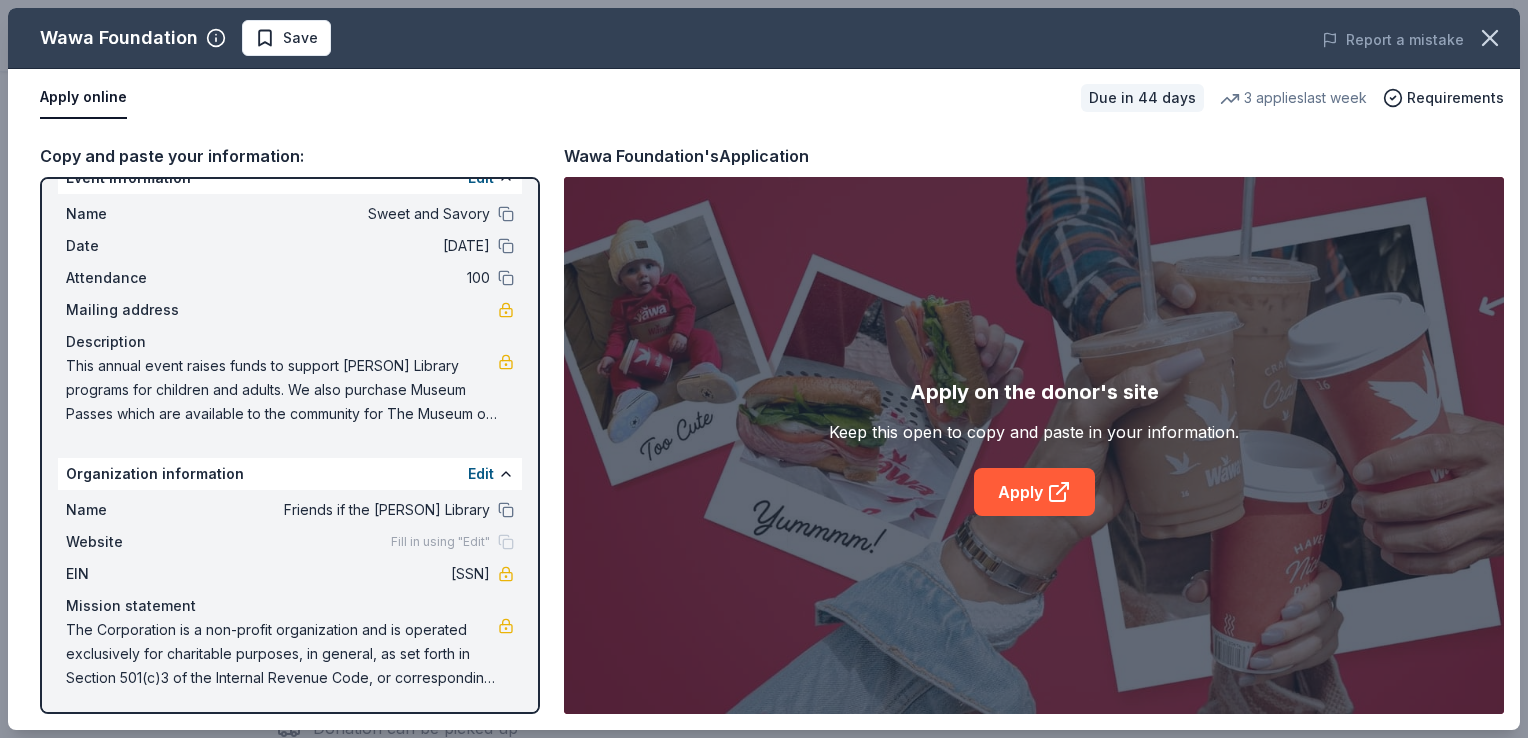 click on "Copy and paste your information:" at bounding box center [290, 156] 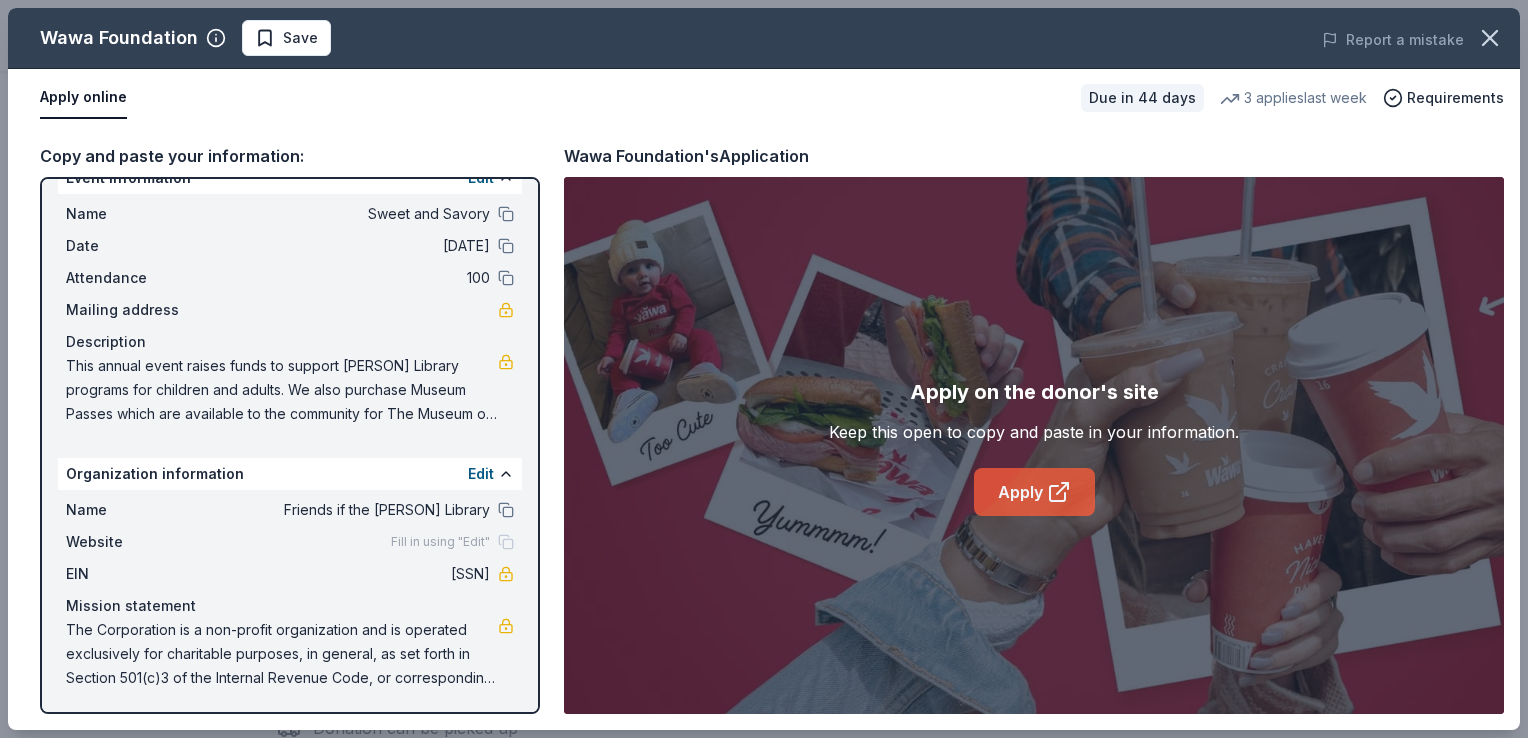 click on "Apply" at bounding box center (1034, 492) 